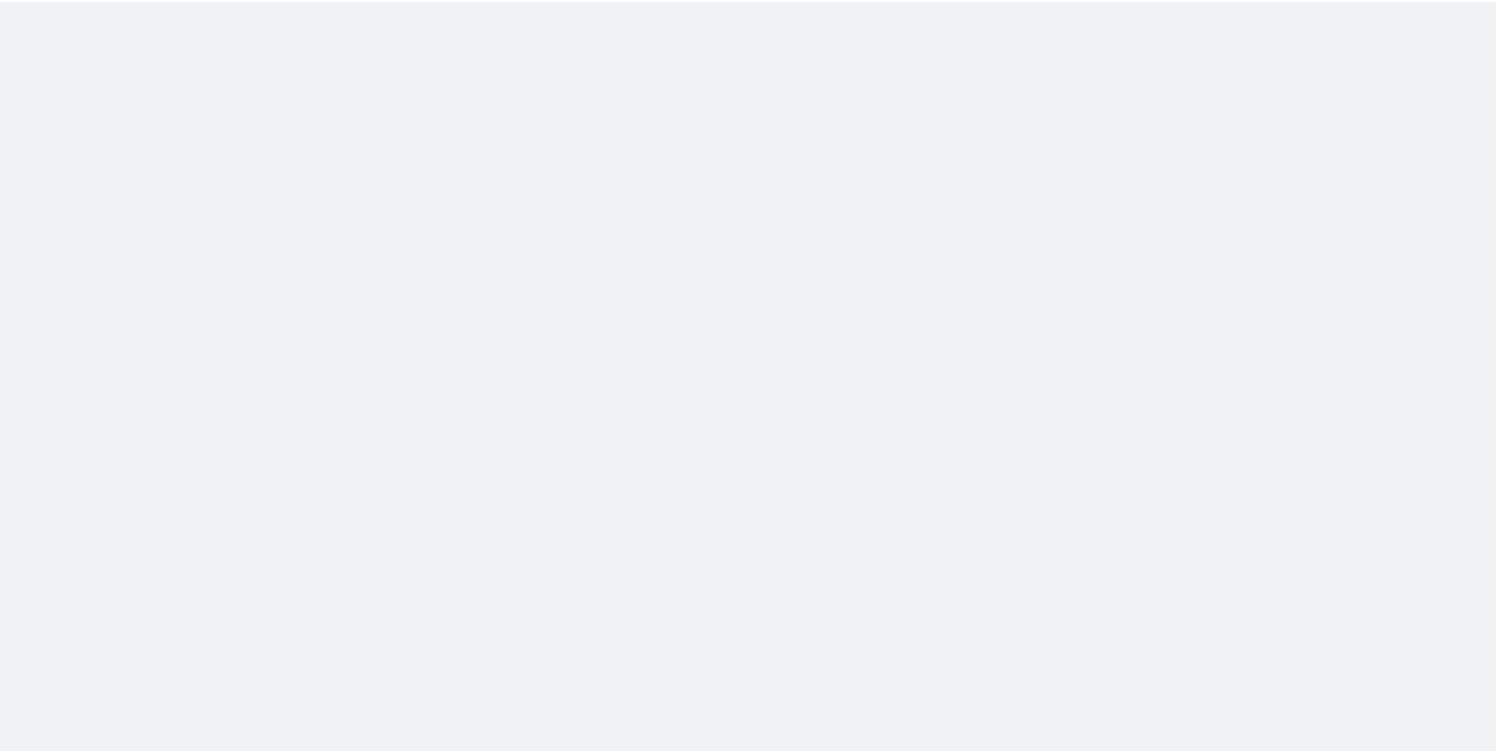 scroll, scrollTop: 0, scrollLeft: 0, axis: both 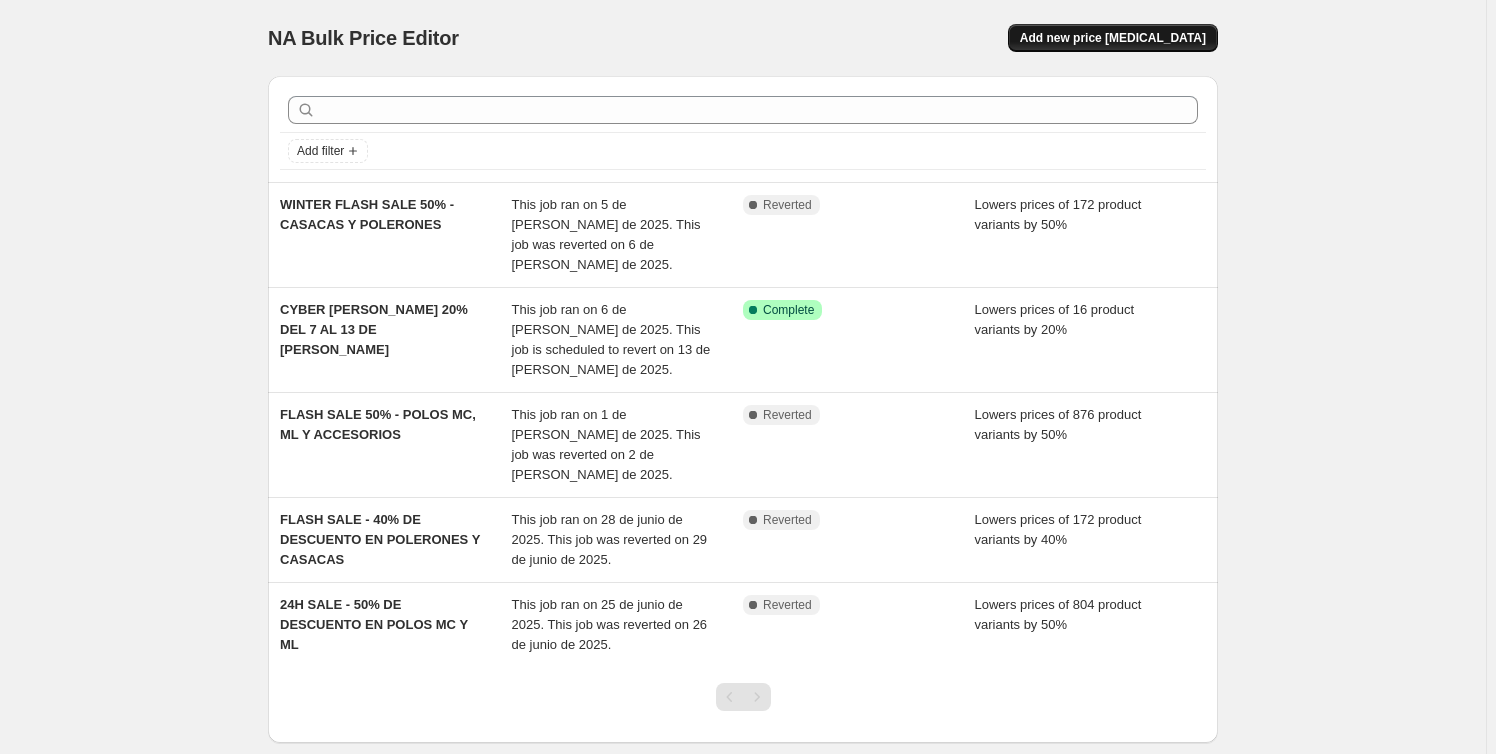 click on "Add new price [MEDICAL_DATA]" at bounding box center [1113, 38] 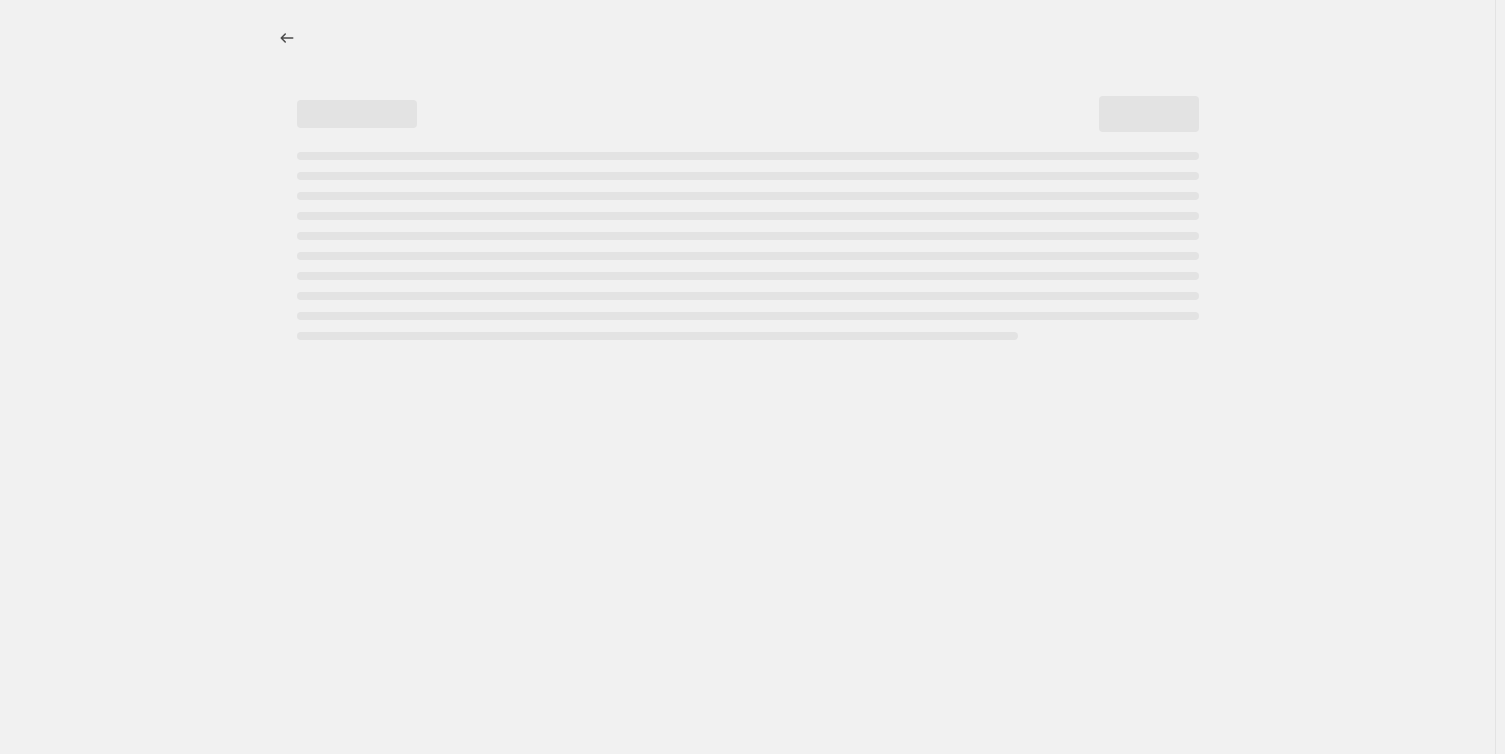 select on "percentage" 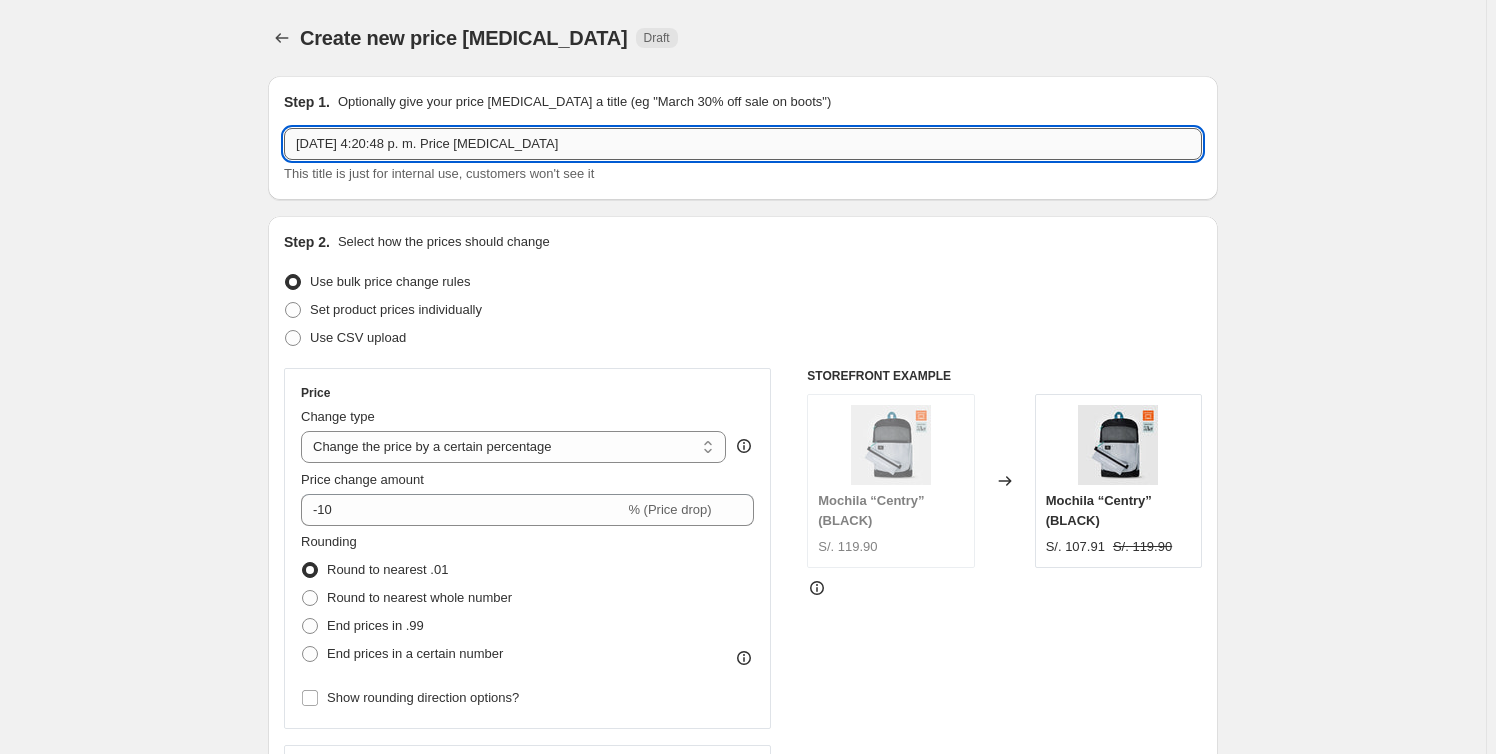 click on "[DATE] 4:20:48 p. m. Price [MEDICAL_DATA]" at bounding box center [743, 144] 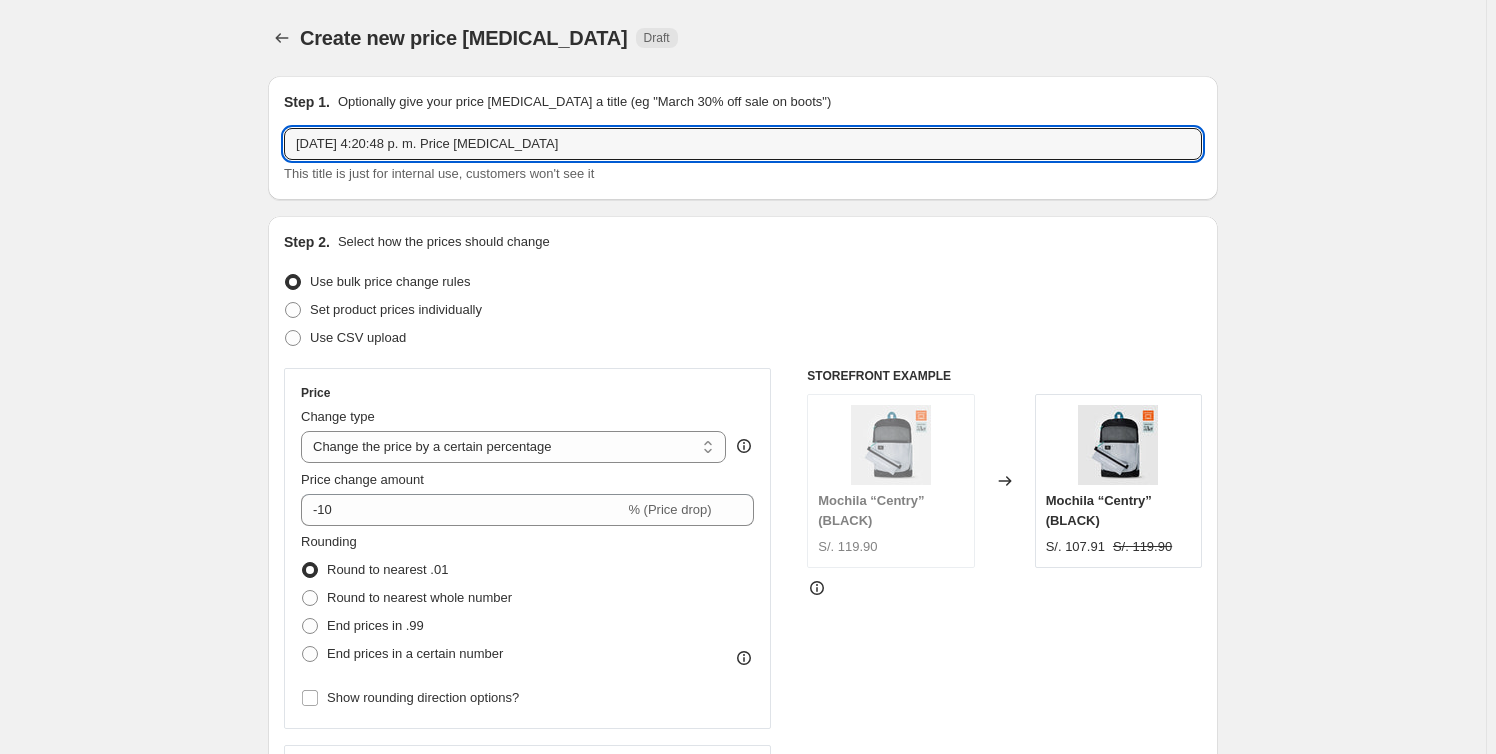 drag, startPoint x: 618, startPoint y: 142, endPoint x: -16, endPoint y: 73, distance: 637.74365 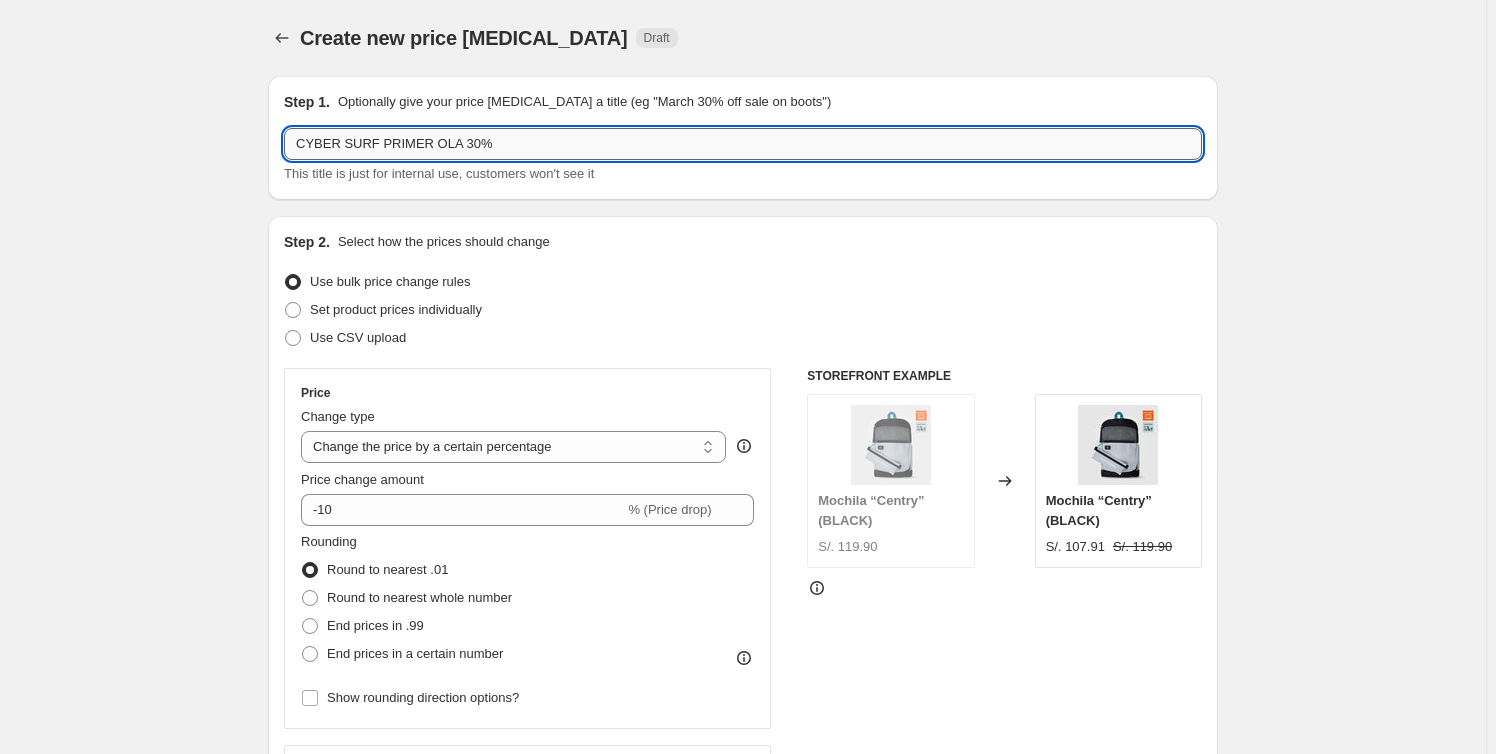click on "CYBER SURF PRIMER OLA 30%" at bounding box center (743, 144) 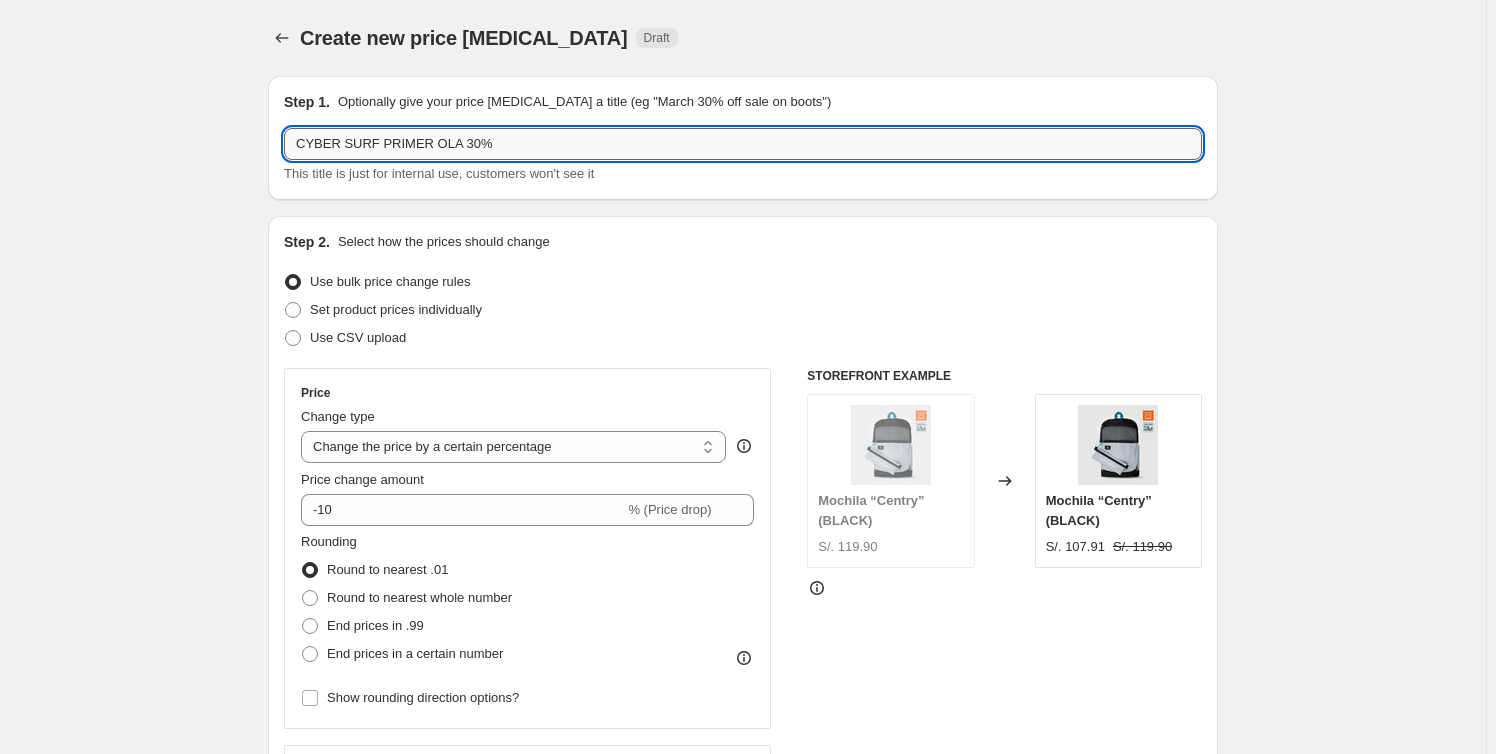 click on "CYBER SURF PRIMER OLA 30%" at bounding box center (743, 144) 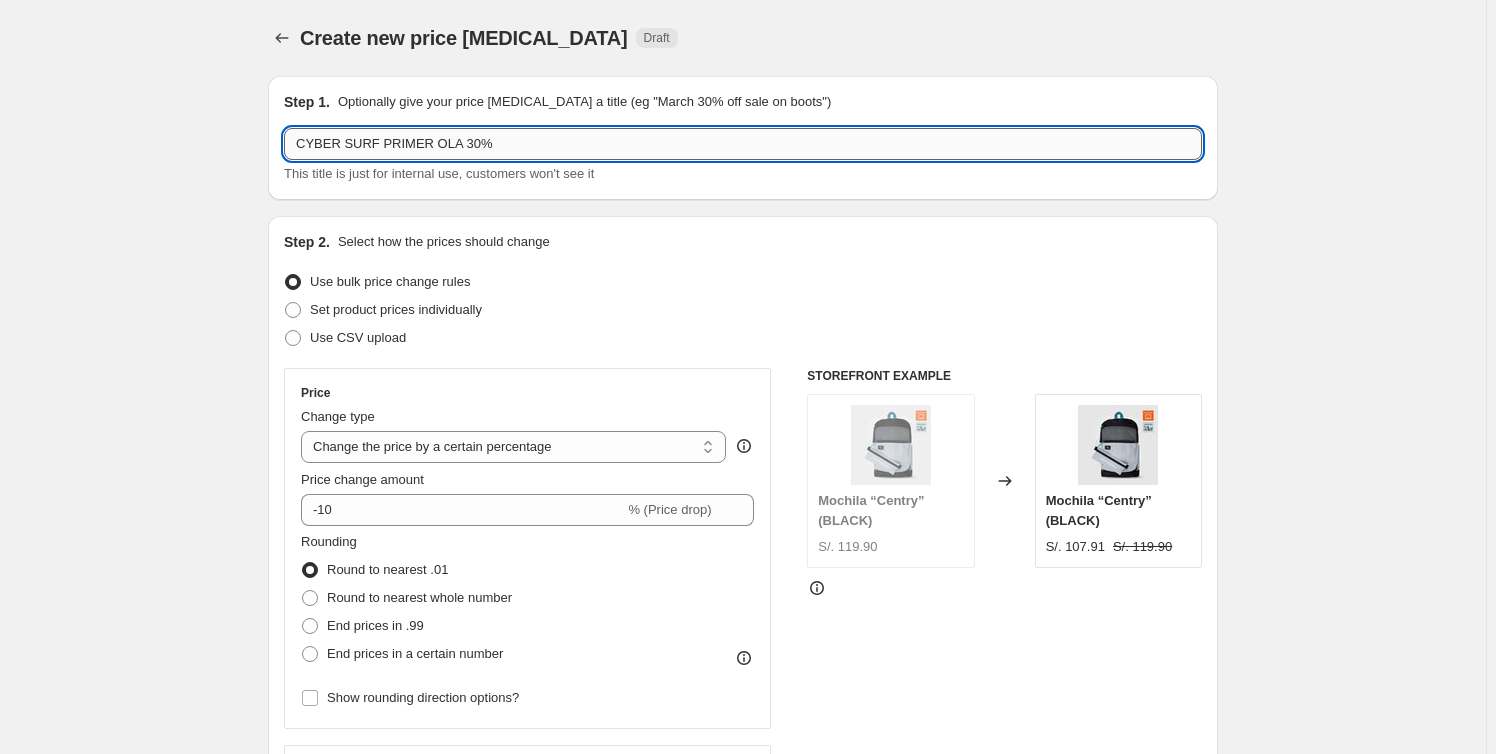 type on "CYBER SURF PRIMER OLA 30%" 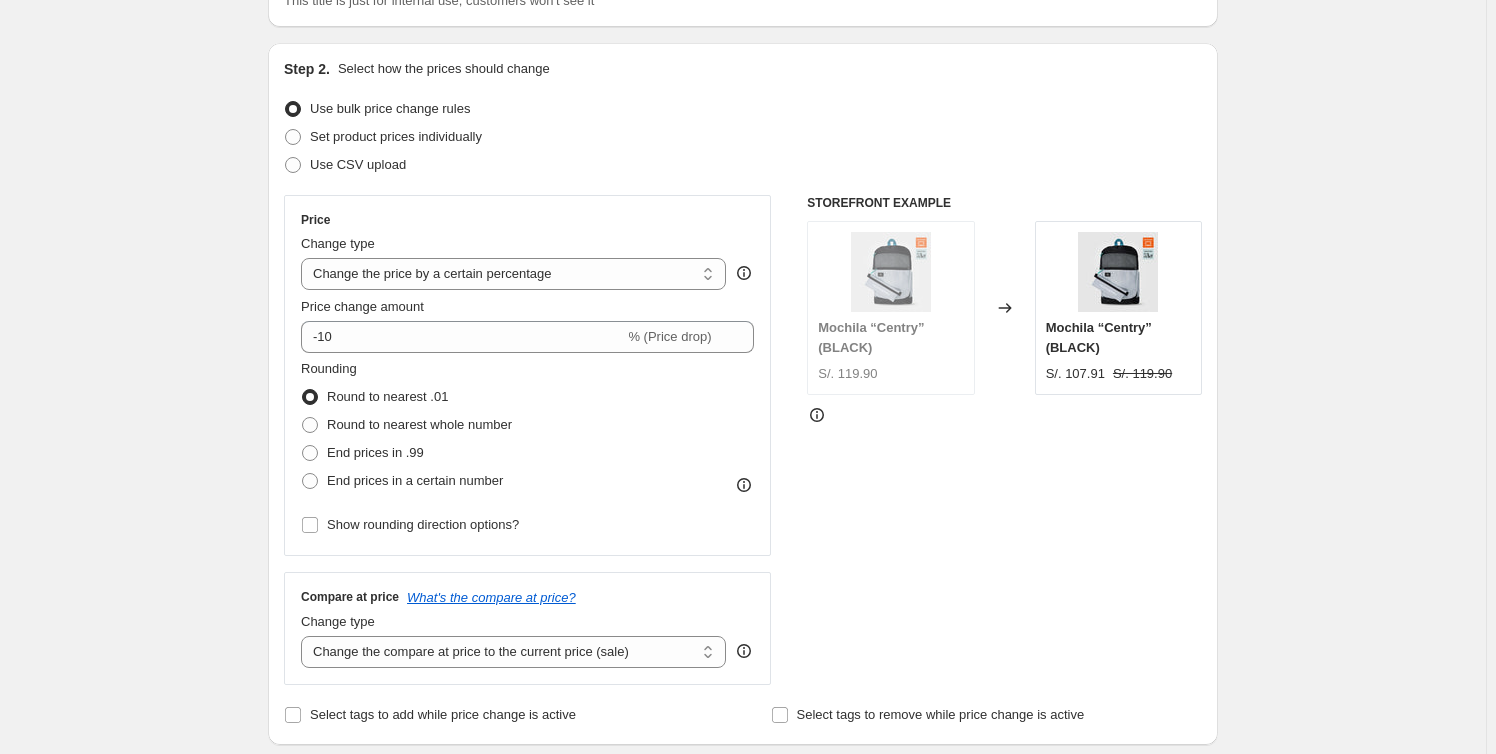 scroll, scrollTop: 181, scrollLeft: 0, axis: vertical 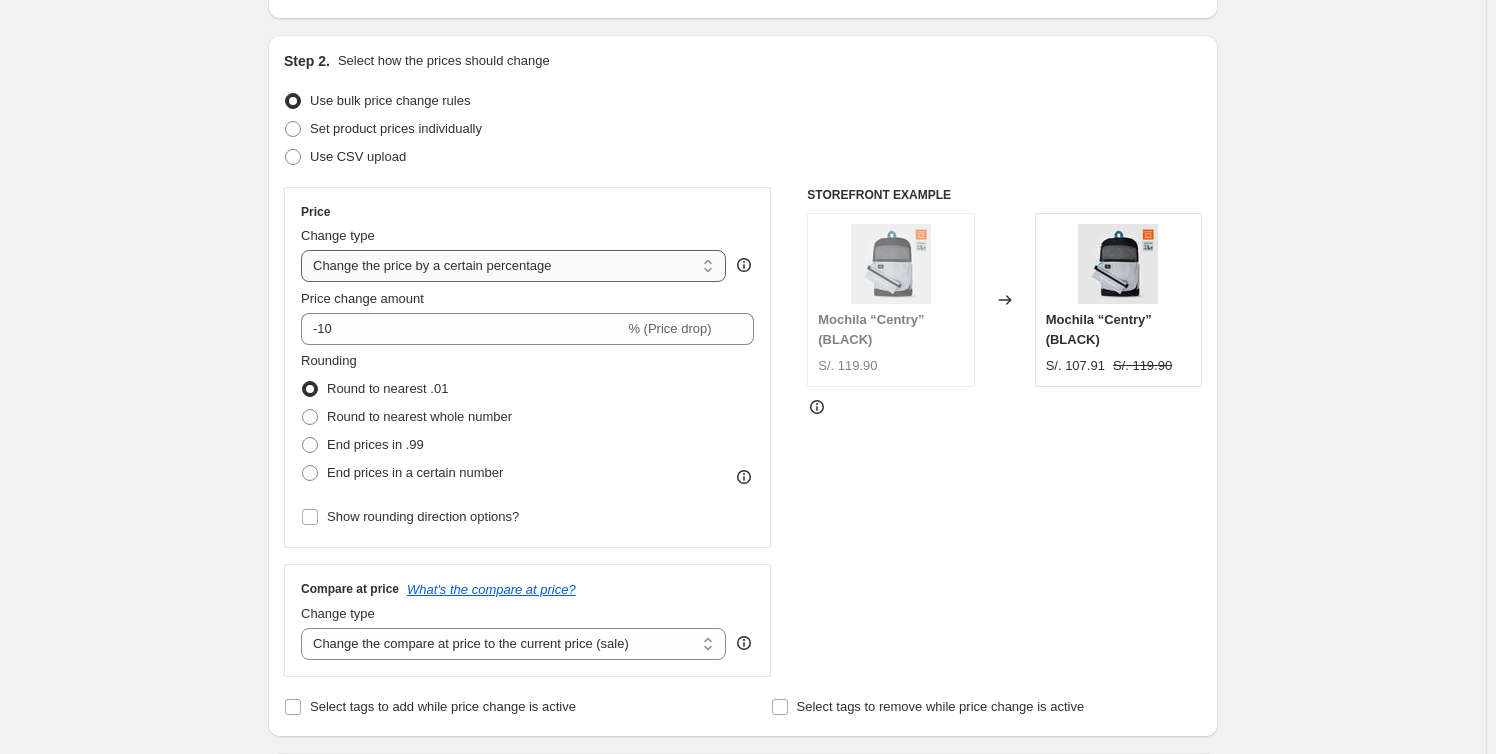 click on "Change the price to a certain amount Change the price by a certain amount Change the price by a certain percentage Change the price to the current compare at price (price before sale) Change the price by a certain amount relative to the compare at price Change the price by a certain percentage relative to the compare at price Don't change the price Change the price by a certain percentage relative to the cost per item Change price to certain cost margin" at bounding box center (513, 266) 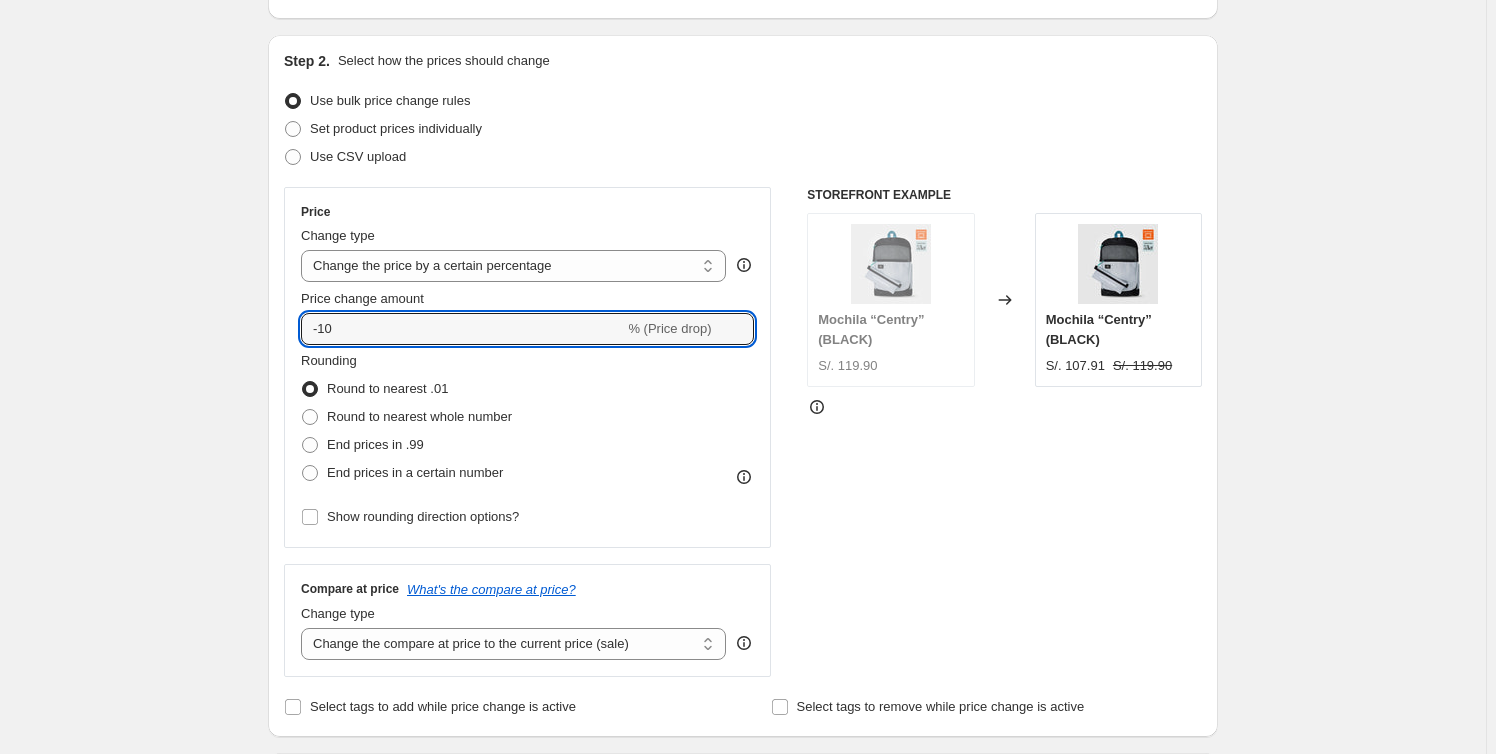 drag, startPoint x: 354, startPoint y: 329, endPoint x: 73, endPoint y: 297, distance: 282.8162 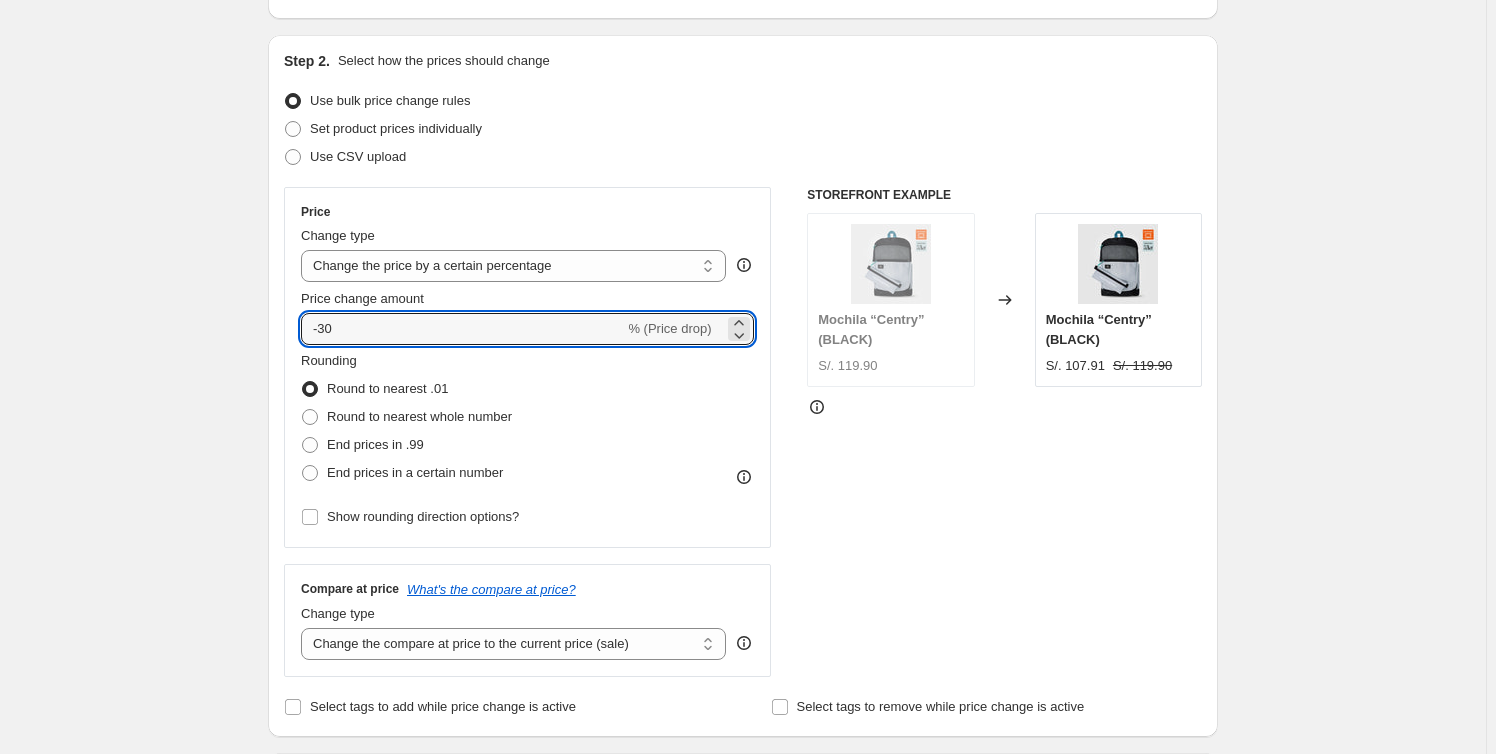 type on "-30" 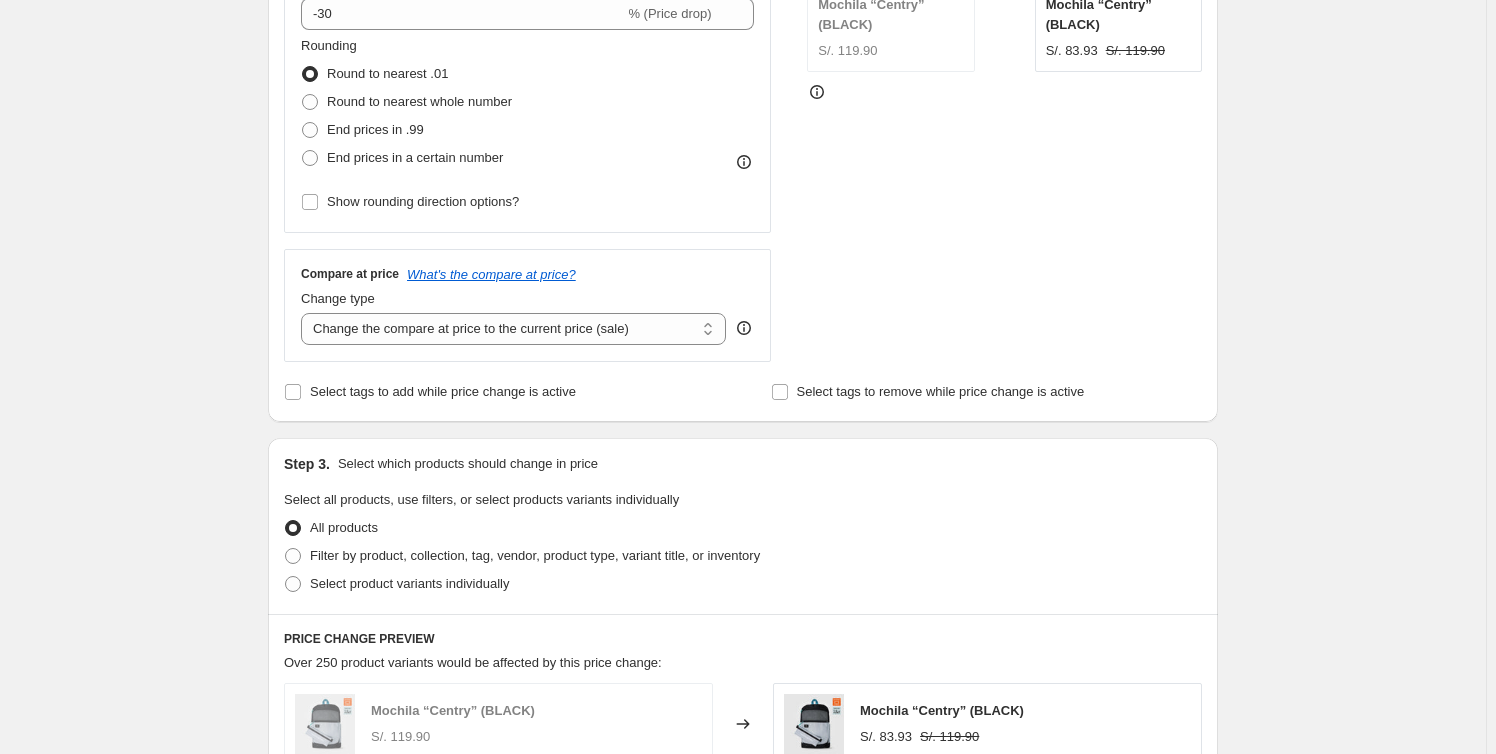 scroll, scrollTop: 545, scrollLeft: 0, axis: vertical 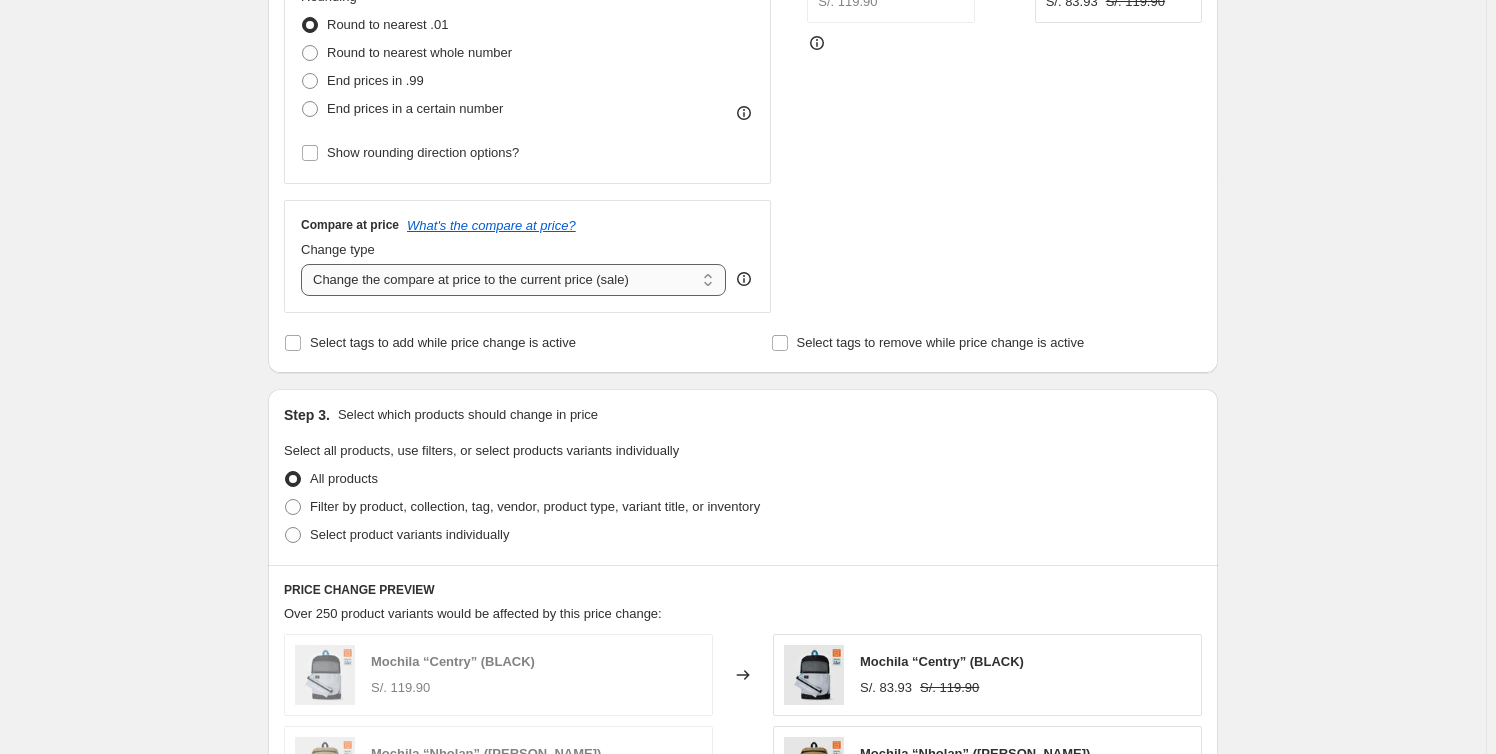 click on "Change the compare at price to the current price (sale) Change the compare at price to a certain amount Change the compare at price by a certain amount Change the compare at price by a certain percentage Change the compare at price by a certain amount relative to the actual price Change the compare at price by a certain percentage relative to the actual price Don't change the compare at price Remove the compare at price" at bounding box center (513, 280) 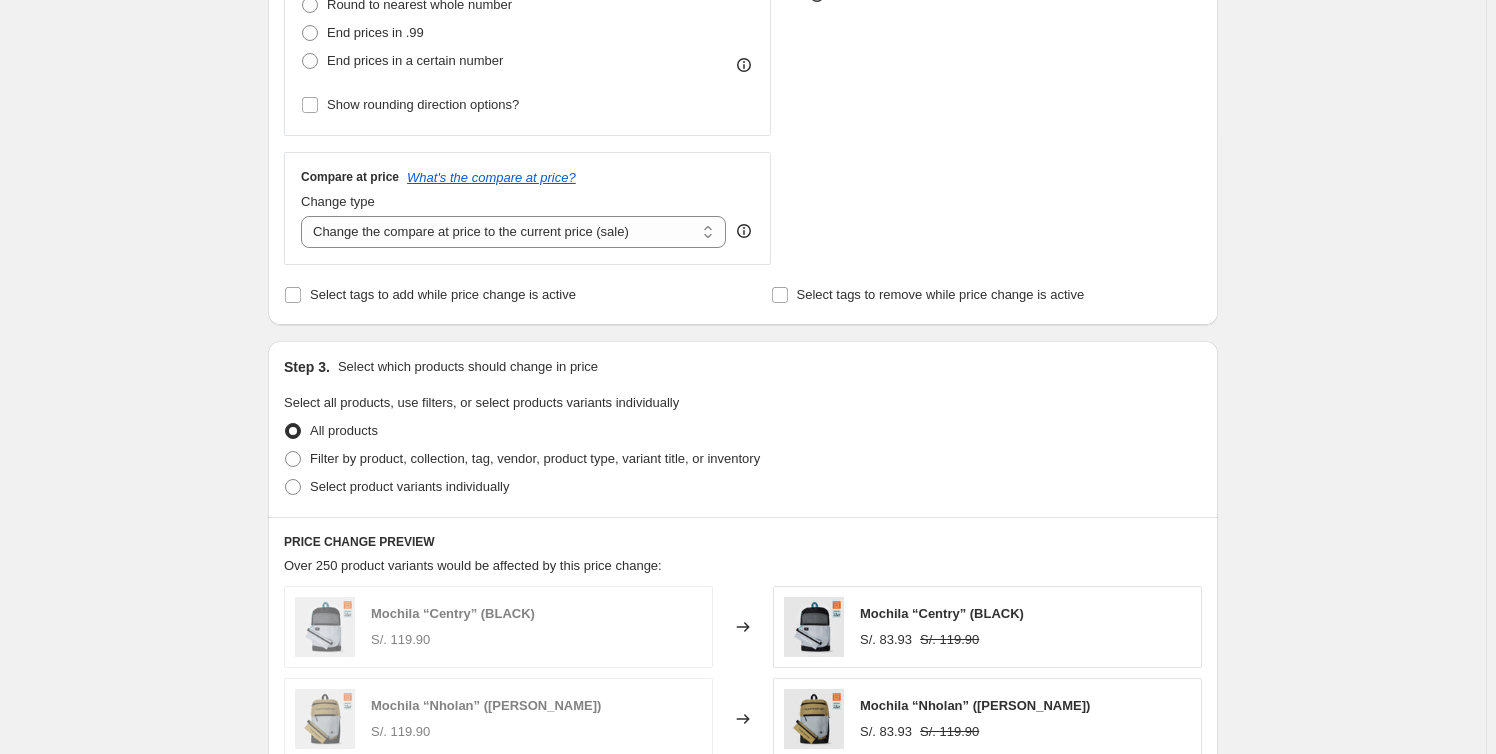 scroll, scrollTop: 727, scrollLeft: 0, axis: vertical 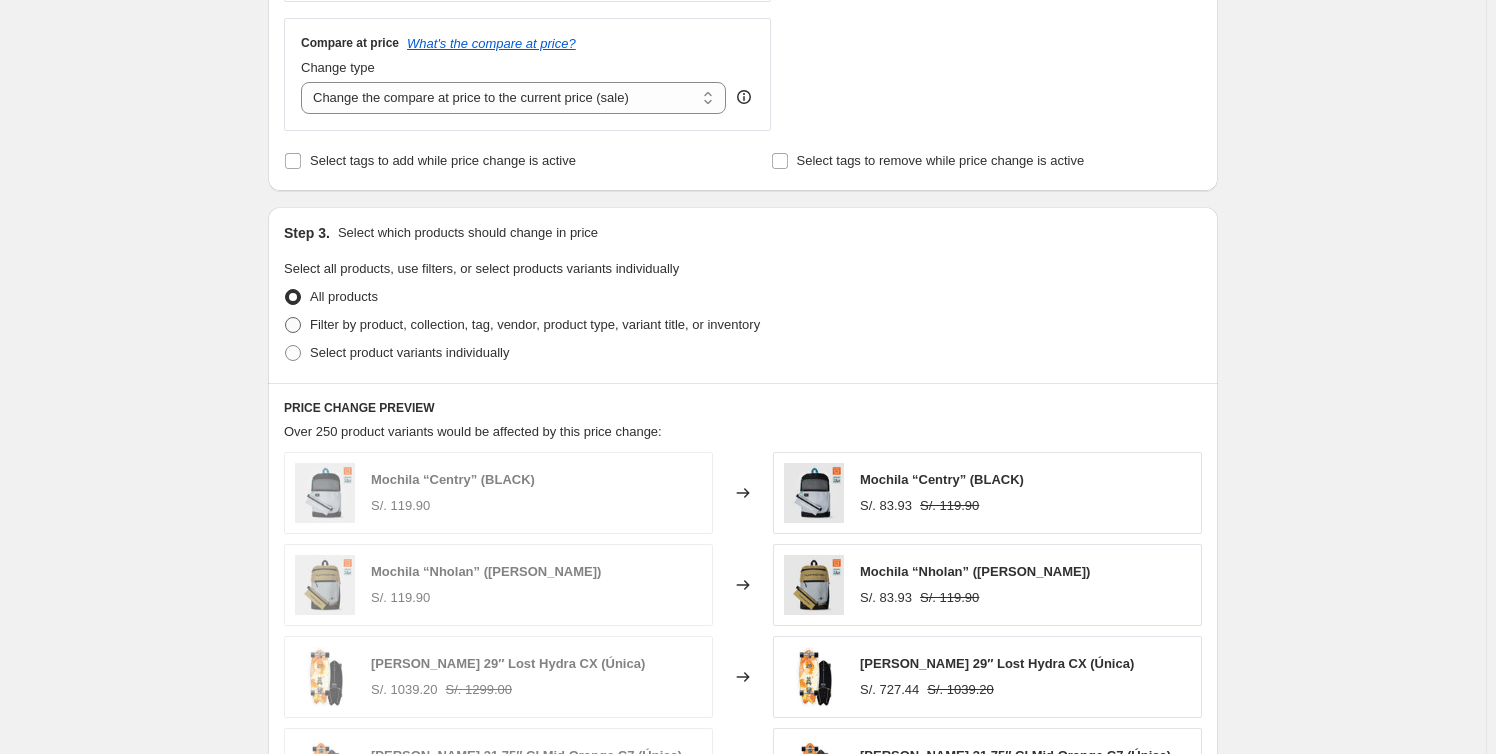 click on "Filter by product, collection, tag, vendor, product type, variant title, or inventory" at bounding box center [535, 324] 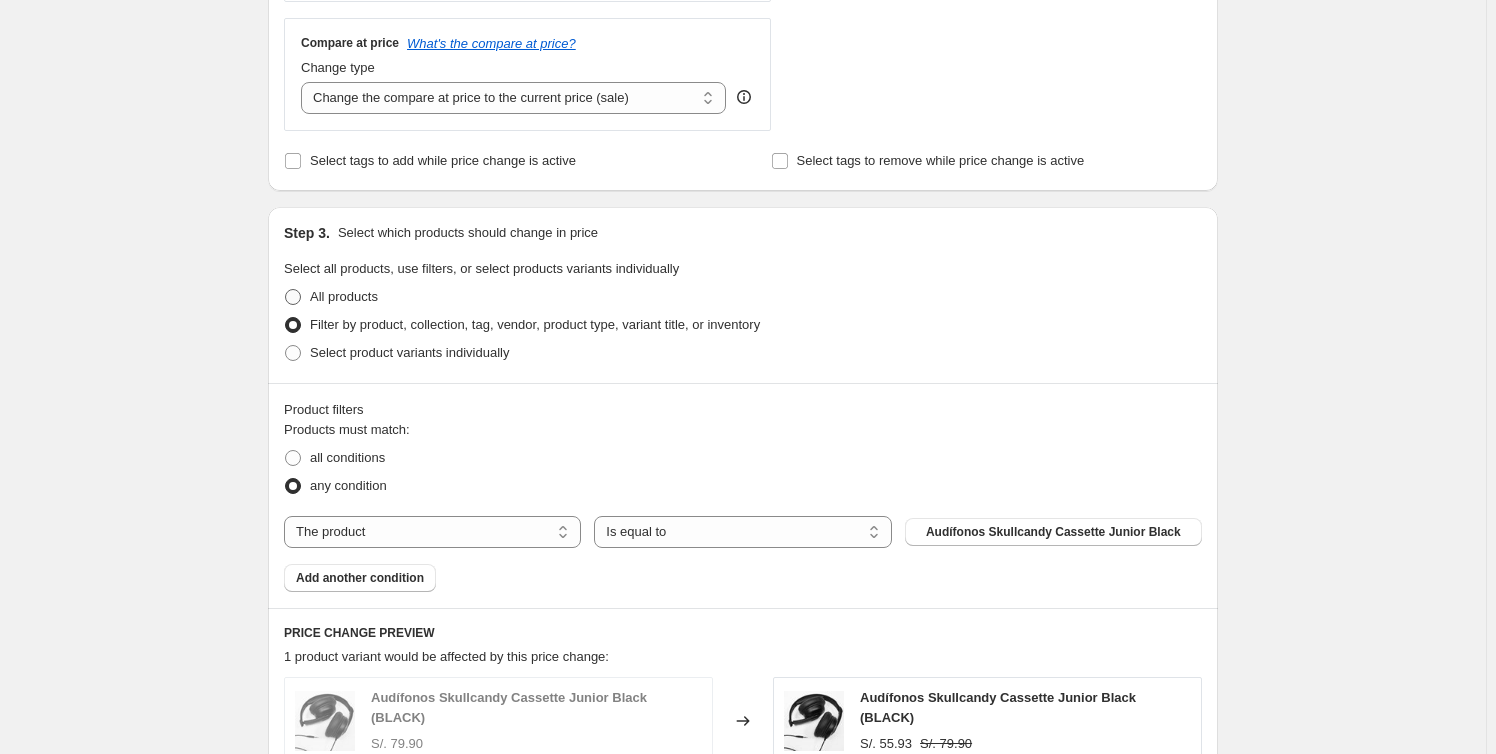 click on "All products" at bounding box center [344, 296] 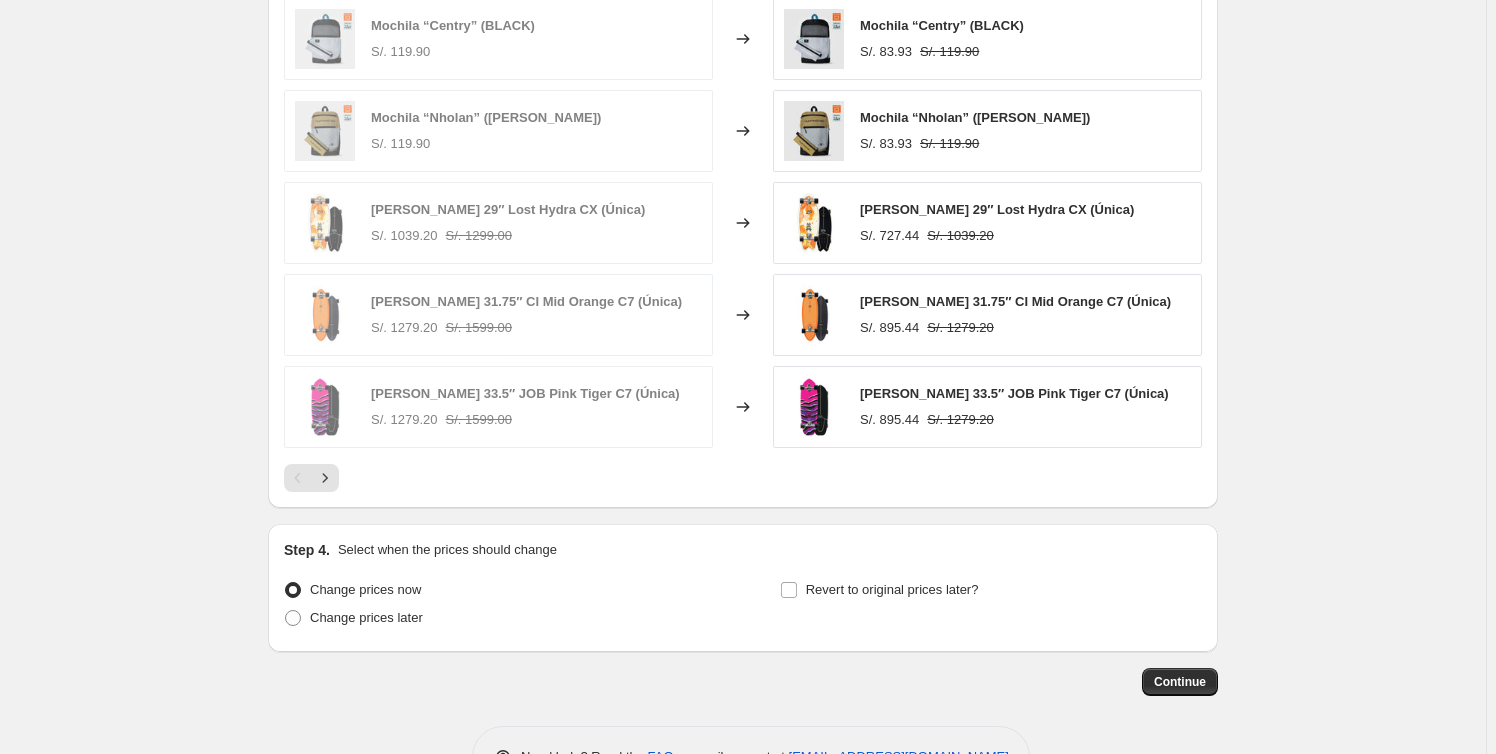 scroll, scrollTop: 909, scrollLeft: 0, axis: vertical 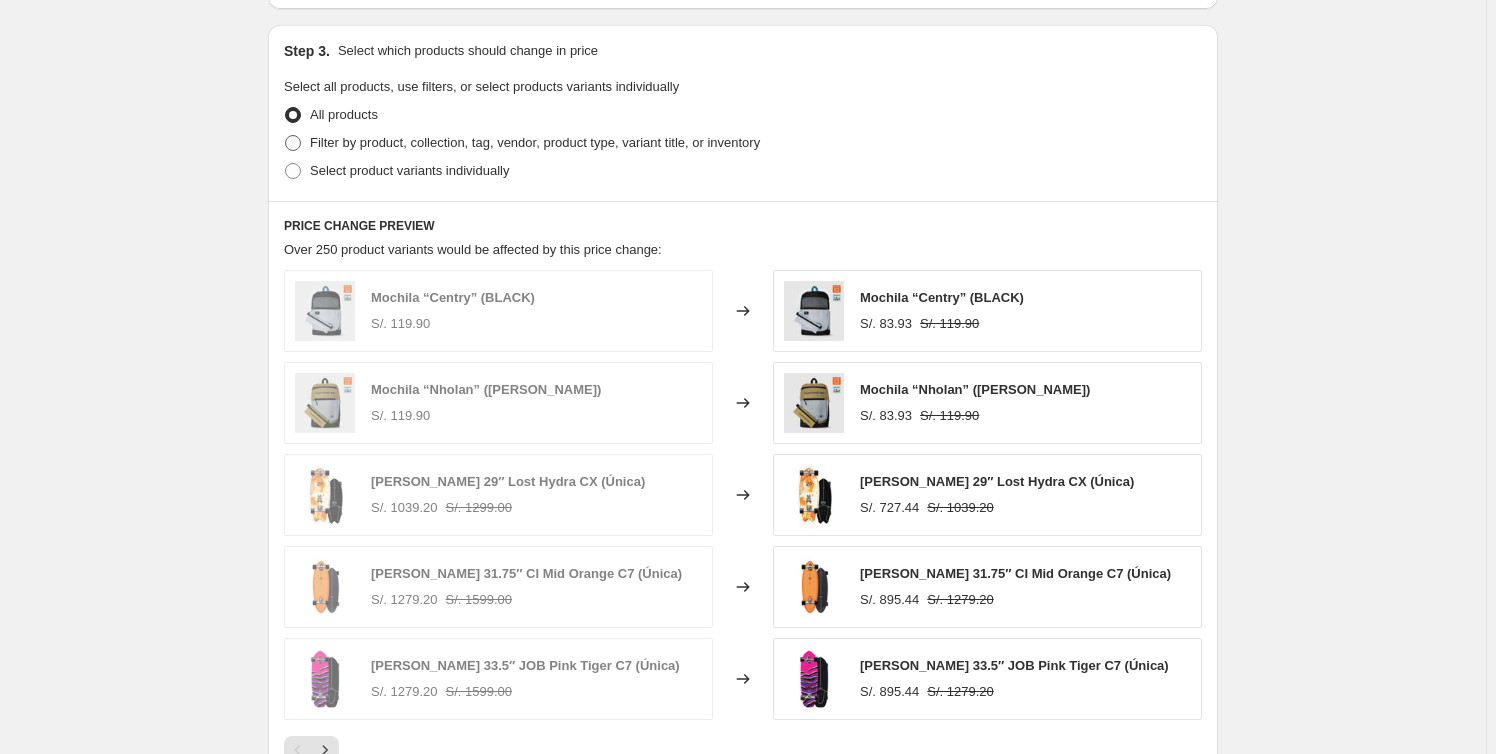 click on "Filter by product, collection, tag, vendor, product type, variant title, or inventory" at bounding box center (535, 142) 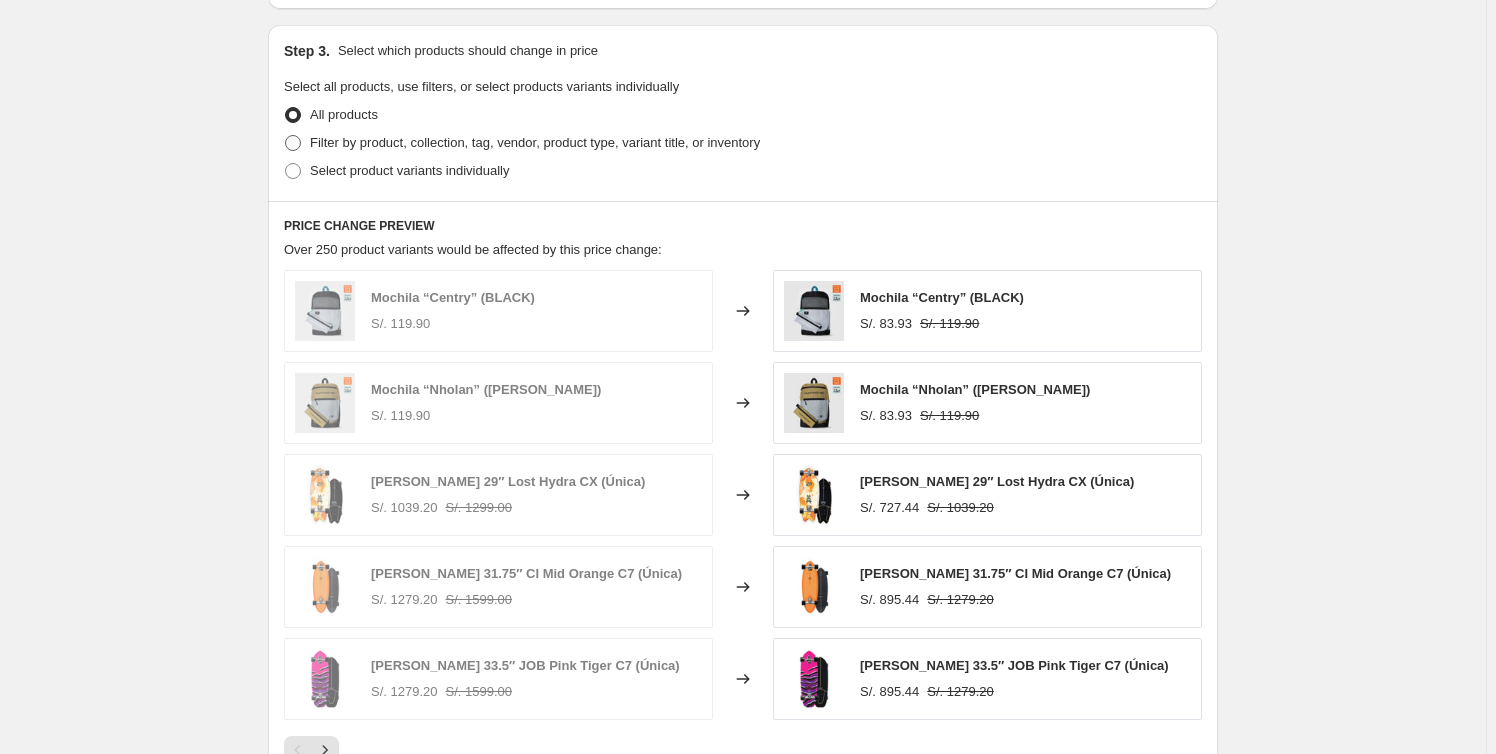 radio on "true" 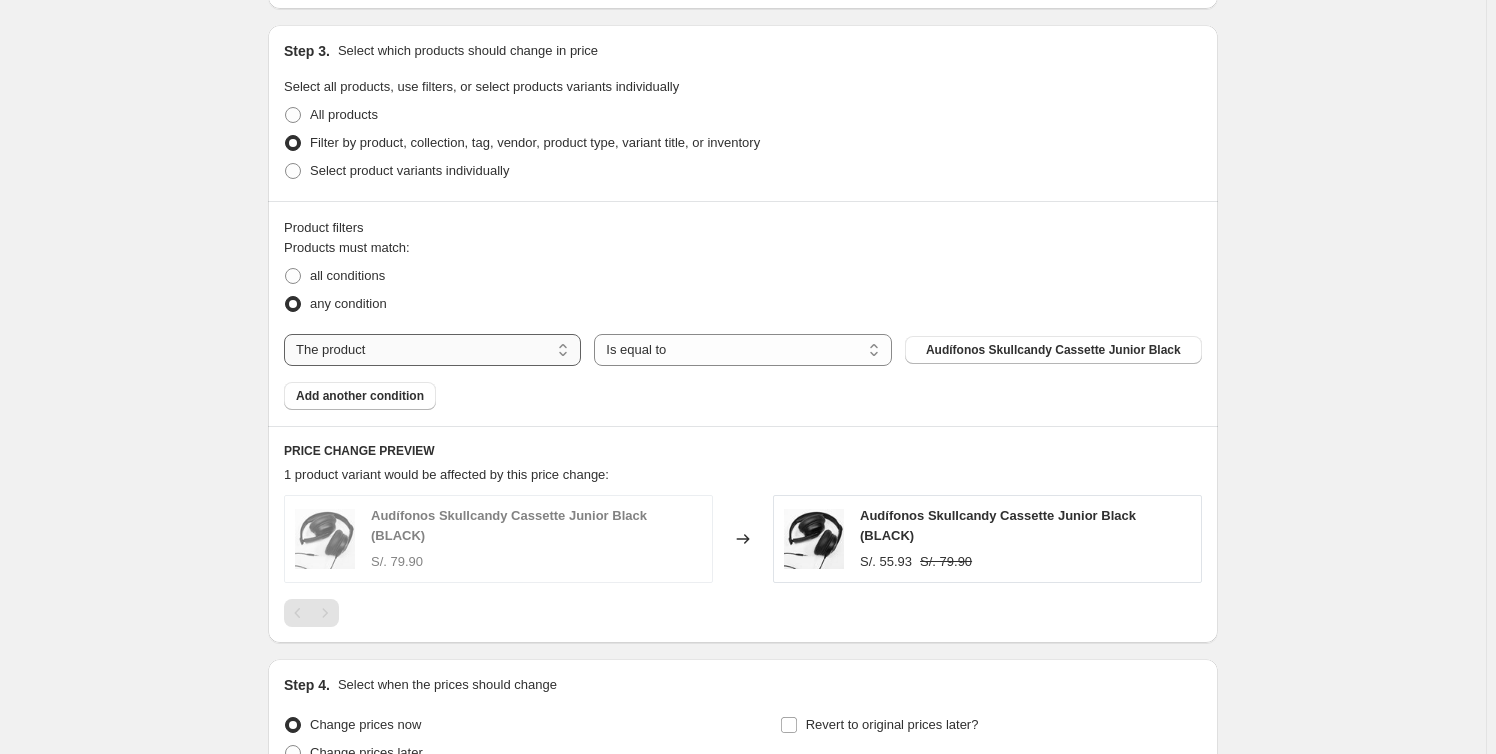 click on "The product The product's collection The product's tag The product's vendor The product's type The product's status The variant's title Inventory quantity" at bounding box center (432, 350) 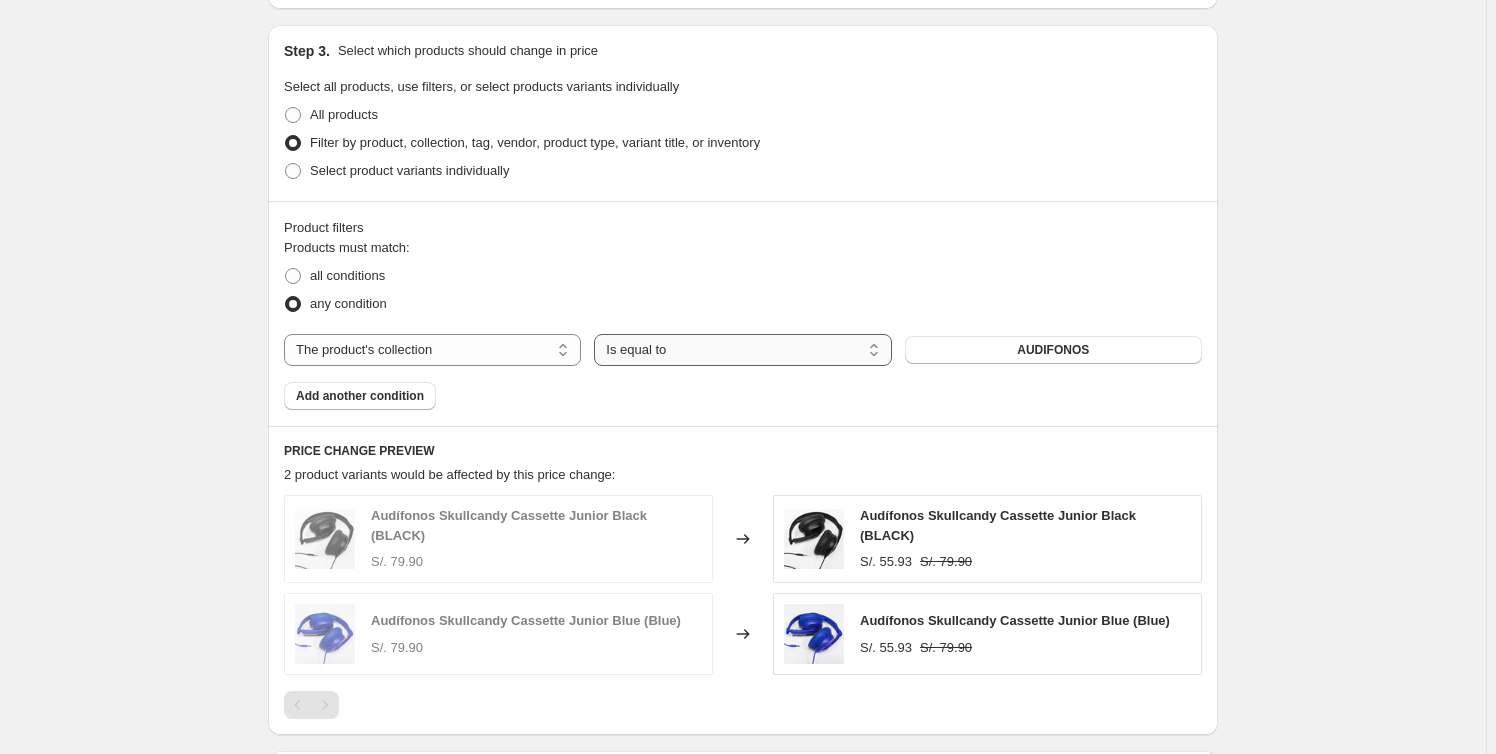 click on "Is equal to Is not equal to" at bounding box center [742, 350] 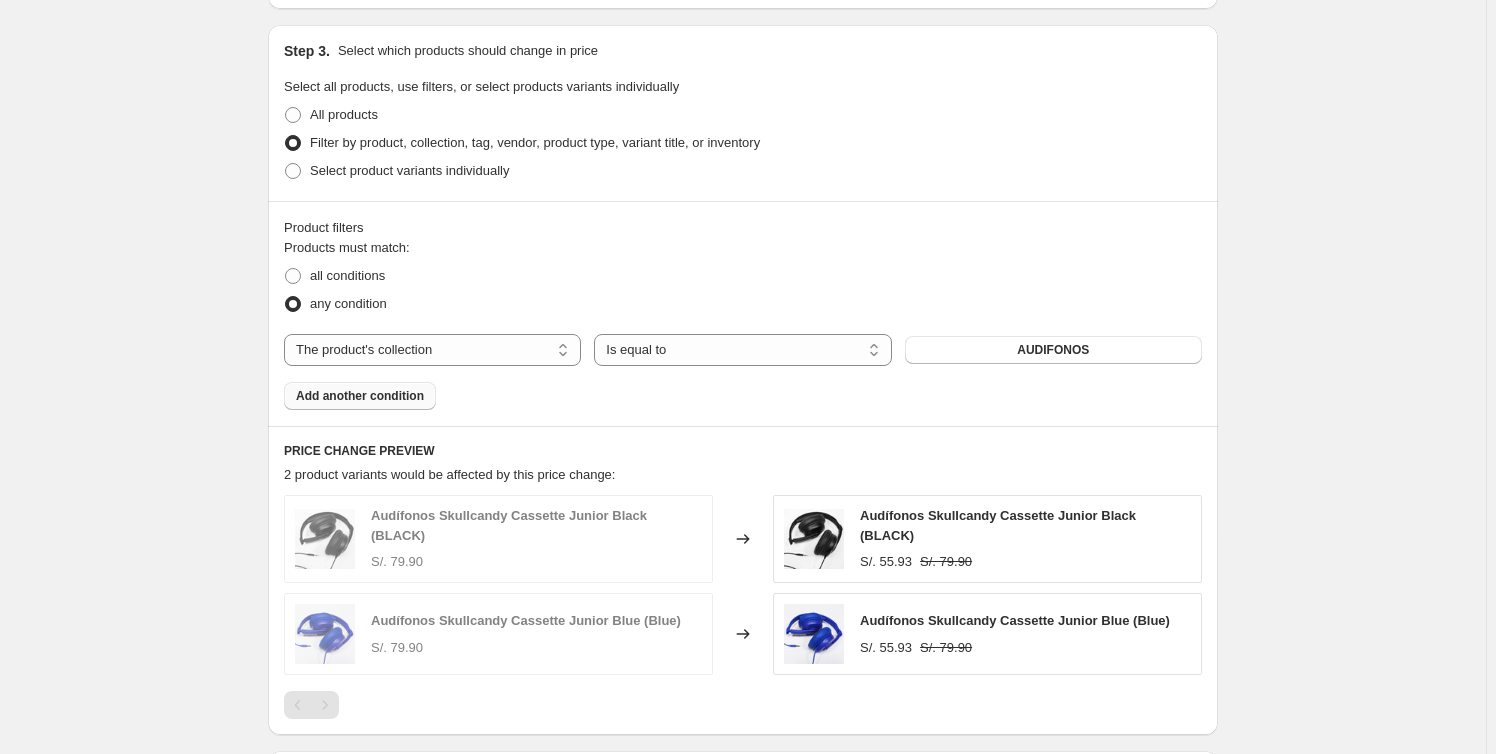 click on "Add another condition" at bounding box center [360, 396] 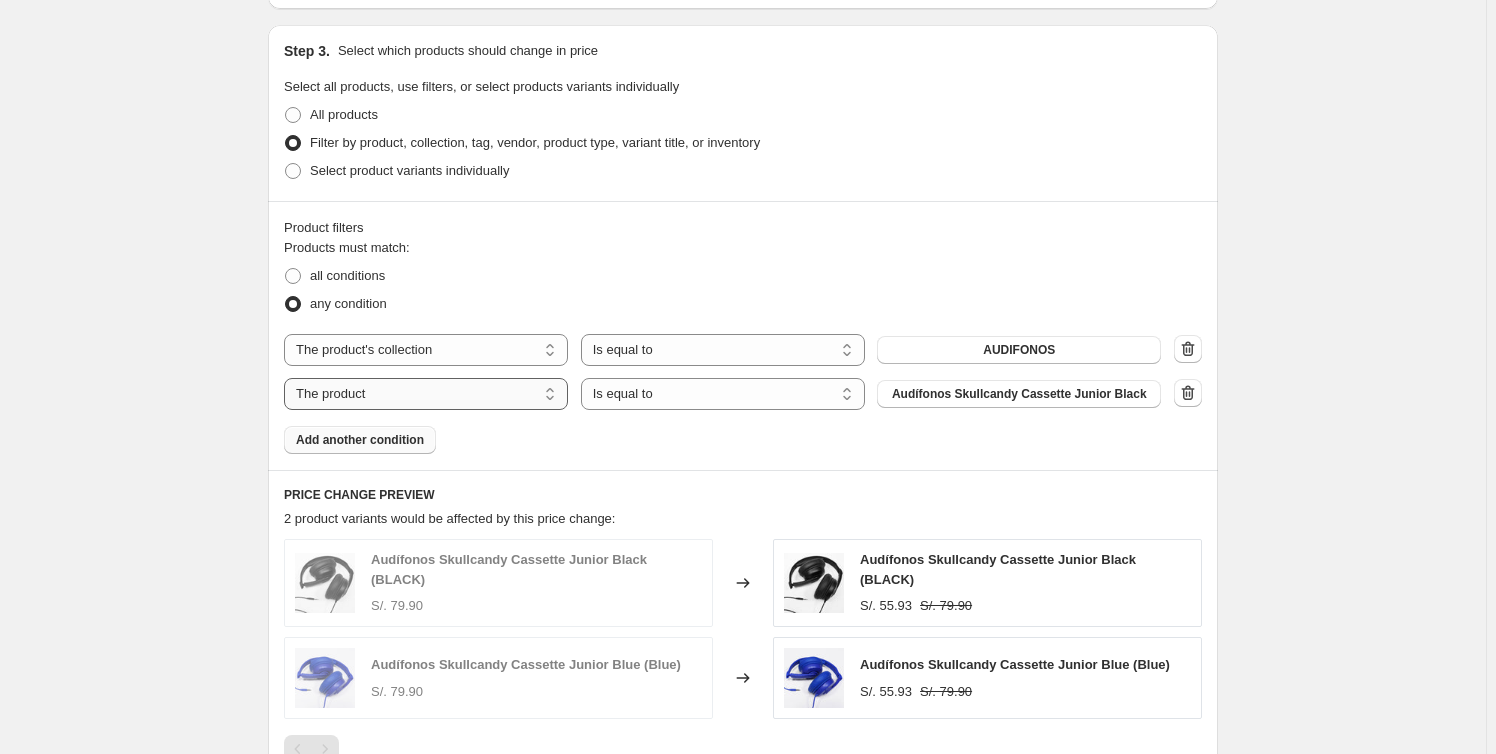 click on "The product The product's collection The product's tag The product's vendor The product's type The product's status The variant's title Inventory quantity" at bounding box center (426, 394) 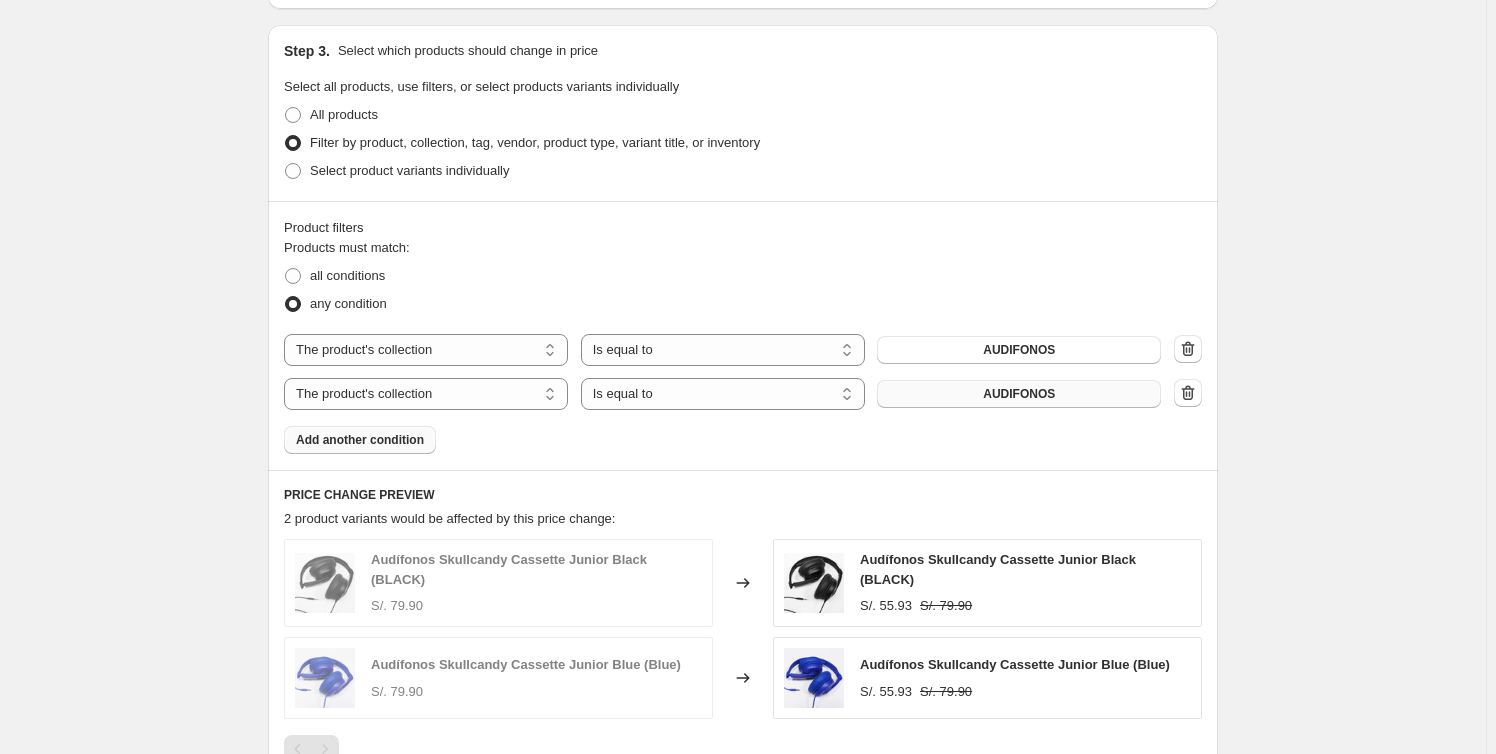 click on "AUDIFONOS" at bounding box center [1019, 394] 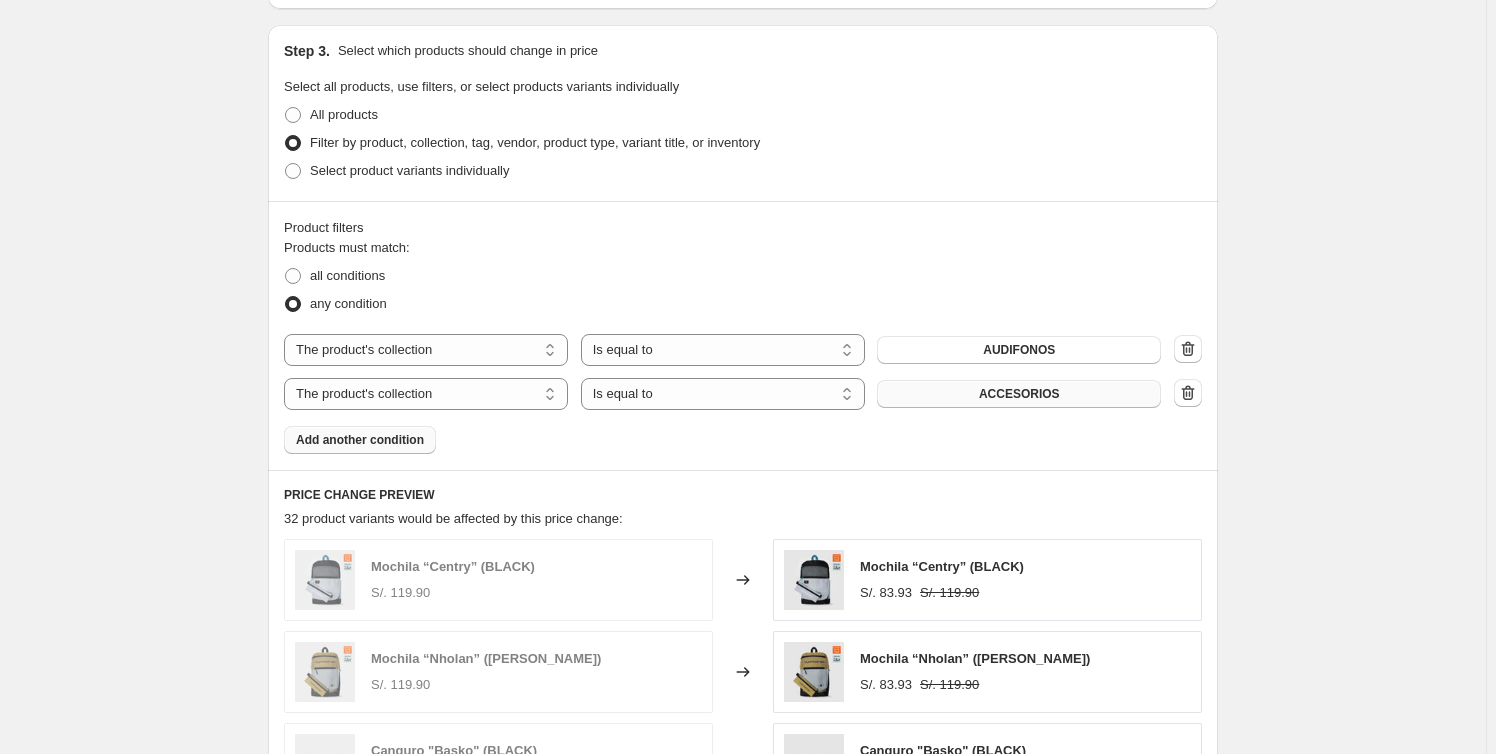 click on "Add another condition" at bounding box center (360, 440) 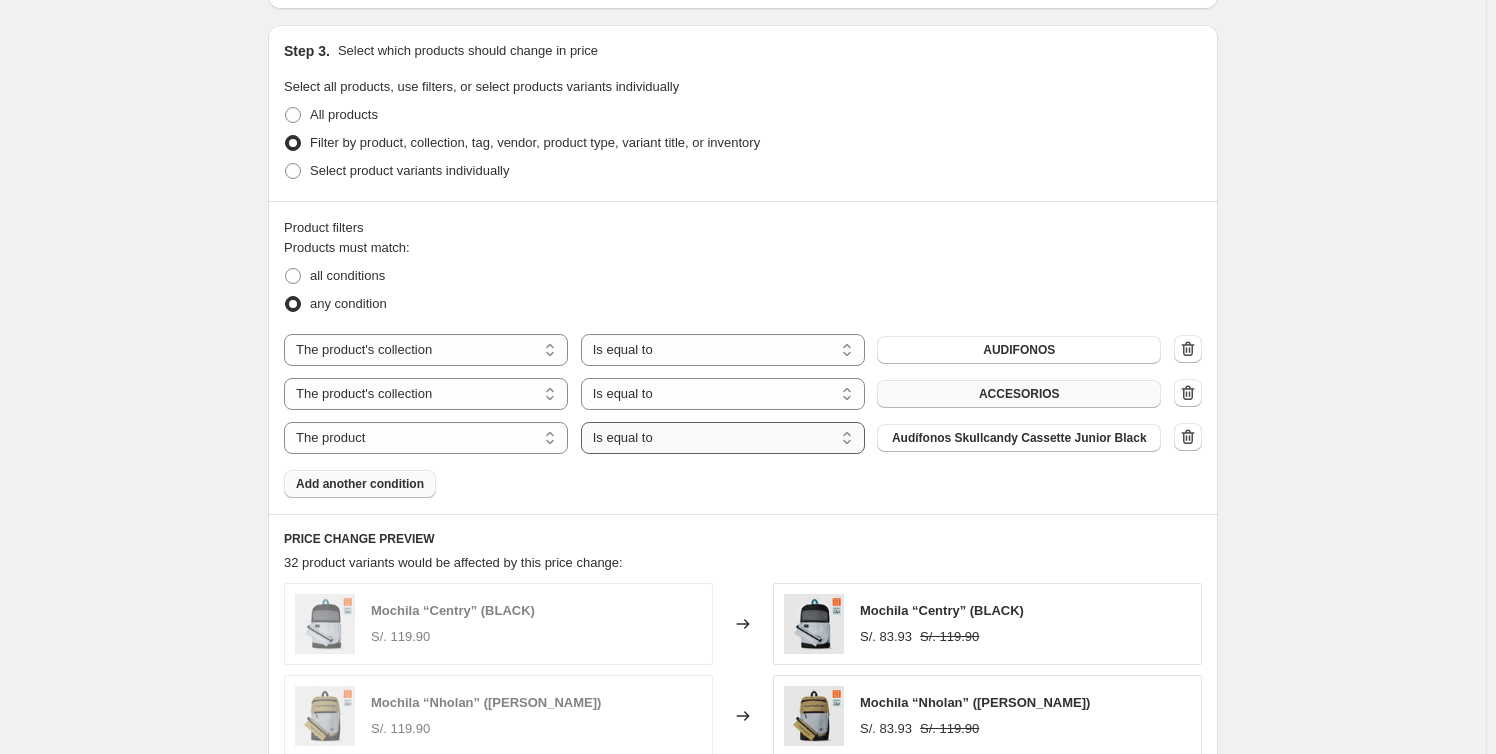 click on "Is equal to Is not equal to" at bounding box center [723, 438] 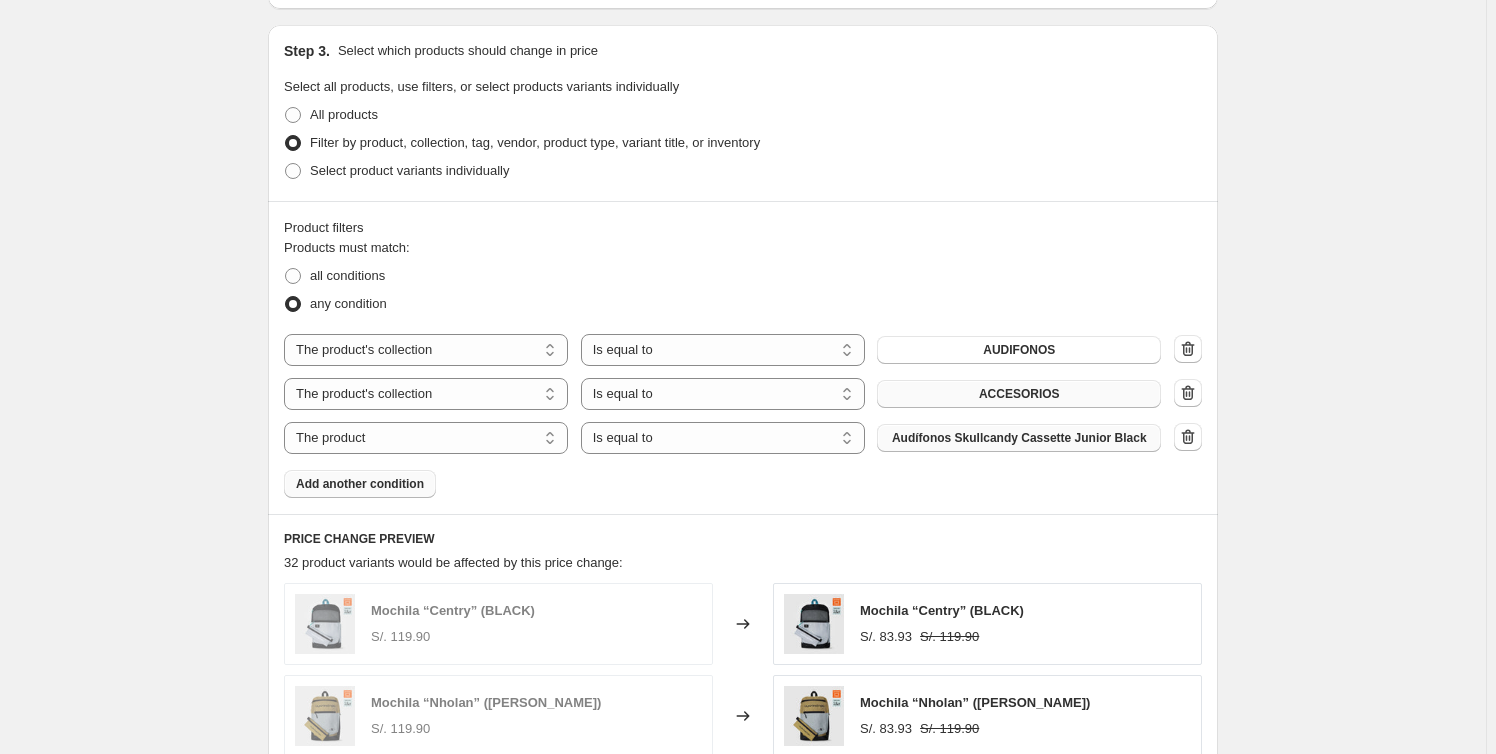 click on "Audífonos Skullcandy Cassette Junior Black" at bounding box center [1019, 438] 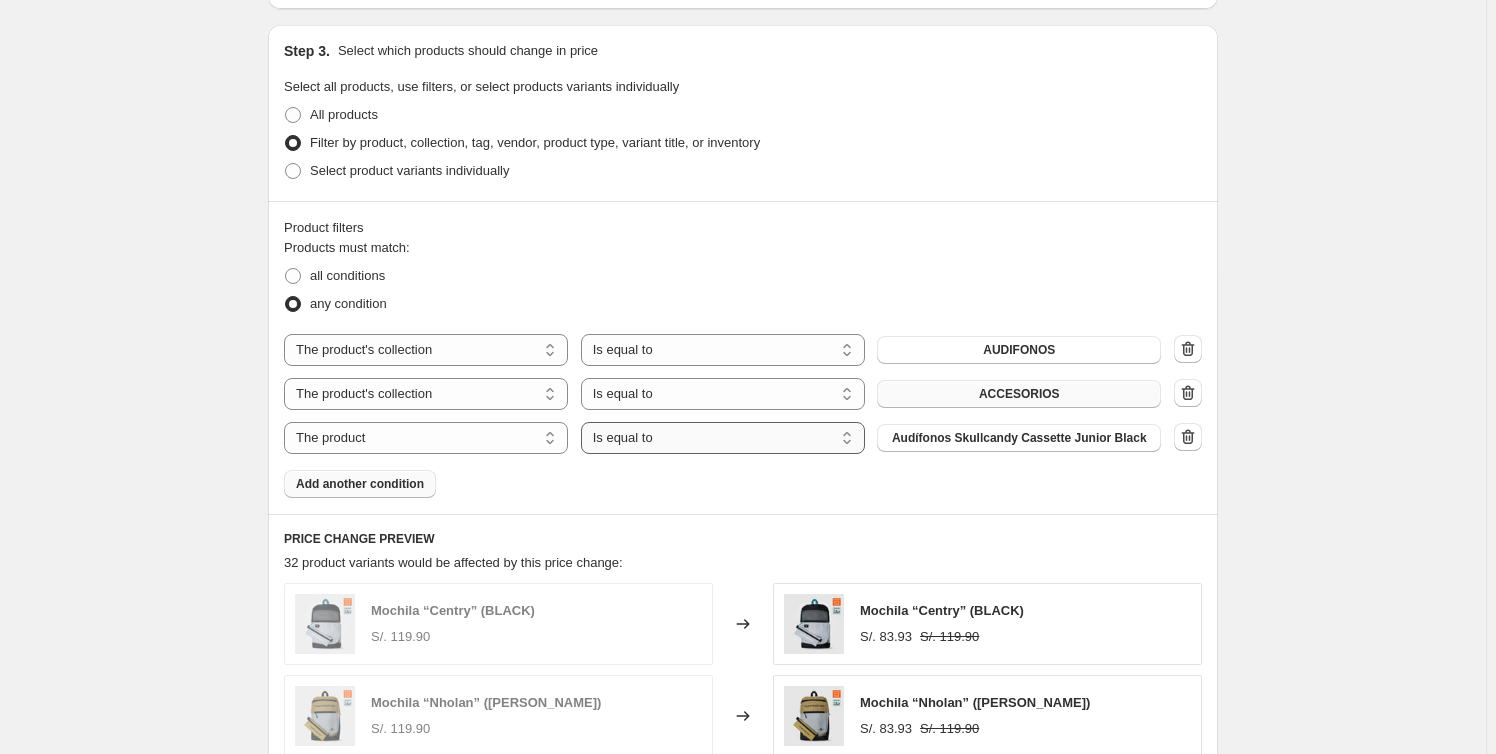 click on "Is equal to Is not equal to" at bounding box center [723, 438] 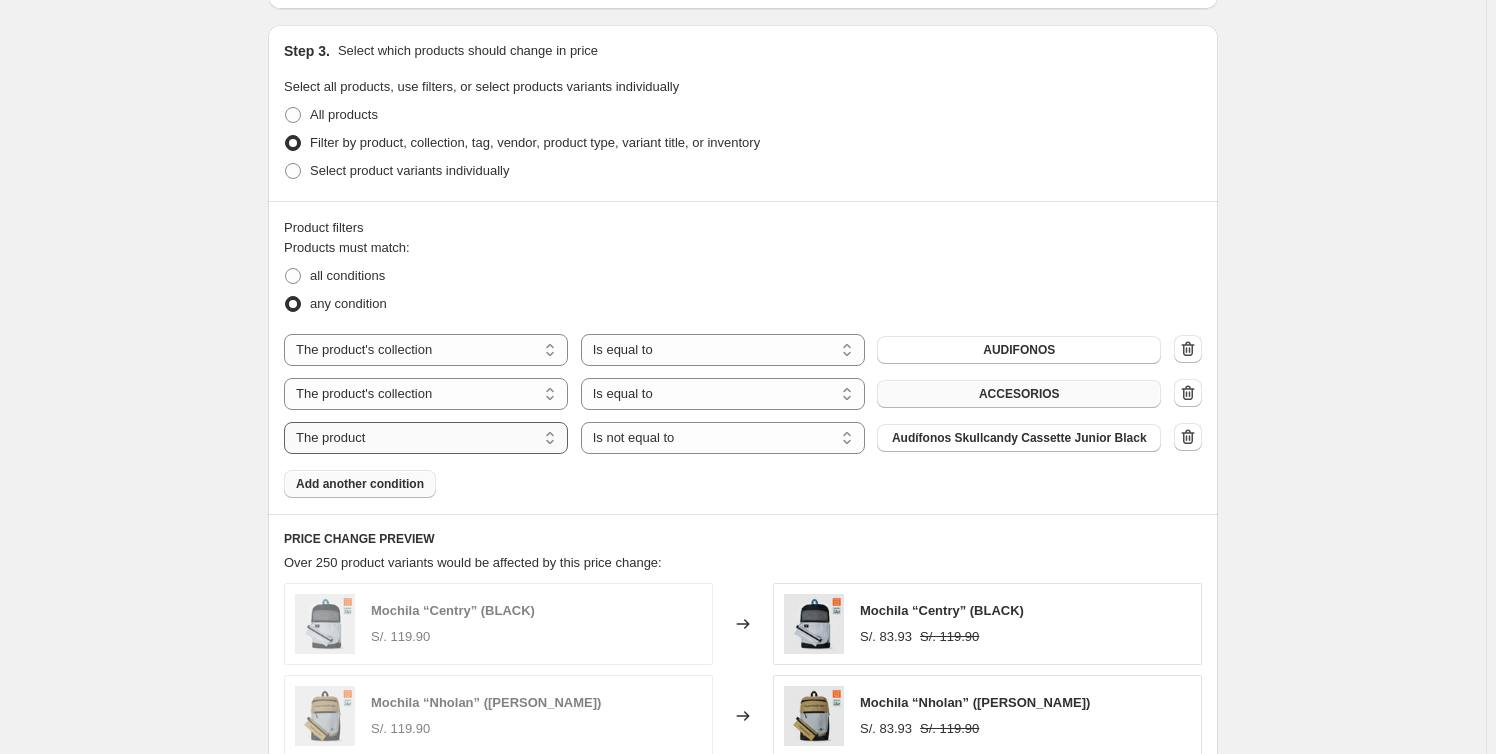 click on "The product The product's collection The product's tag The product's vendor The product's type The product's status The variant's title Inventory quantity" at bounding box center (426, 438) 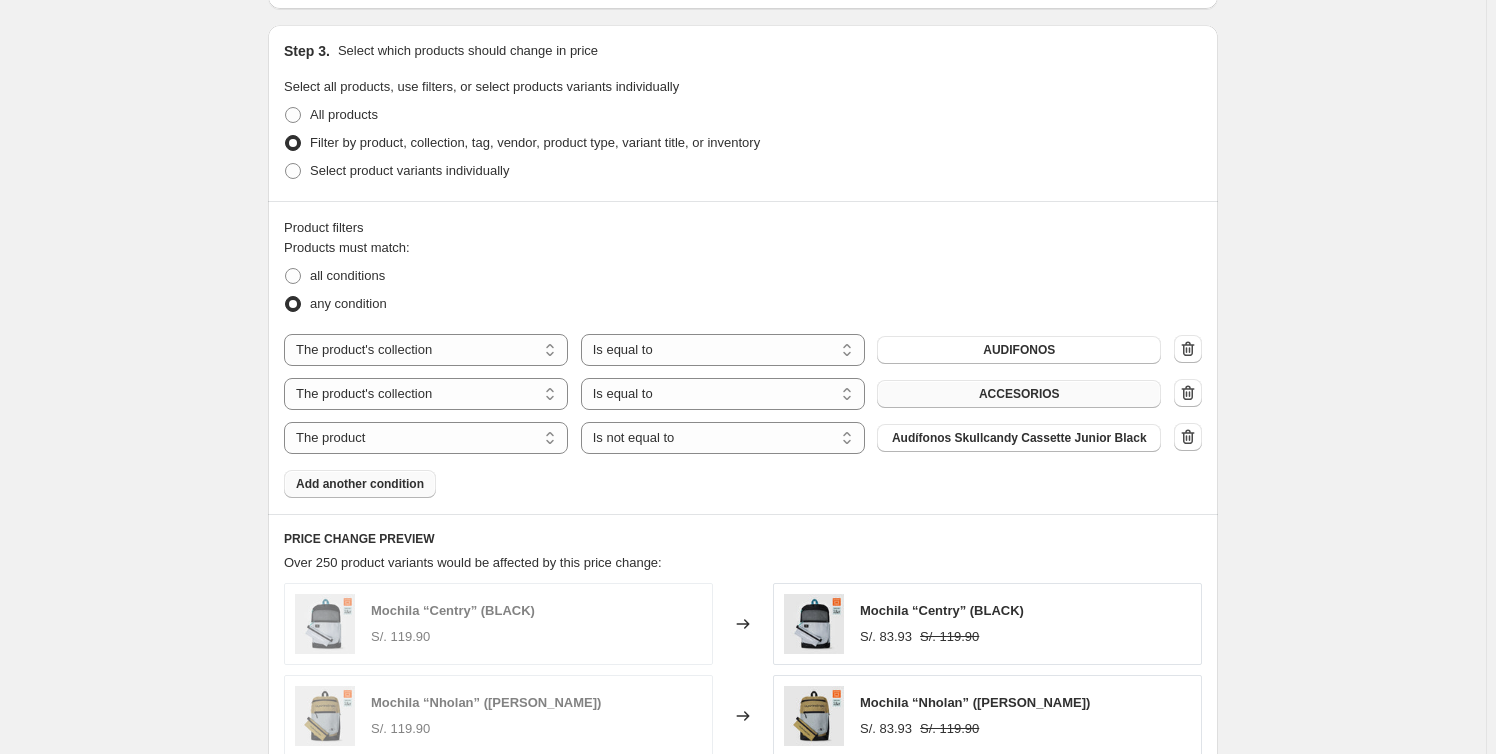 click on "Create new price [MEDICAL_DATA]. This page is ready Create new price [MEDICAL_DATA] Draft Step 1. Optionally give your price [MEDICAL_DATA] a title (eg "March 30% off sale on boots") CYBER SURF PRIMER OLA 30% This title is just for internal use, customers won't see it Step 2. Select how the prices should change Use bulk price change rules Set product prices individually Use CSV upload Price Change type Change the price to a certain amount Change the price by a certain amount Change the price by a certain percentage Change the price to the current compare at price (price before sale) Change the price by a certain amount relative to the compare at price Change the price by a certain percentage relative to the compare at price Don't change the price Change the price by a certain percentage relative to the cost per item Change price to certain cost margin Change the price by a certain percentage Price change amount -30 % (Price drop) Rounding Round to nearest .01 Round to nearest whole number End prices in .99 Change type" at bounding box center [743, 247] 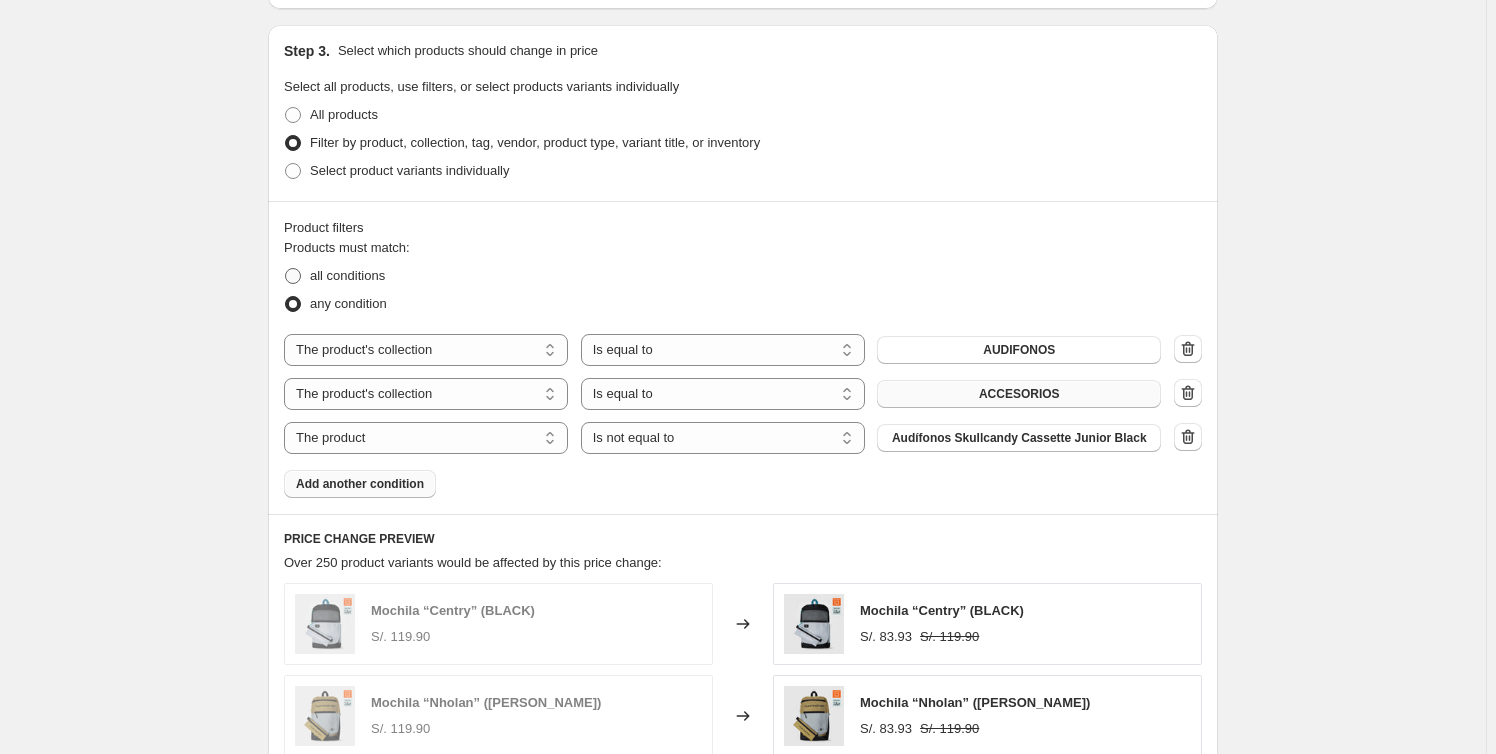 click on "all conditions" at bounding box center (347, 275) 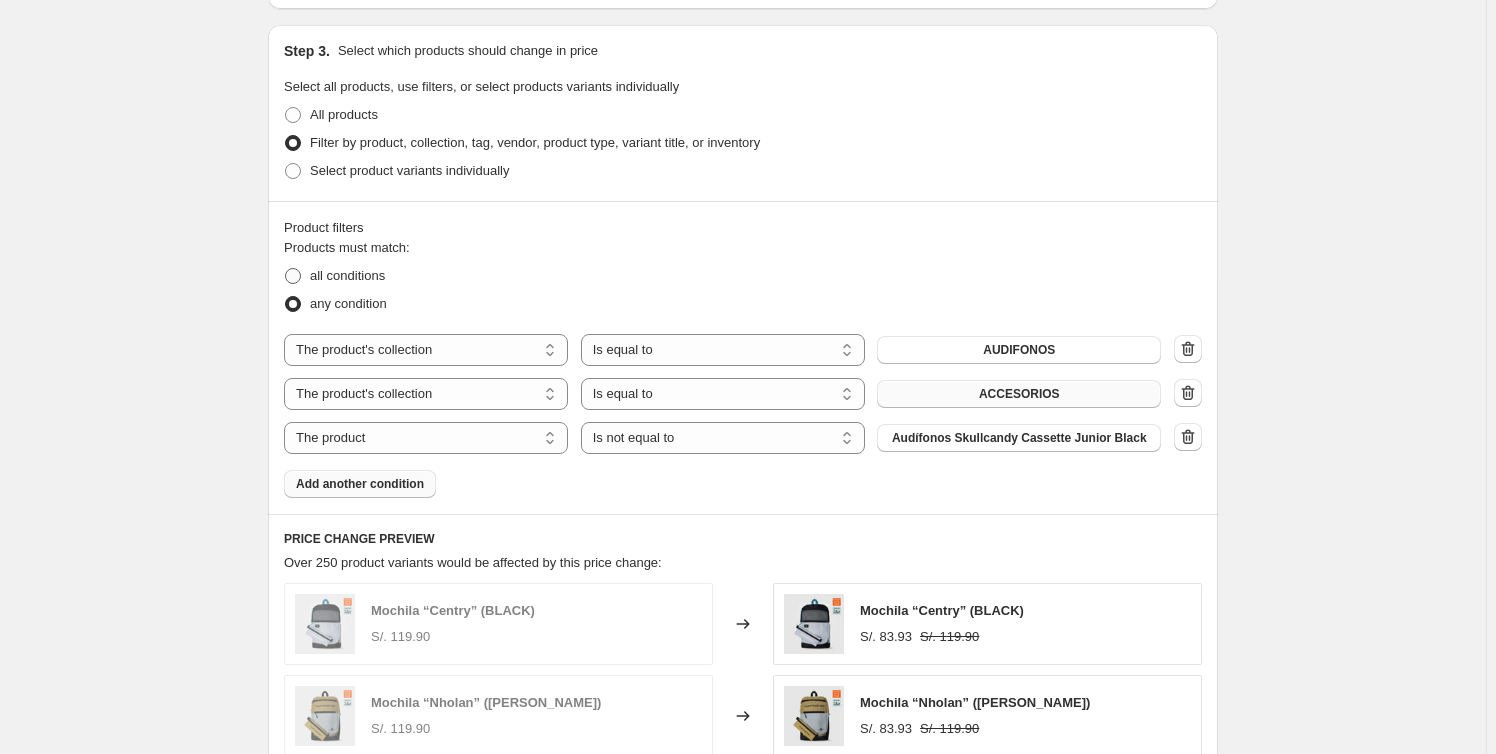 radio on "true" 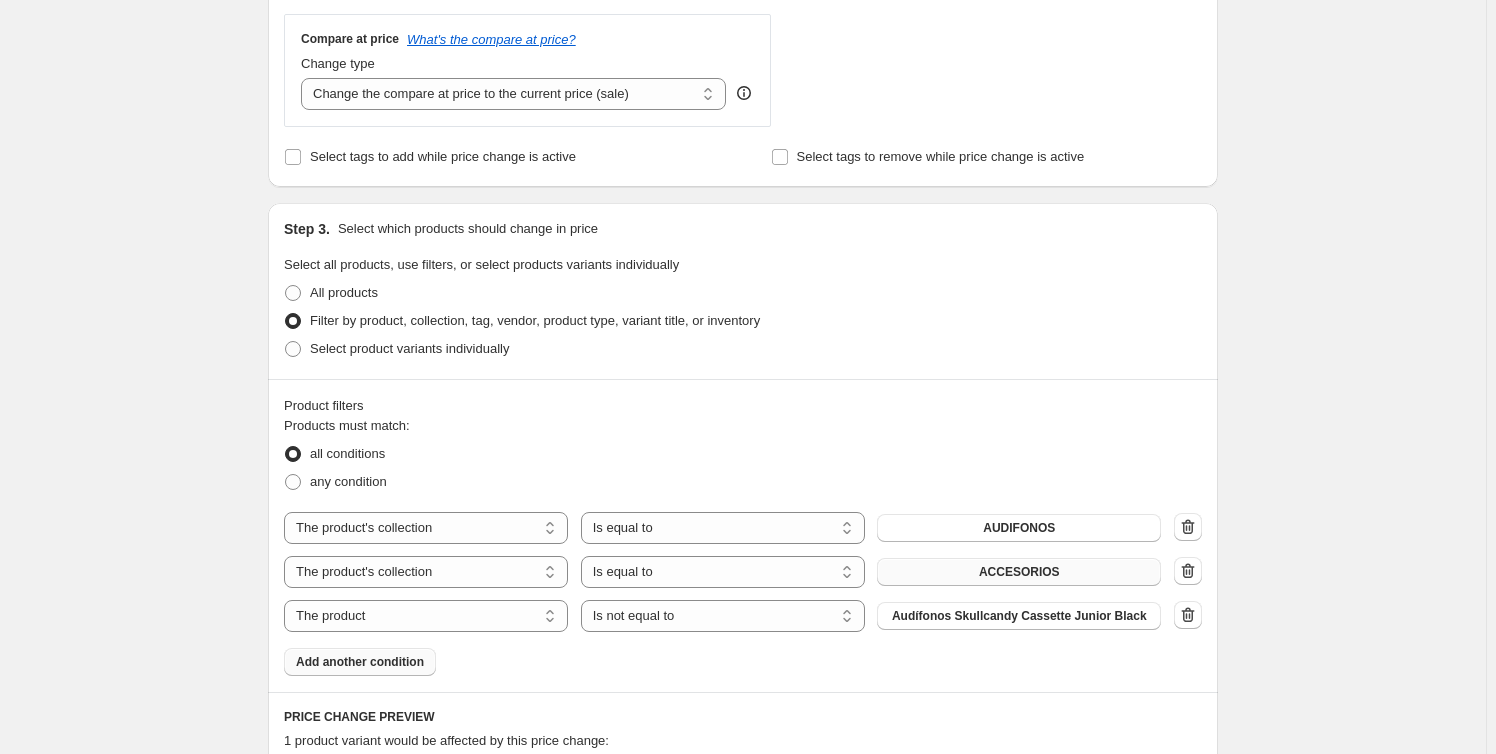 scroll, scrollTop: 818, scrollLeft: 0, axis: vertical 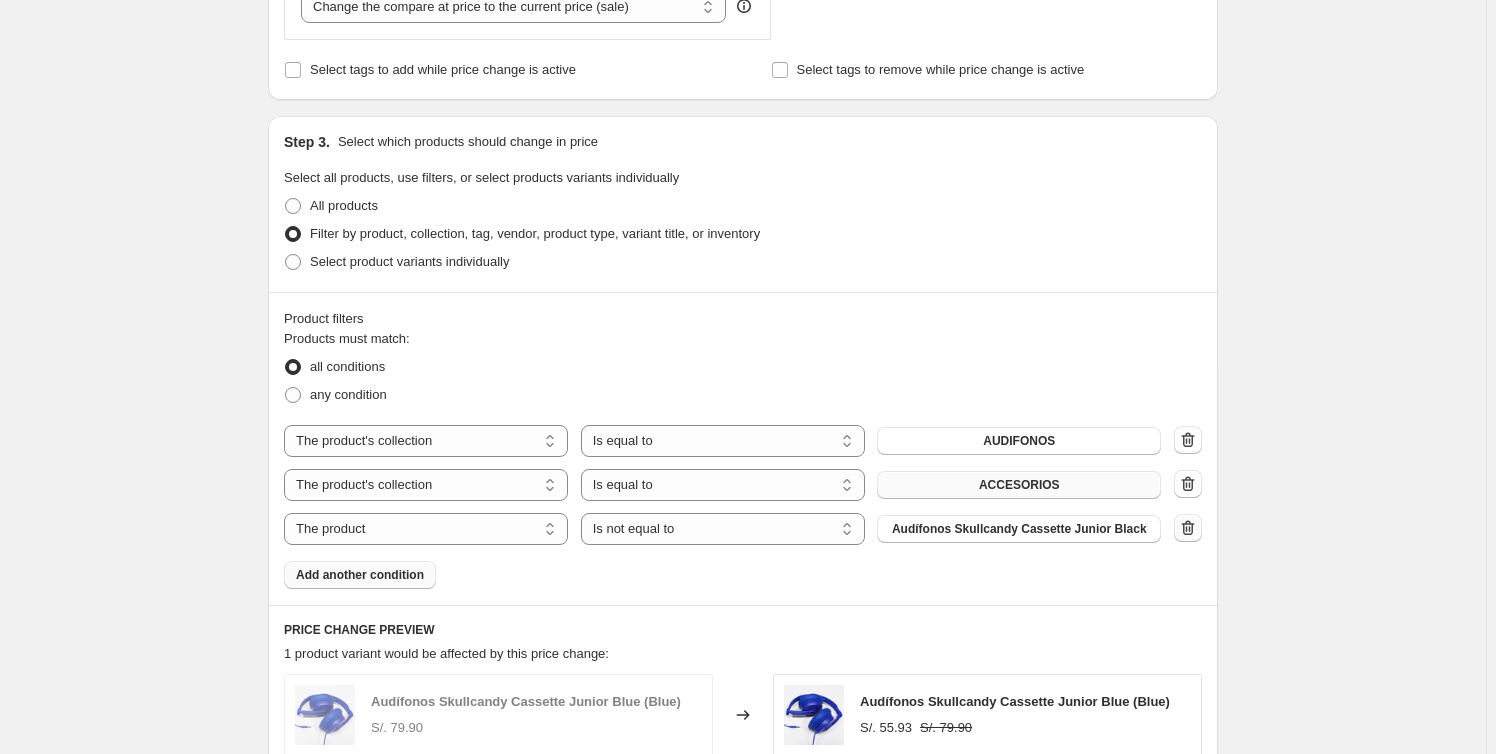 click 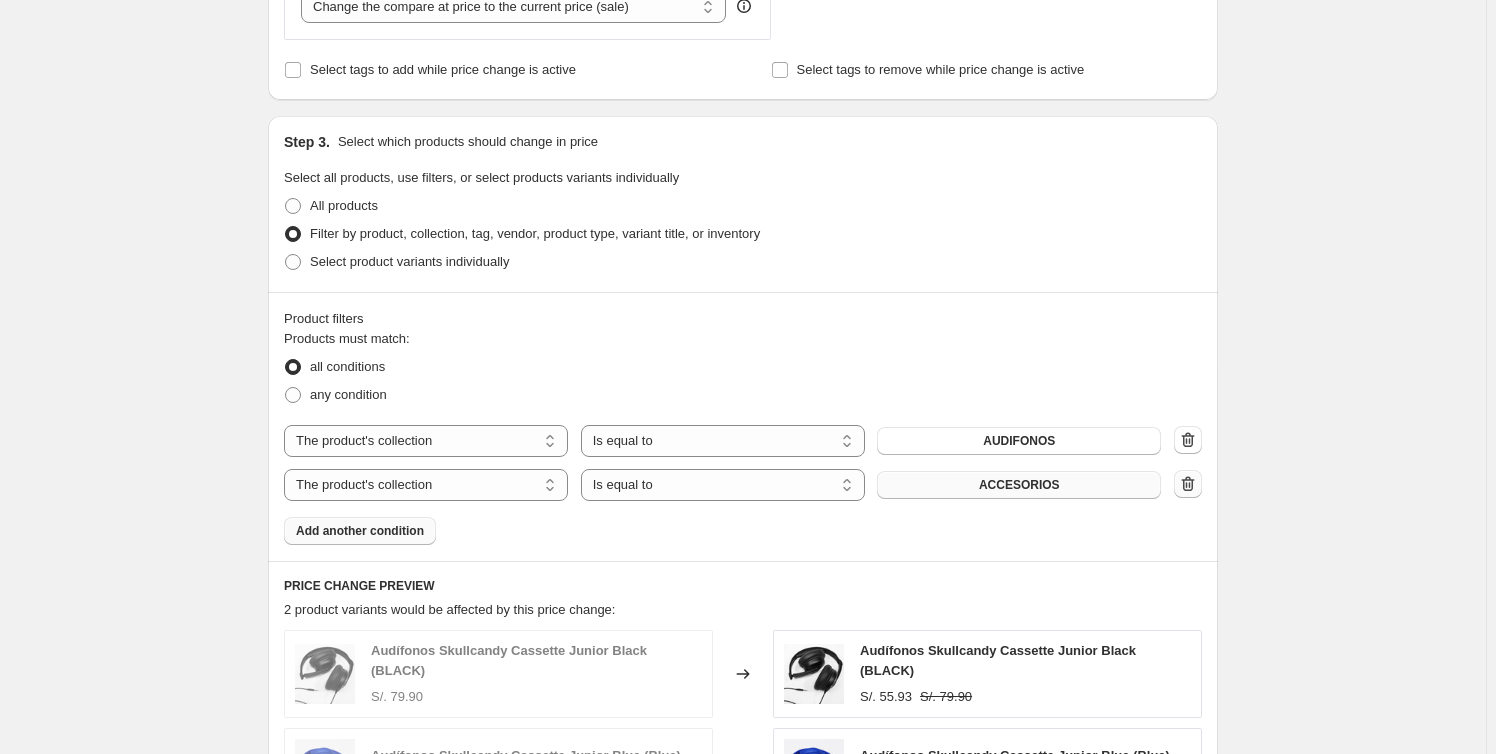 click 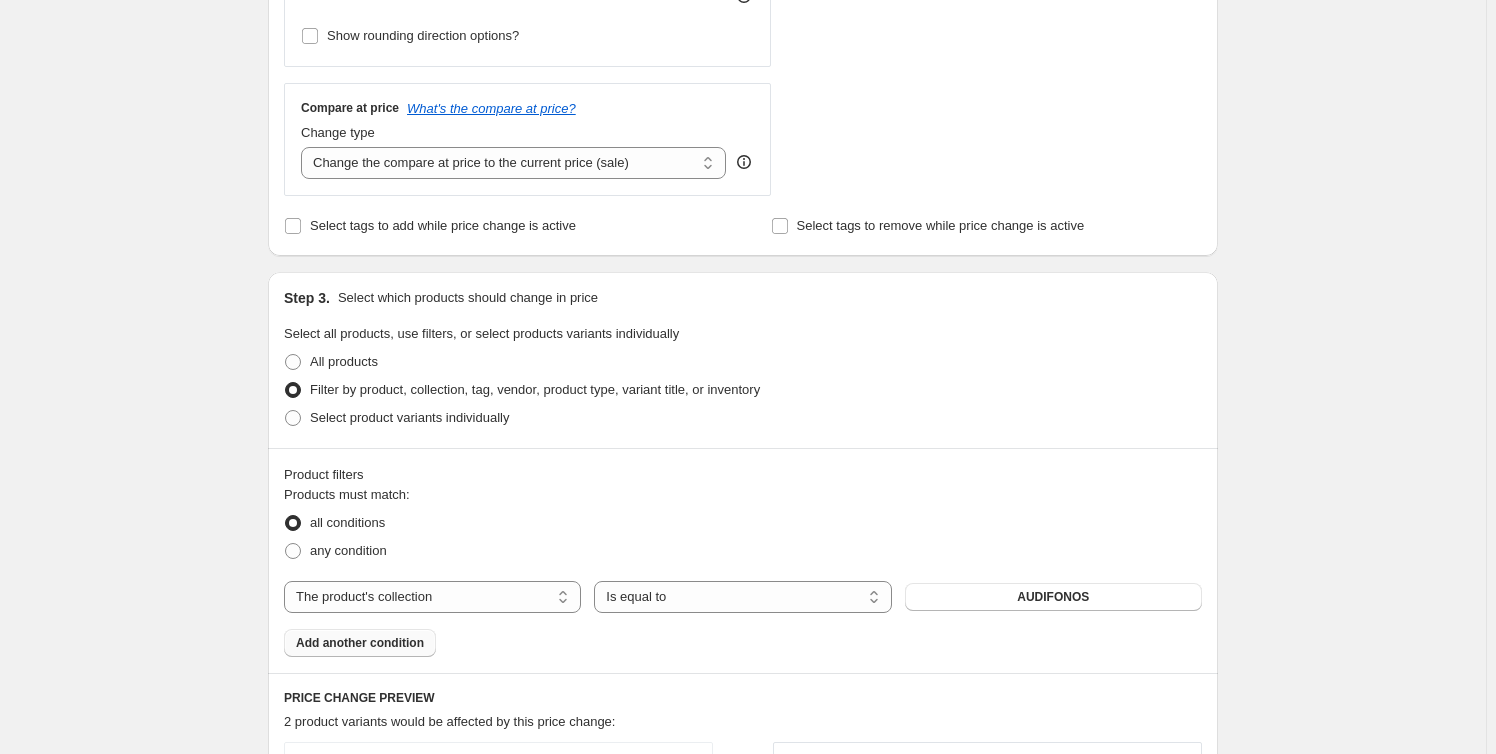 scroll, scrollTop: 727, scrollLeft: 0, axis: vertical 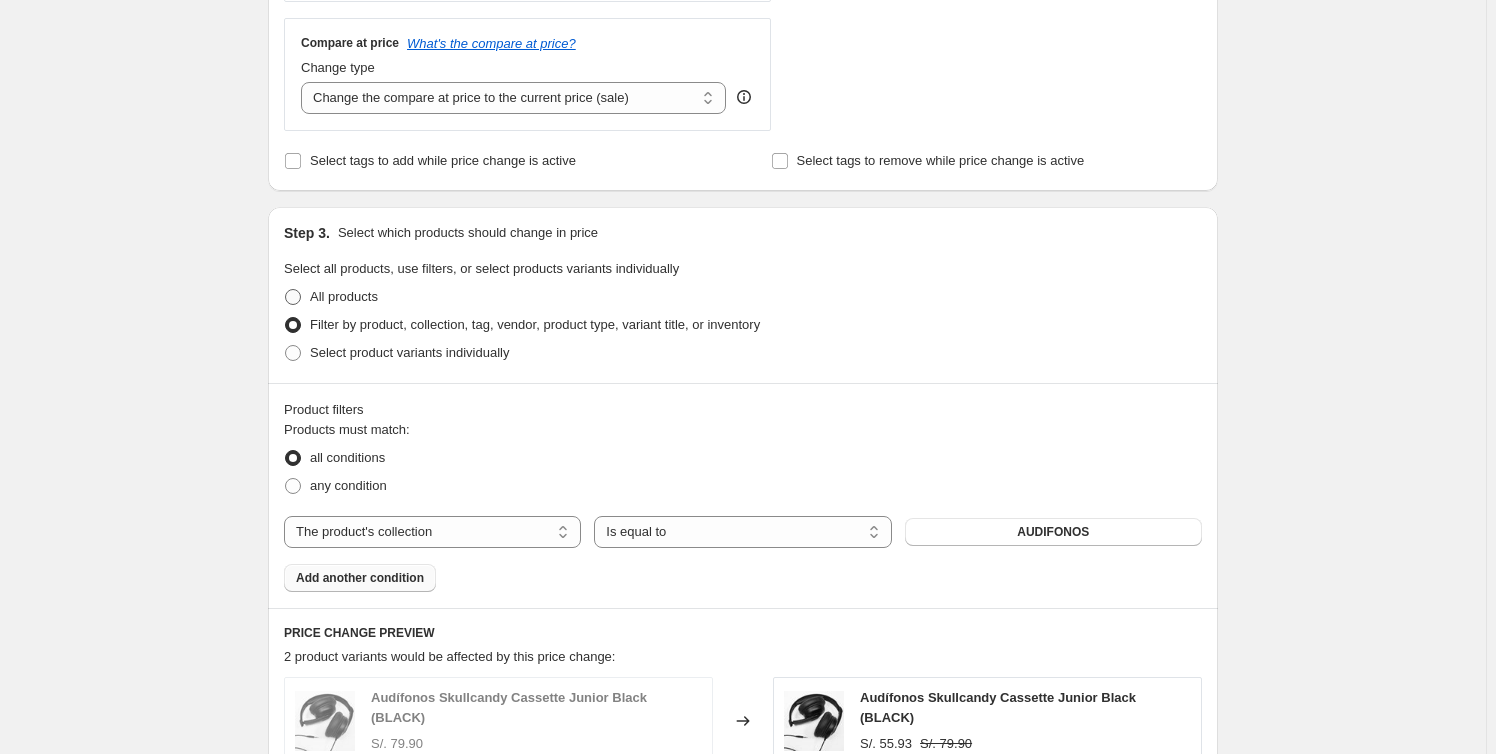 click on "All products" at bounding box center [344, 296] 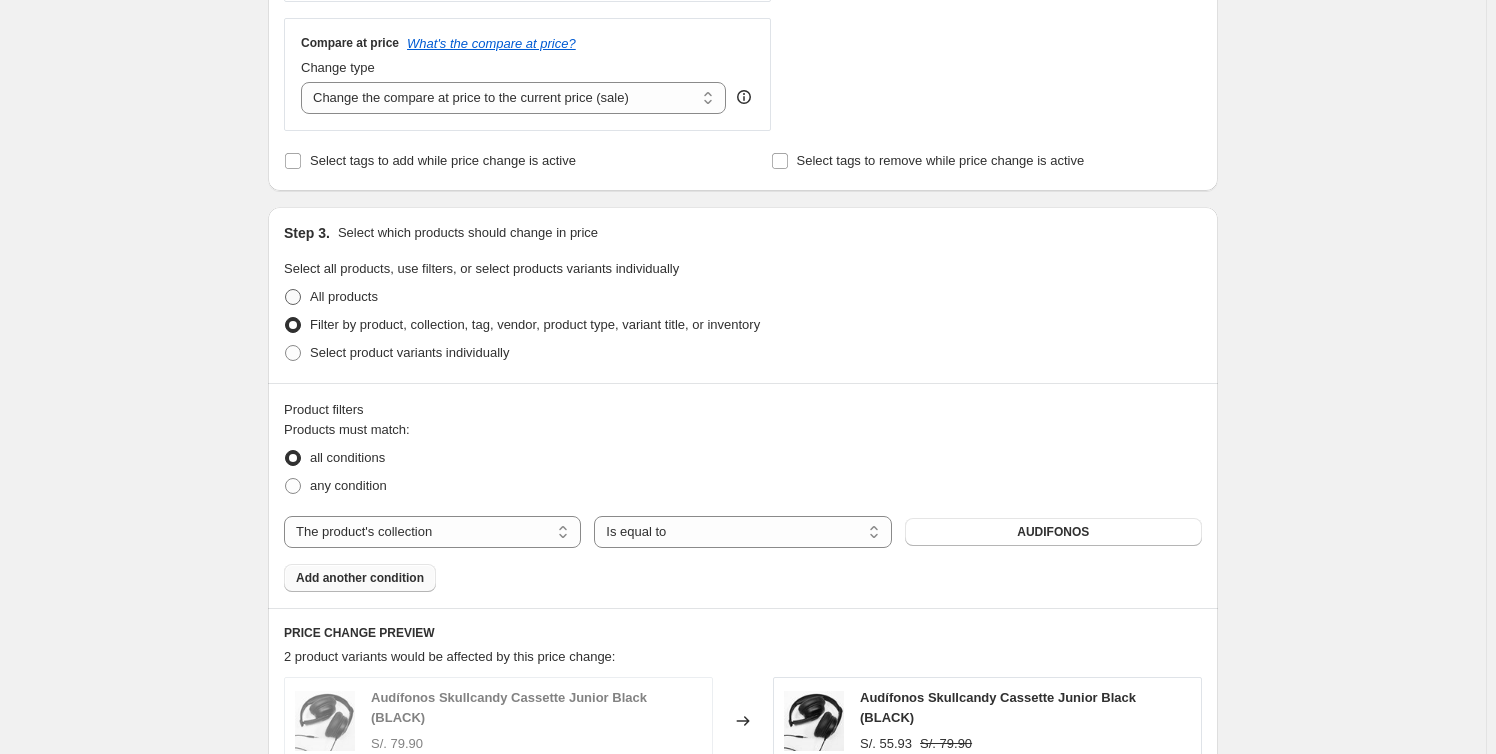 radio on "true" 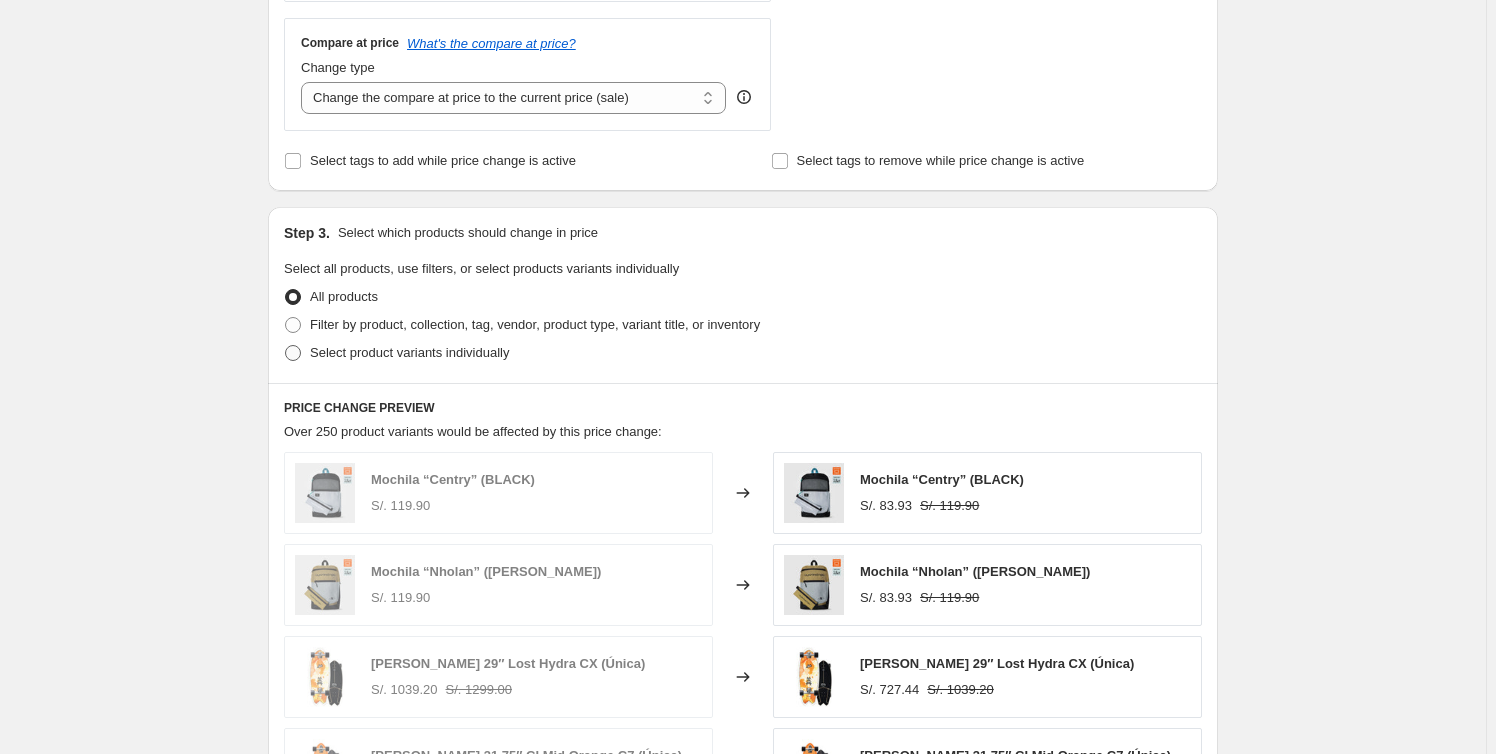 click on "Select product variants individually" at bounding box center [409, 352] 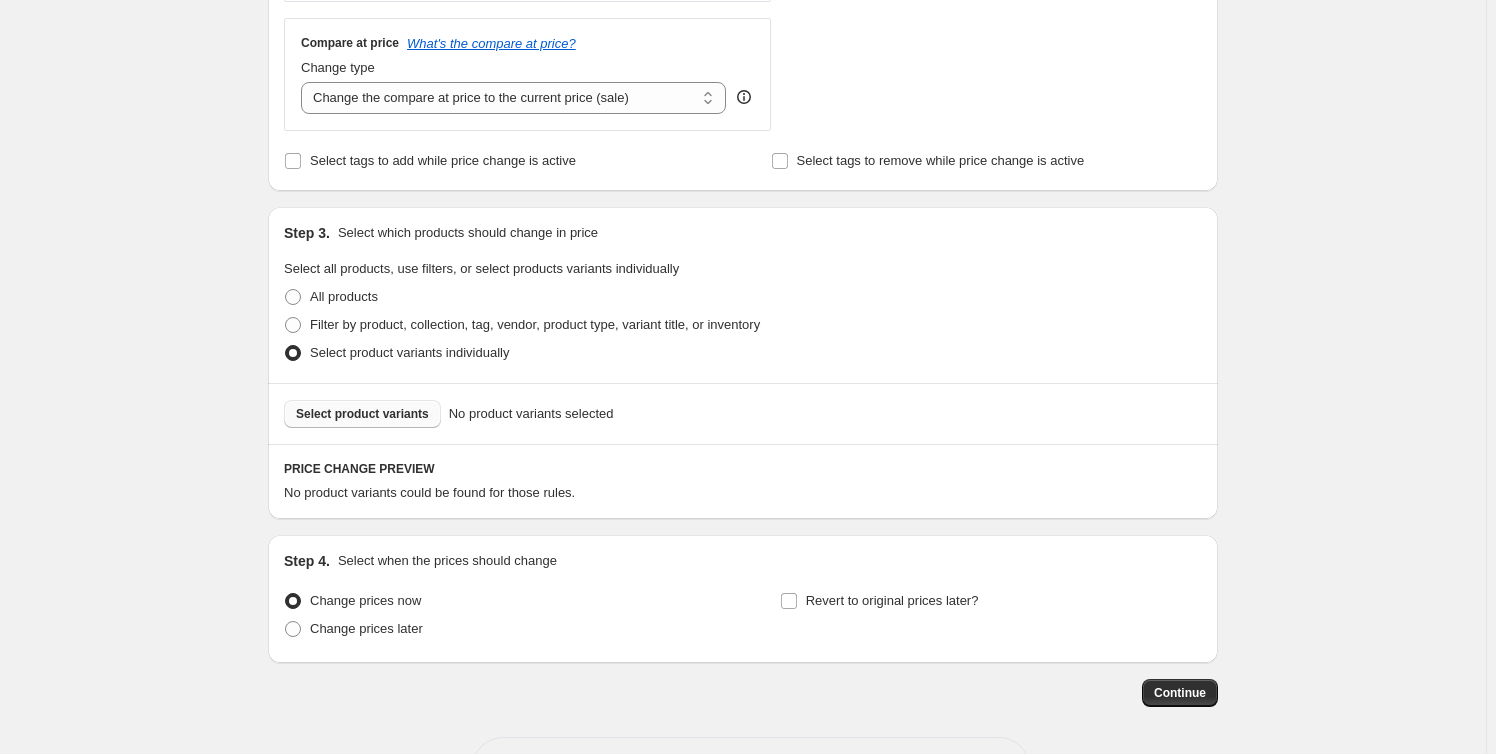 click on "Select product variants" at bounding box center [362, 414] 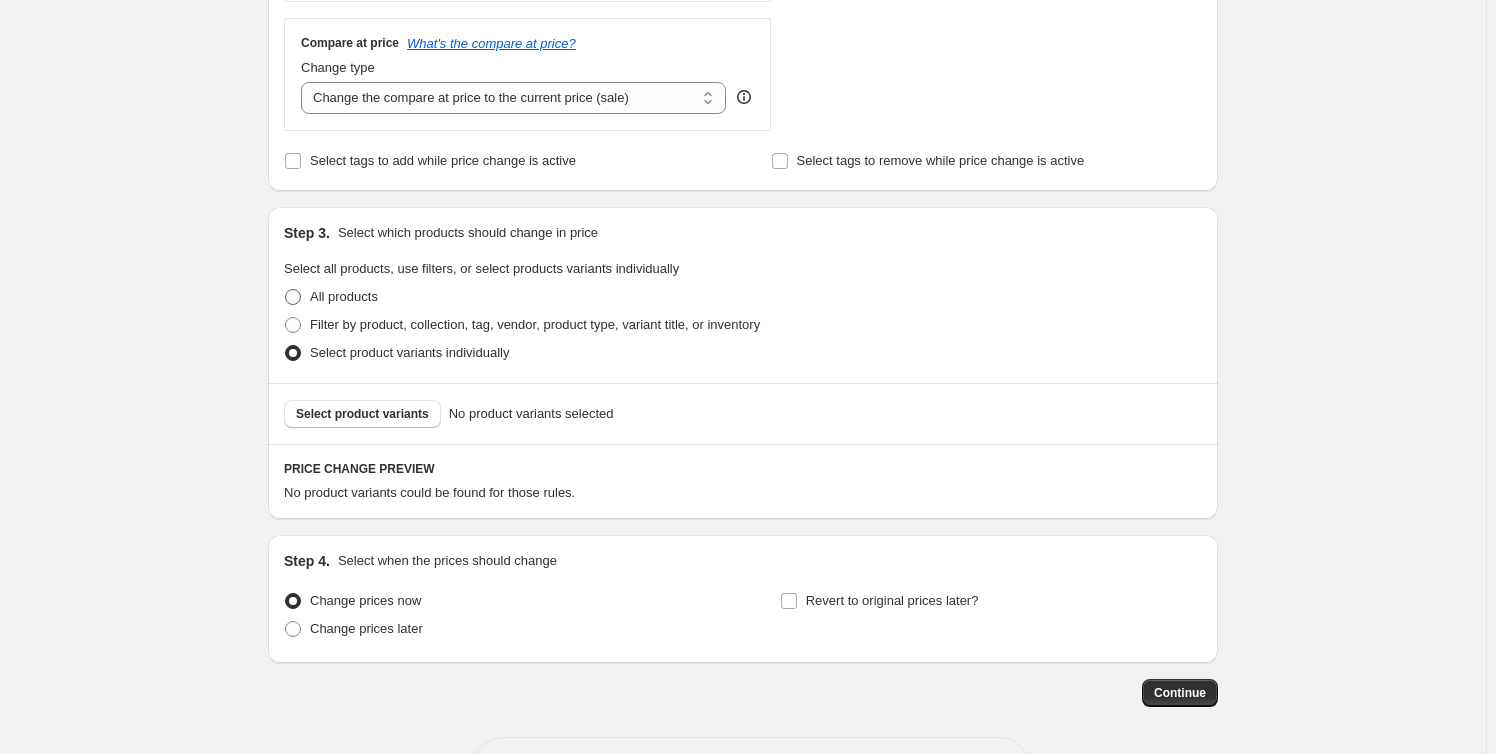 click on "All products" at bounding box center [331, 297] 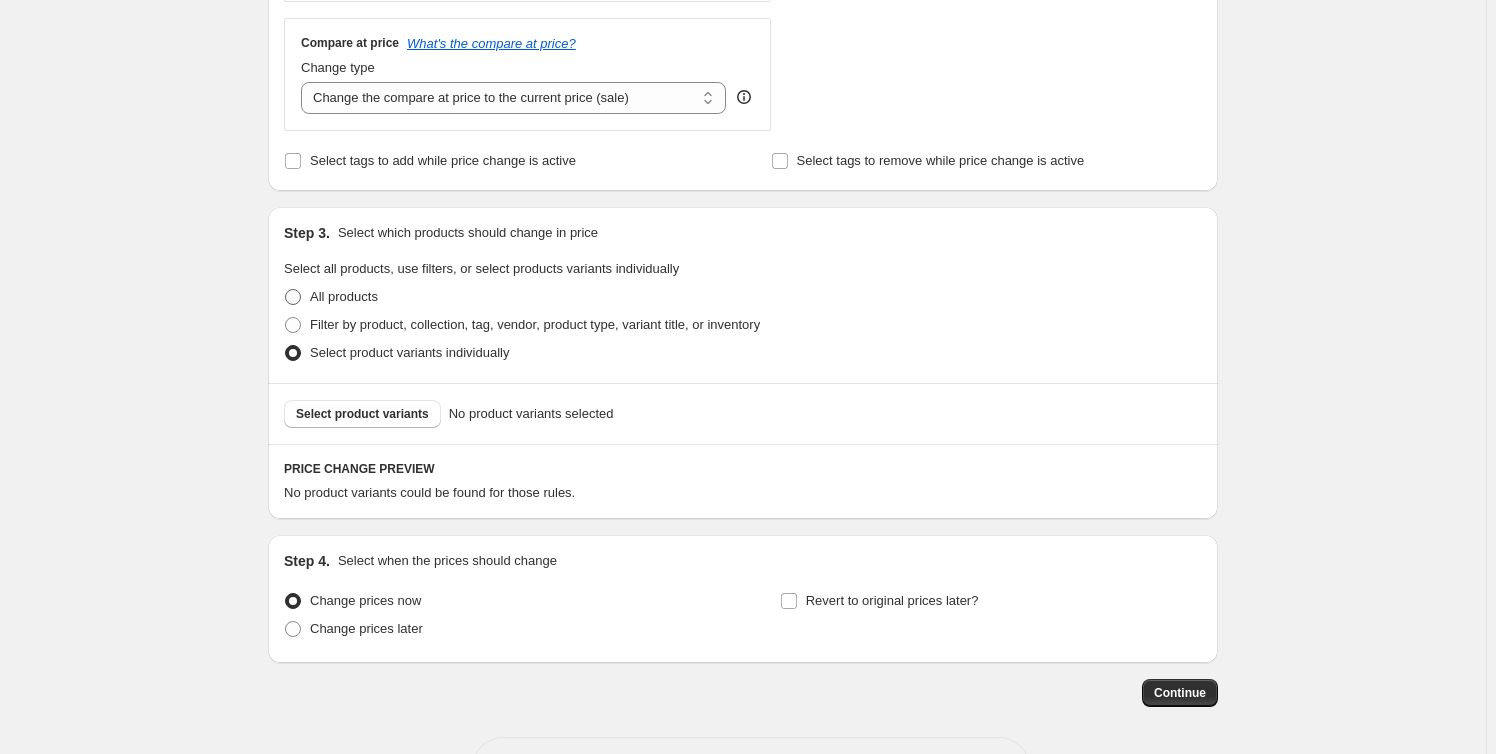radio on "true" 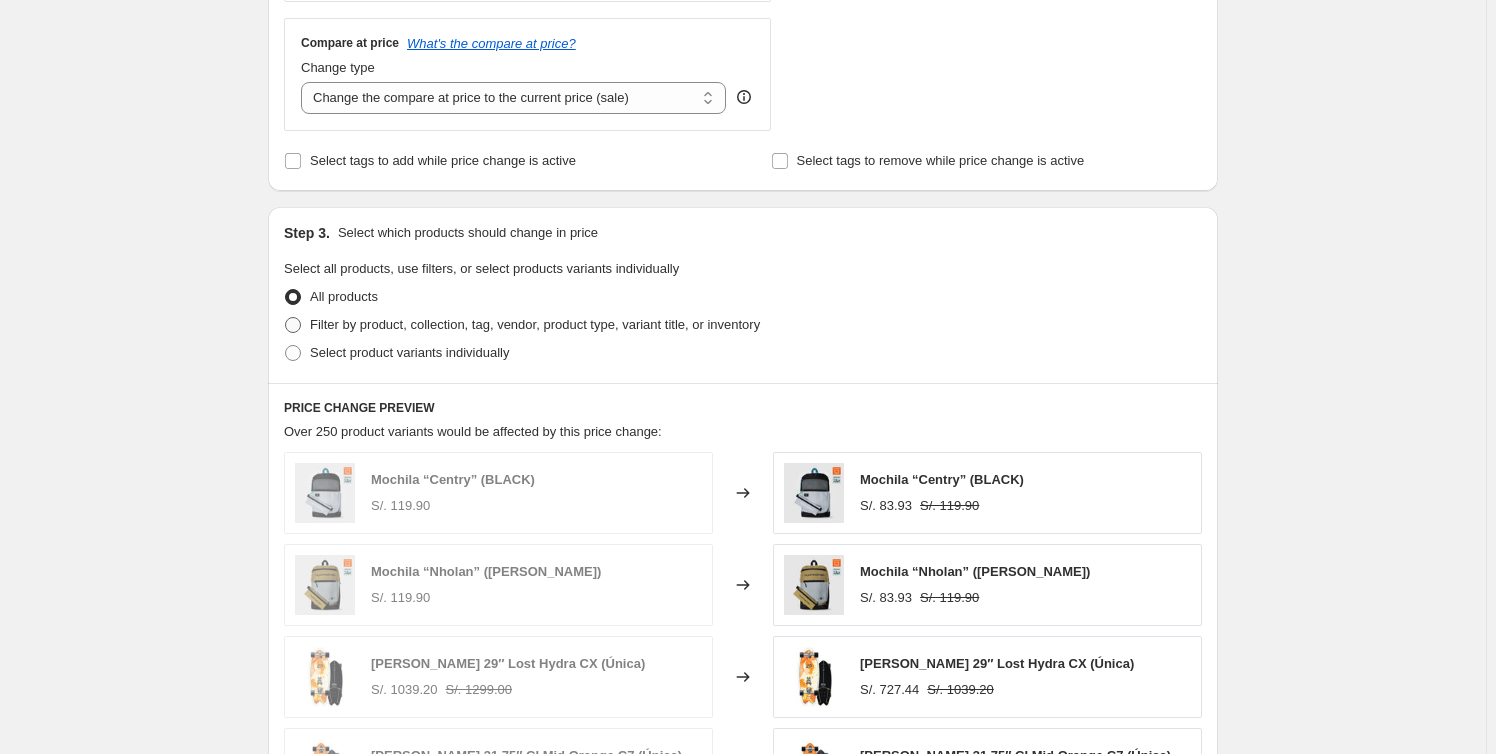 click on "Filter by product, collection, tag, vendor, product type, variant title, or inventory" at bounding box center (535, 324) 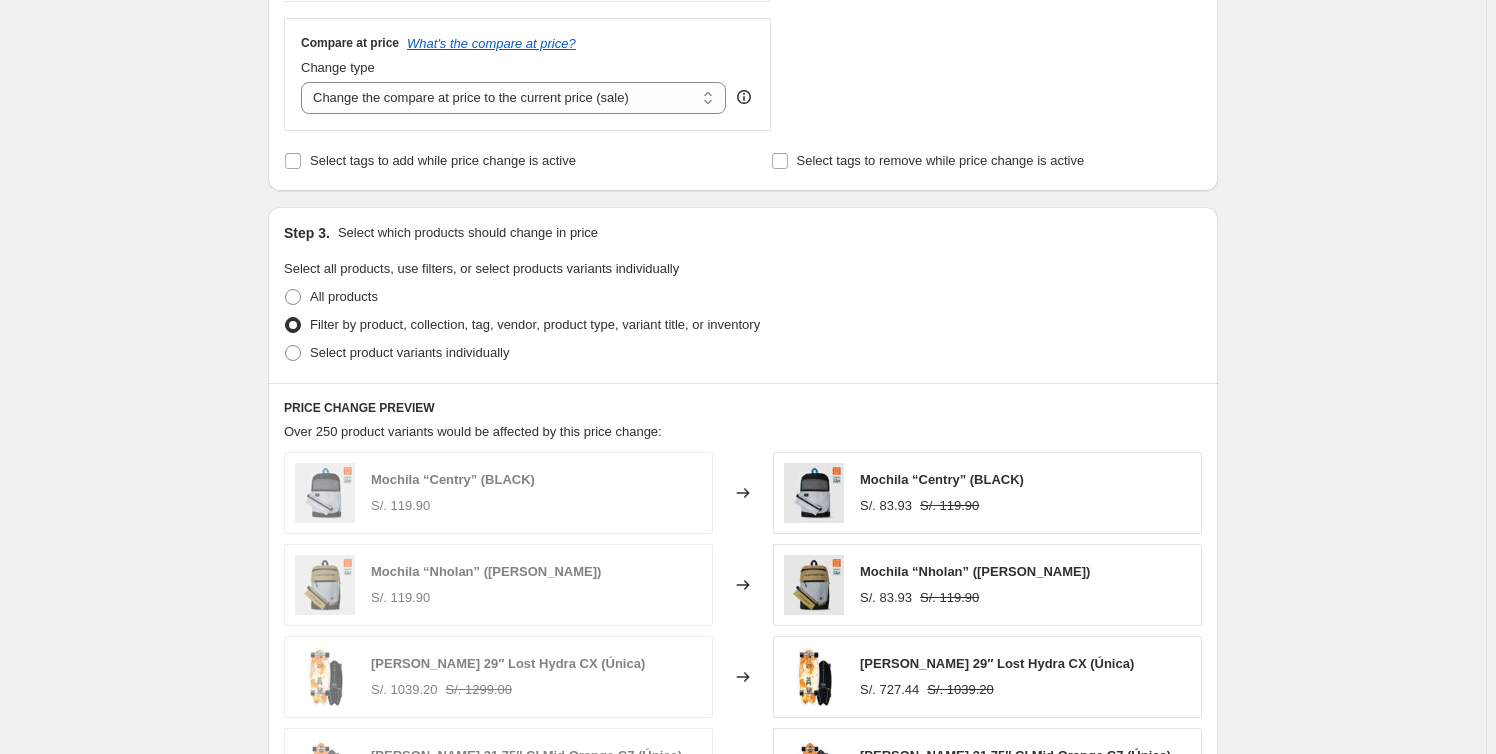 select on "collection" 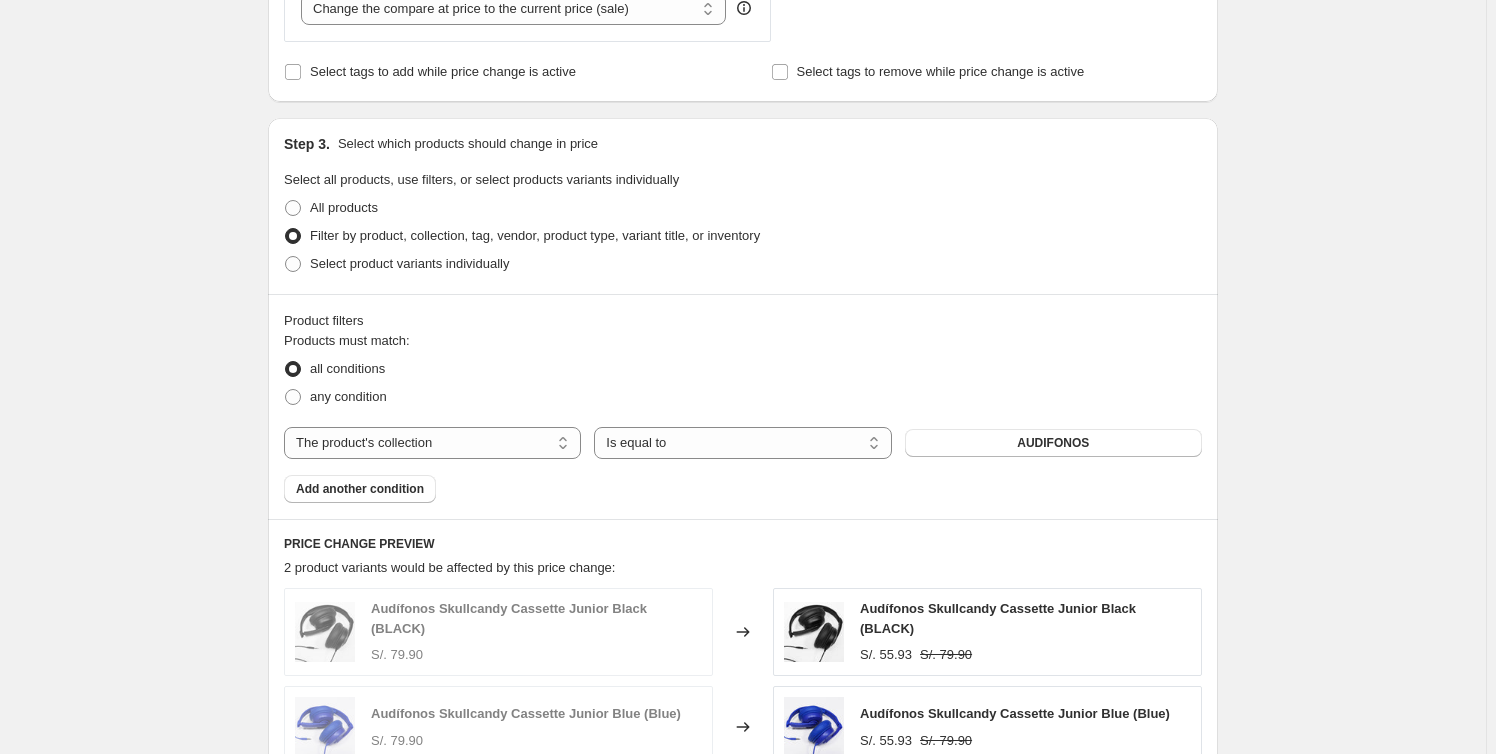 scroll, scrollTop: 818, scrollLeft: 0, axis: vertical 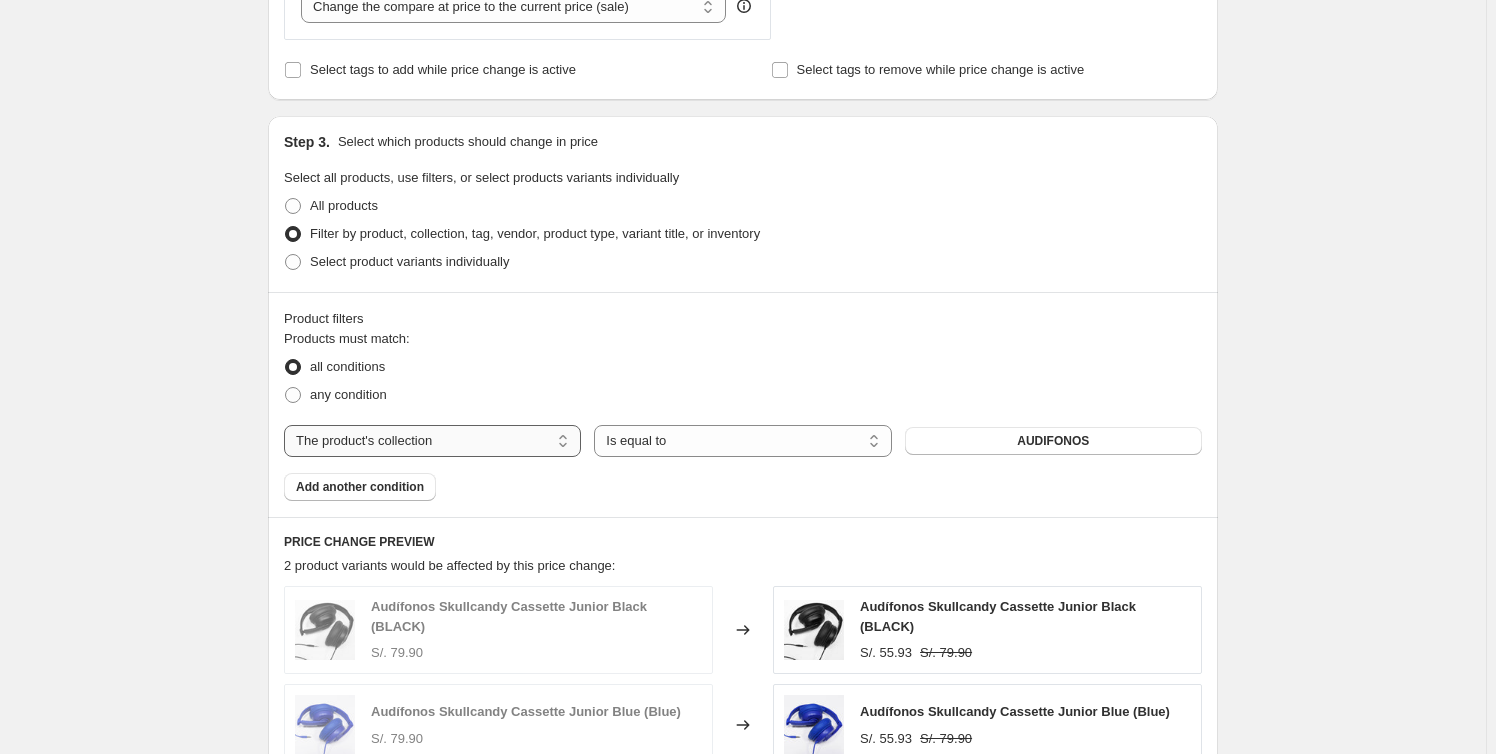 click on "The product The product's collection The product's tag The product's vendor The product's type The product's status The variant's title Inventory quantity" at bounding box center (432, 441) 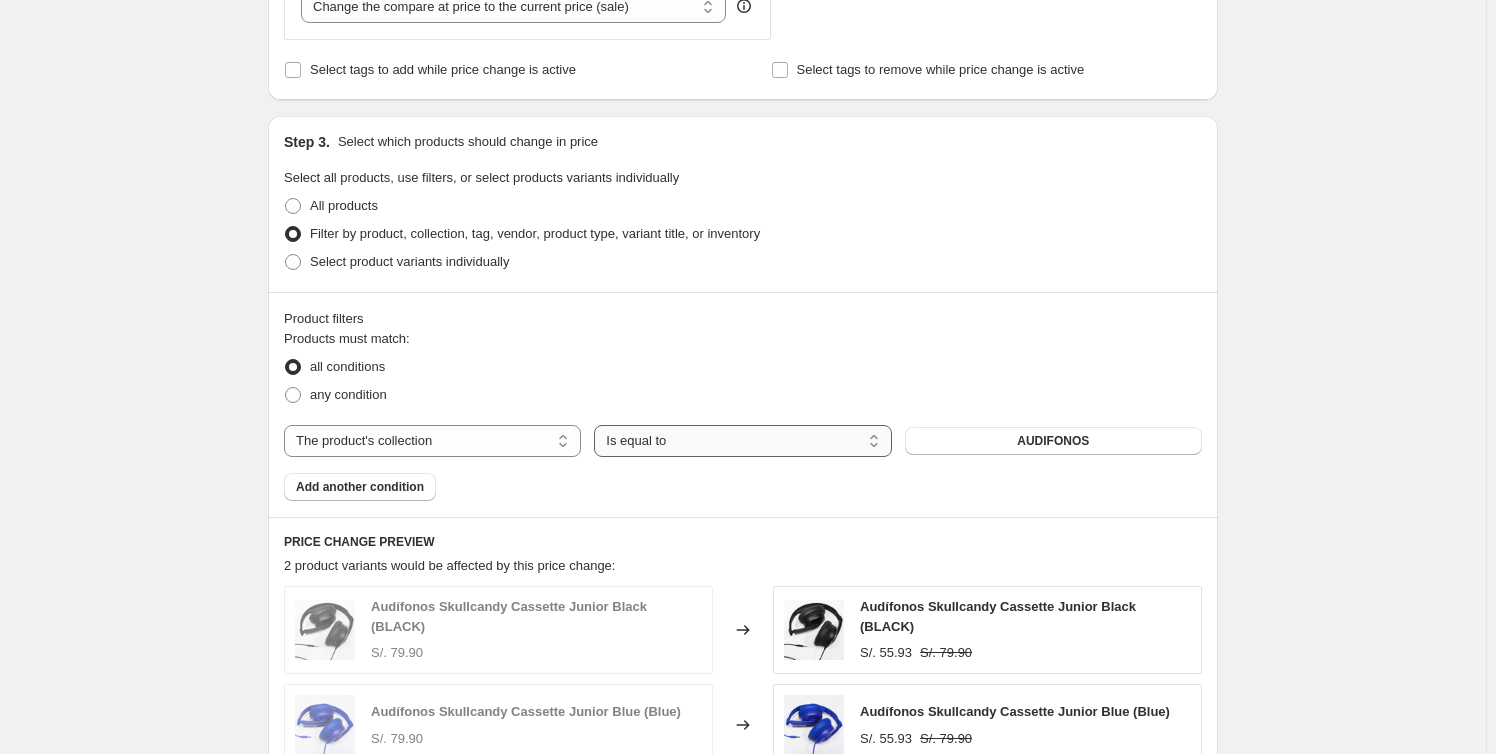 click on "Is equal to Is not equal to" at bounding box center (742, 441) 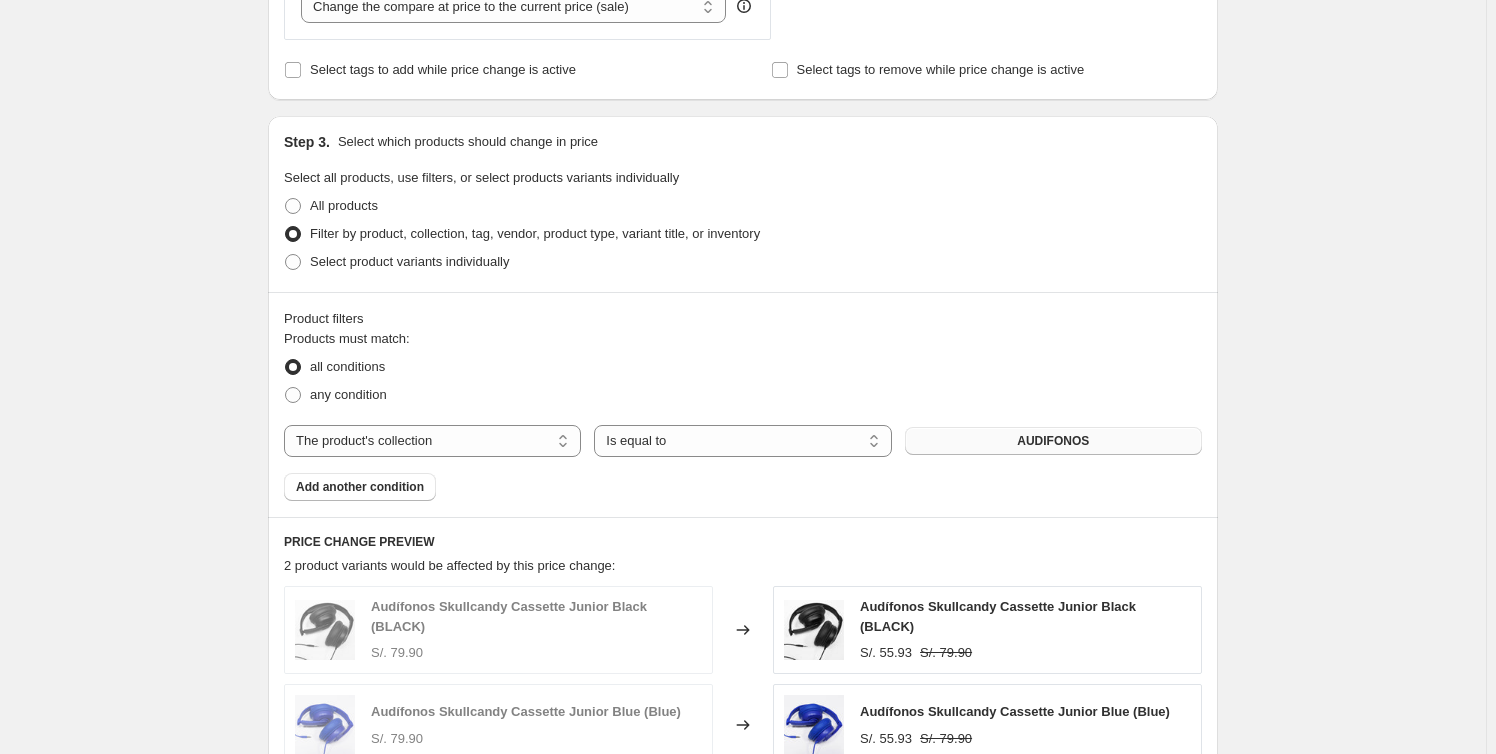 click on "AUDIFONOS" at bounding box center [1053, 441] 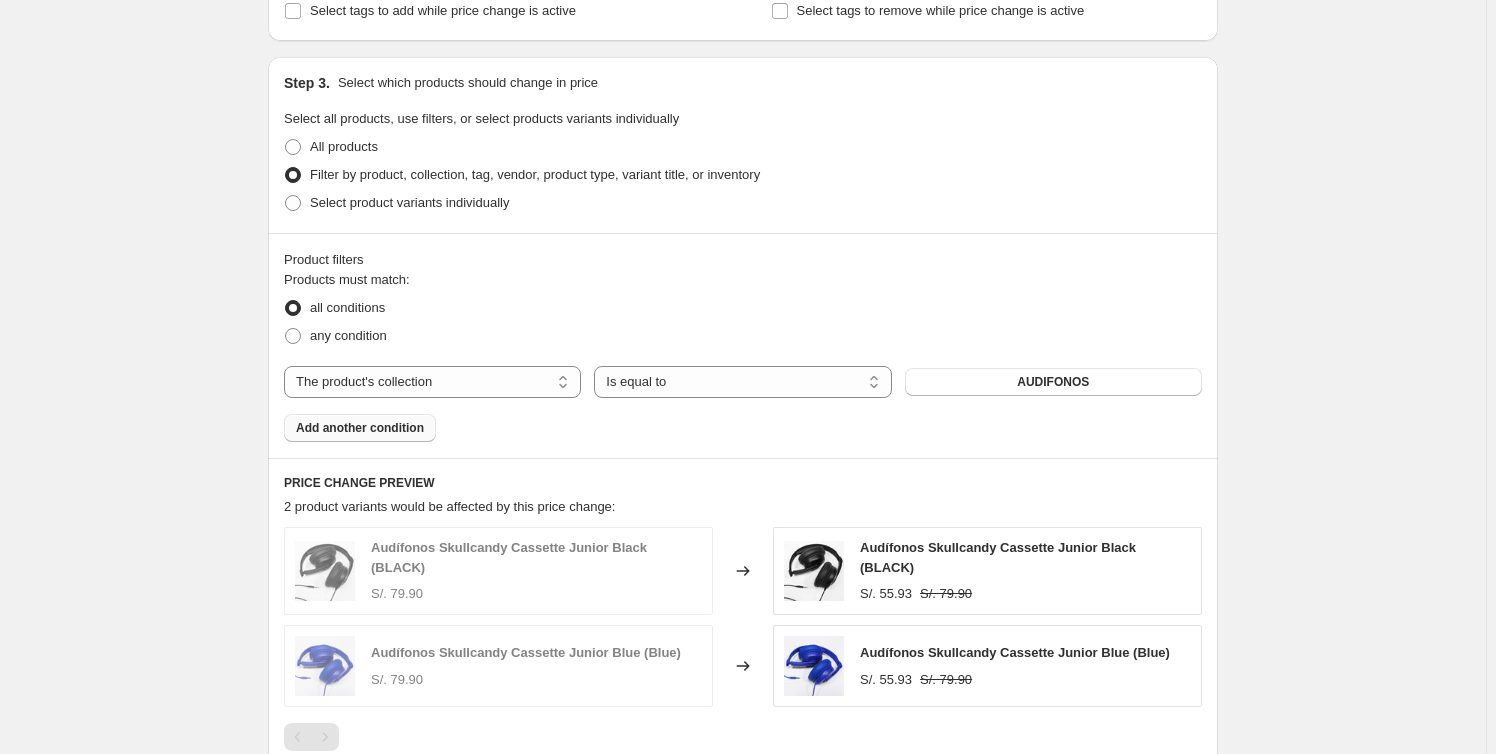 scroll, scrollTop: 909, scrollLeft: 0, axis: vertical 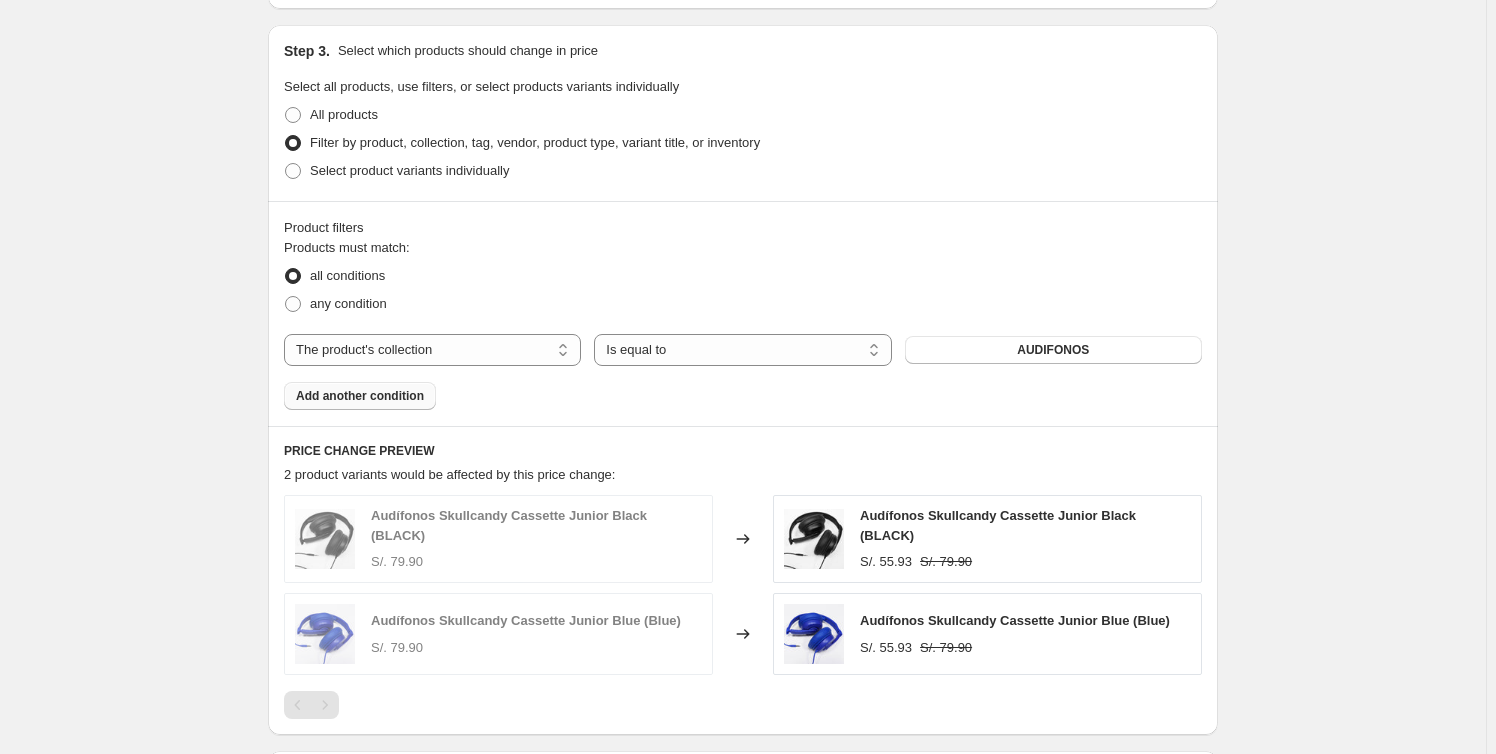 click on "Add another condition" at bounding box center (360, 396) 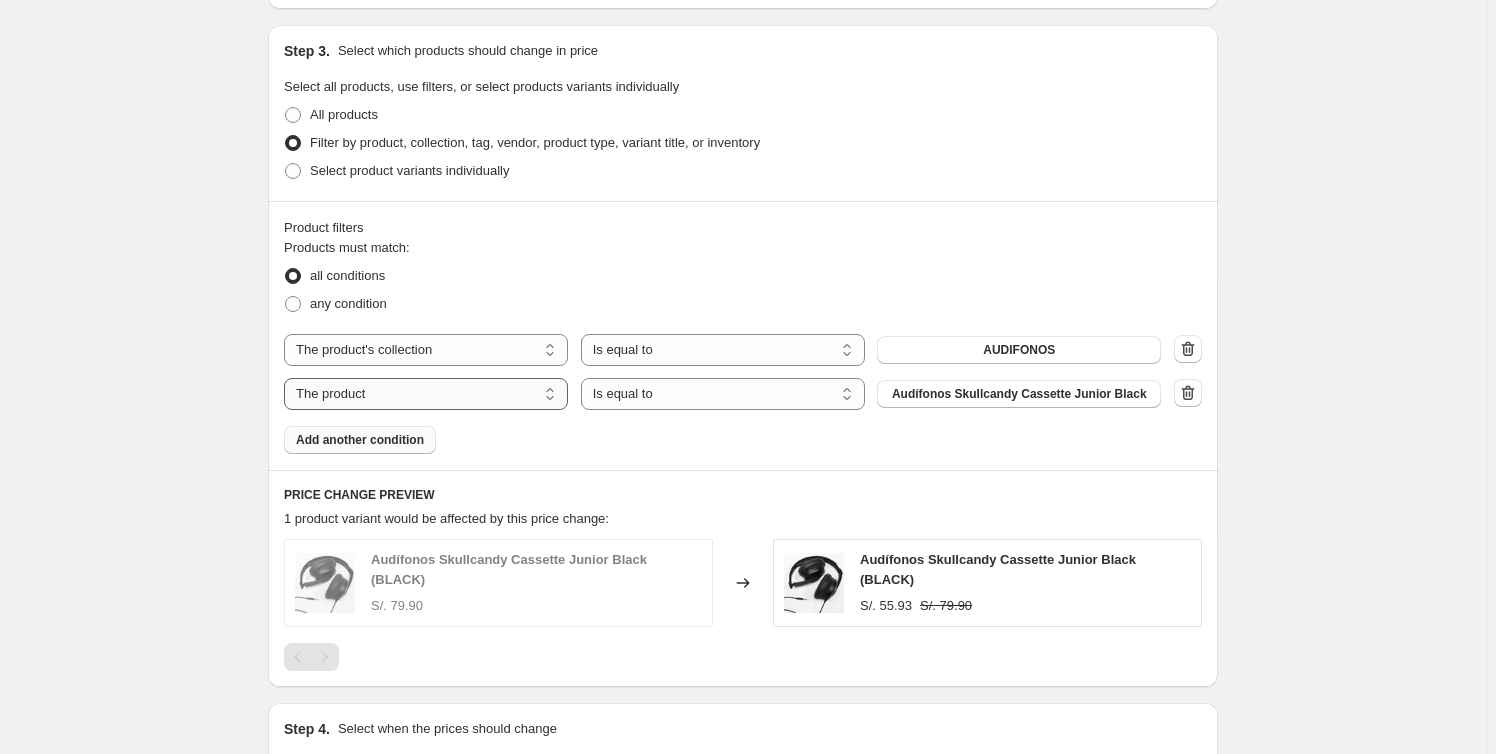 click on "The product The product's collection The product's tag The product's vendor The product's type The product's status The variant's title Inventory quantity" at bounding box center [426, 394] 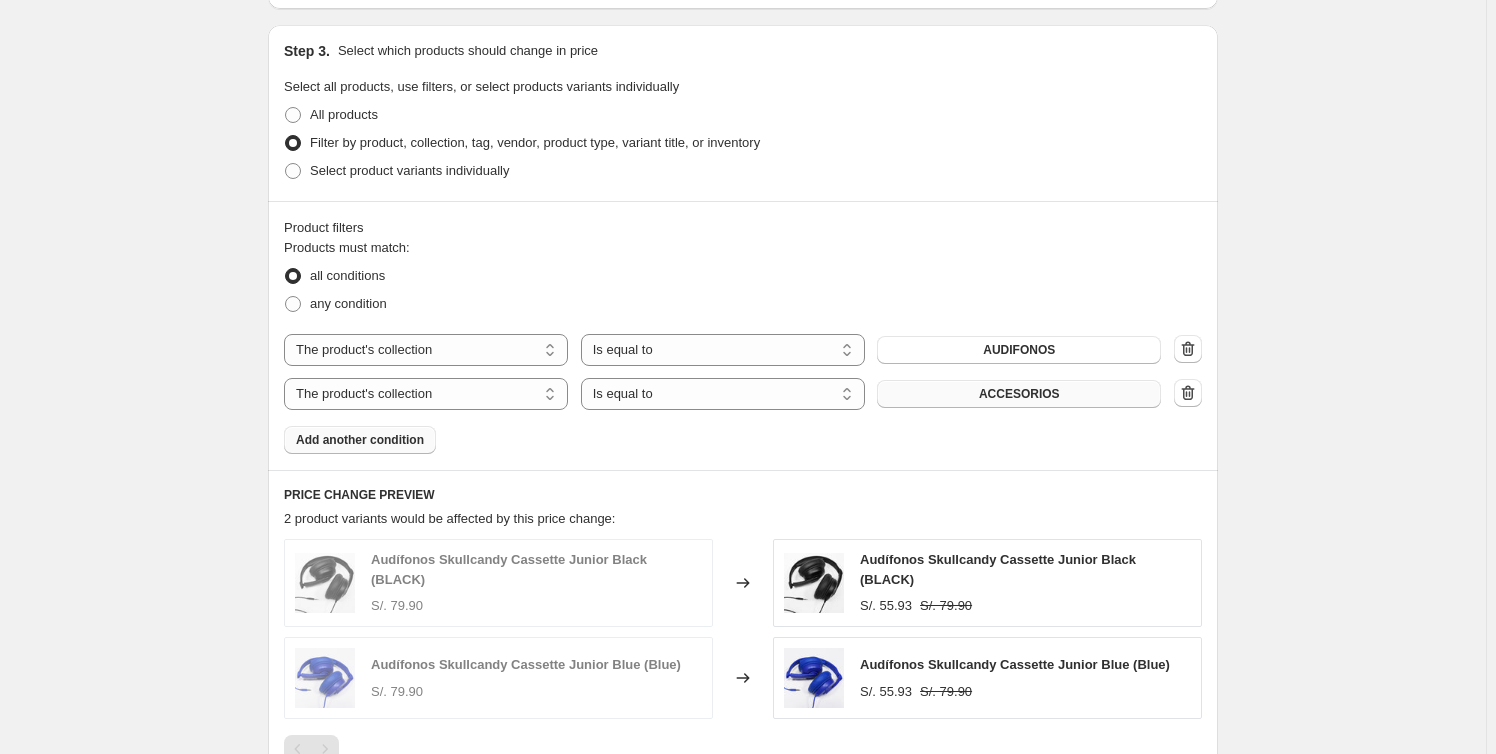 click on "ACCESORIOS" at bounding box center (1019, 394) 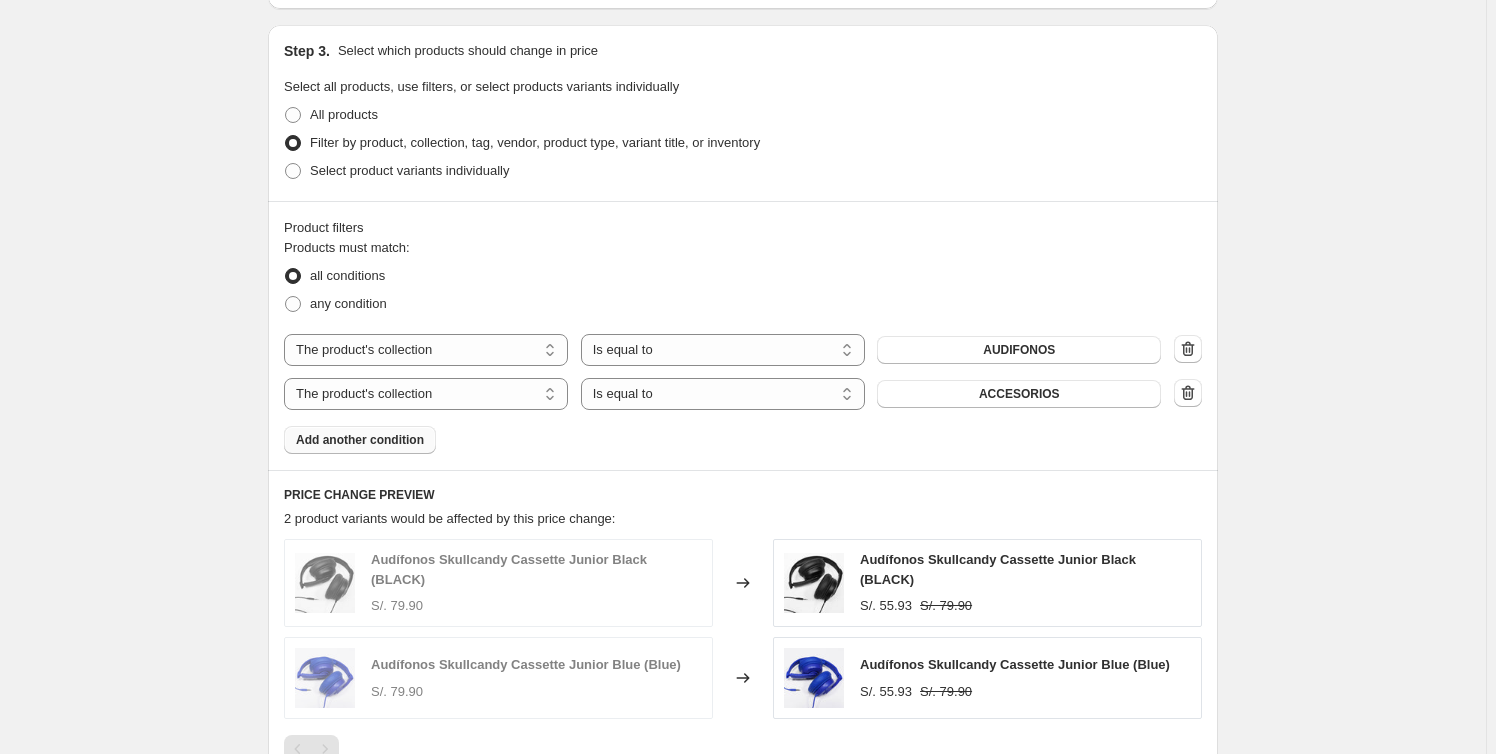 click on "Add another condition" at bounding box center (360, 440) 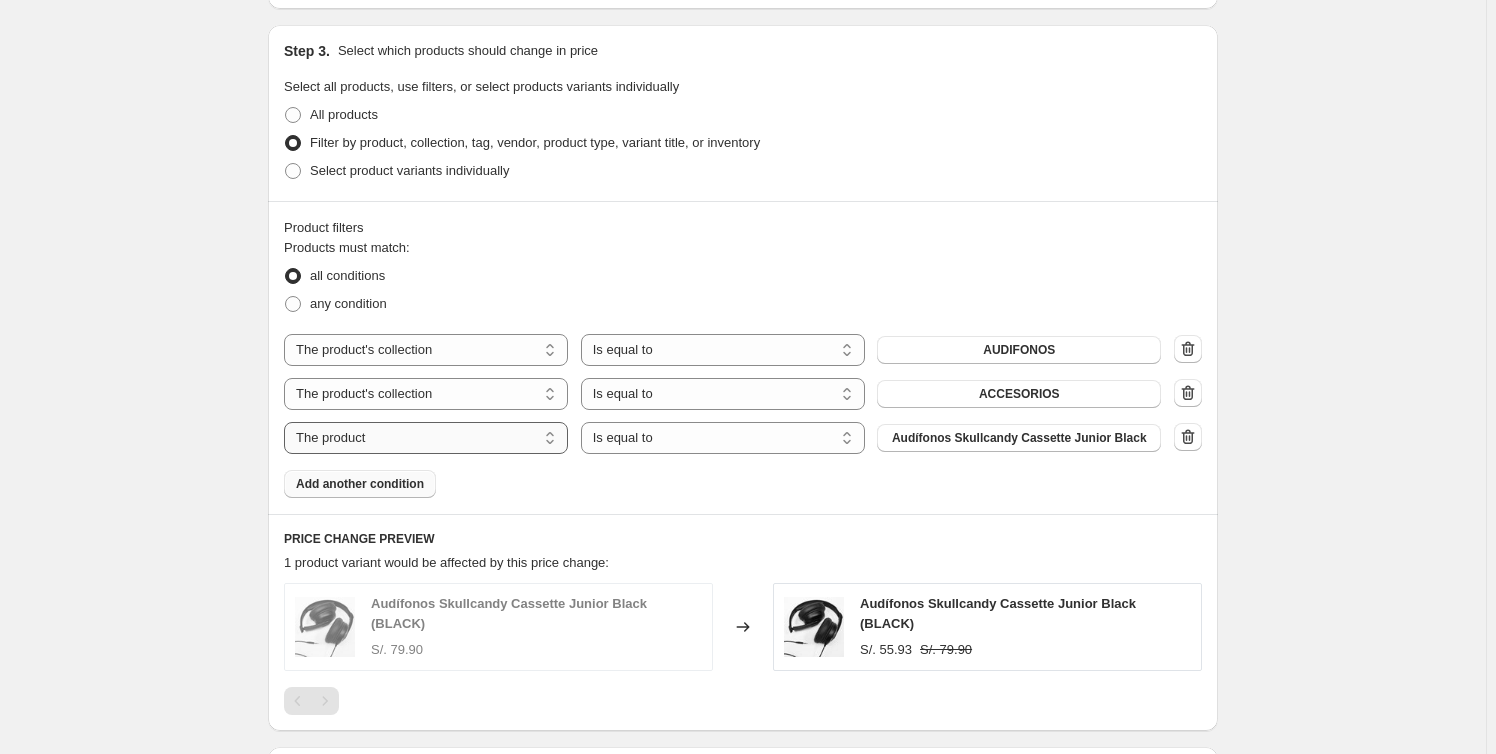 click on "The product The product's collection The product's tag The product's vendor The product's type The product's status The variant's title Inventory quantity" at bounding box center [426, 438] 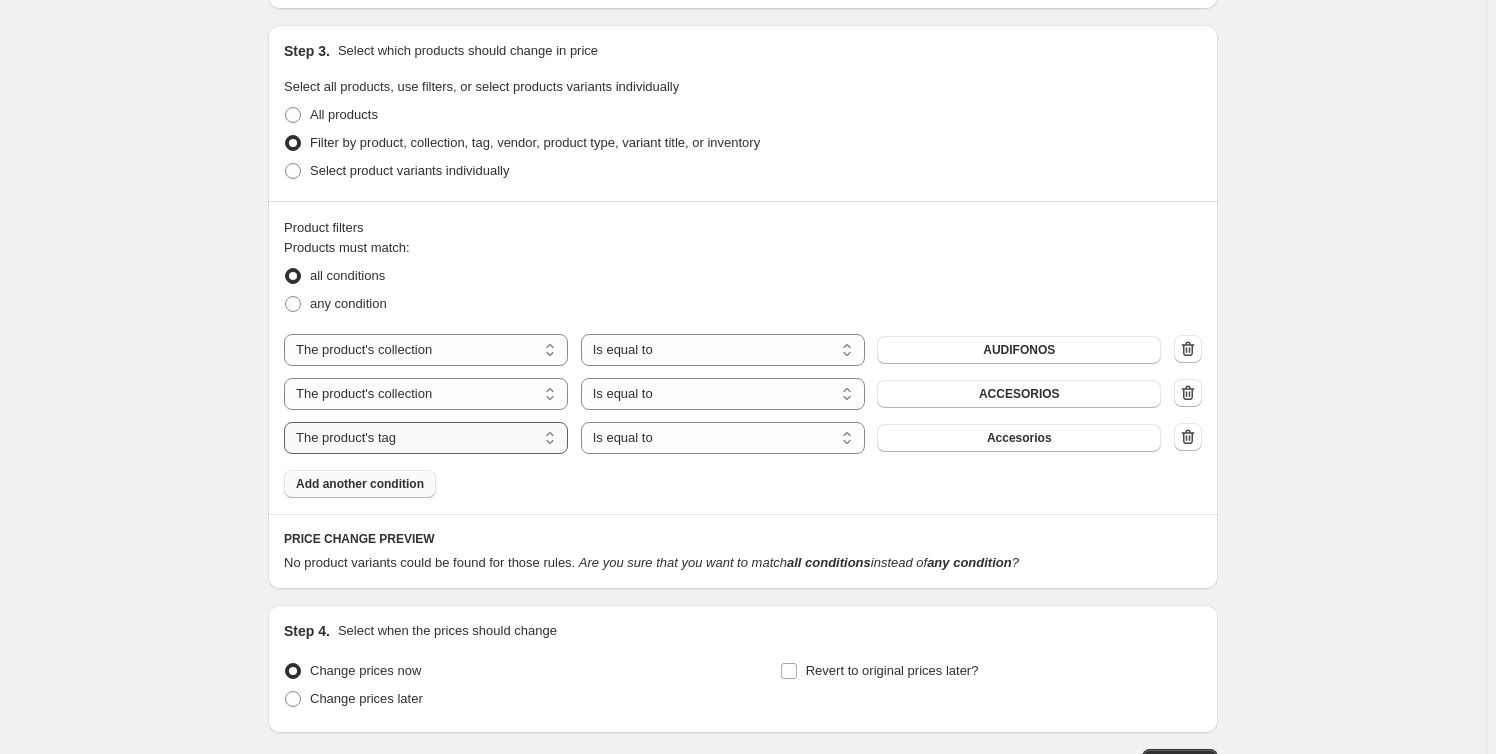 click on "The product The product's collection The product's tag The product's vendor The product's type The product's status The variant's title Inventory quantity" at bounding box center (426, 438) 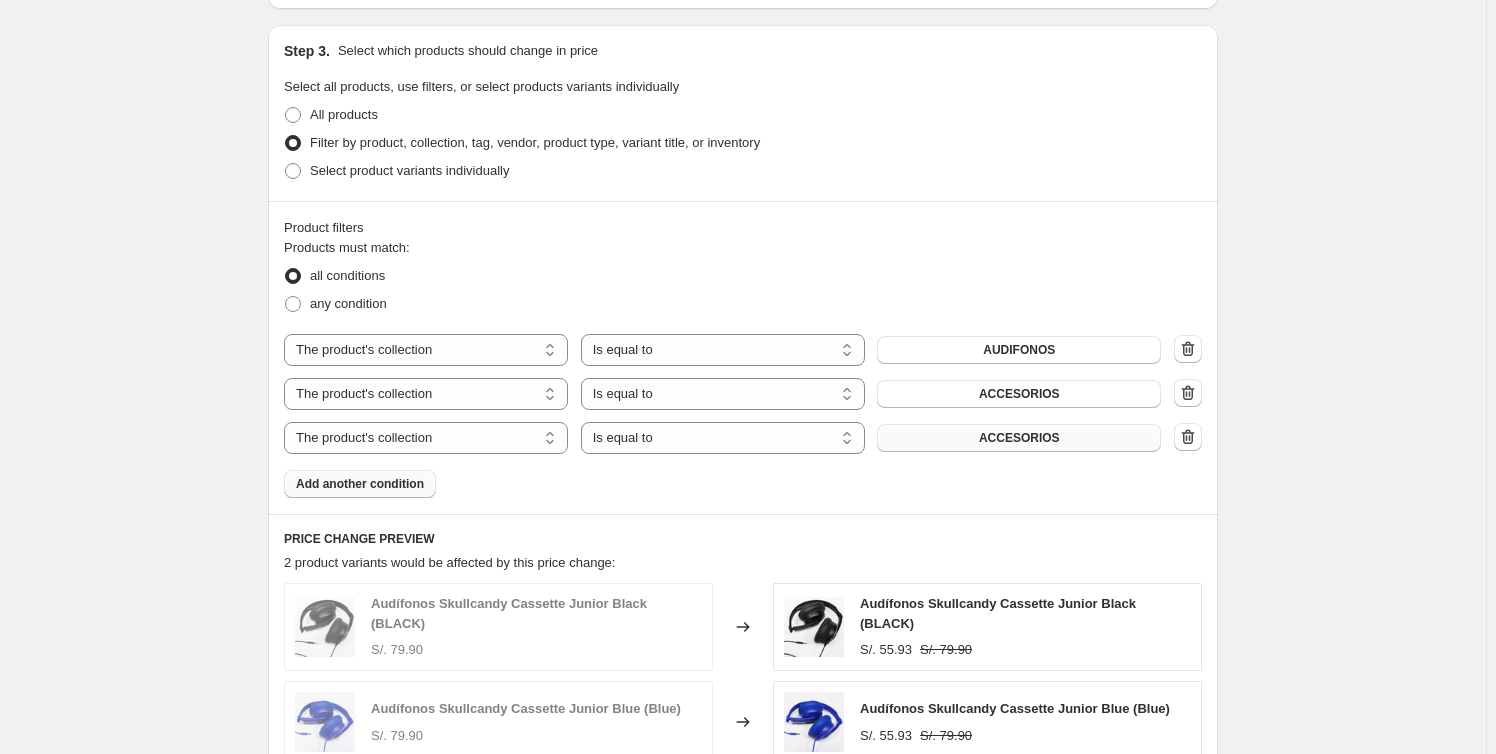click on "ACCESORIOS" at bounding box center [1019, 438] 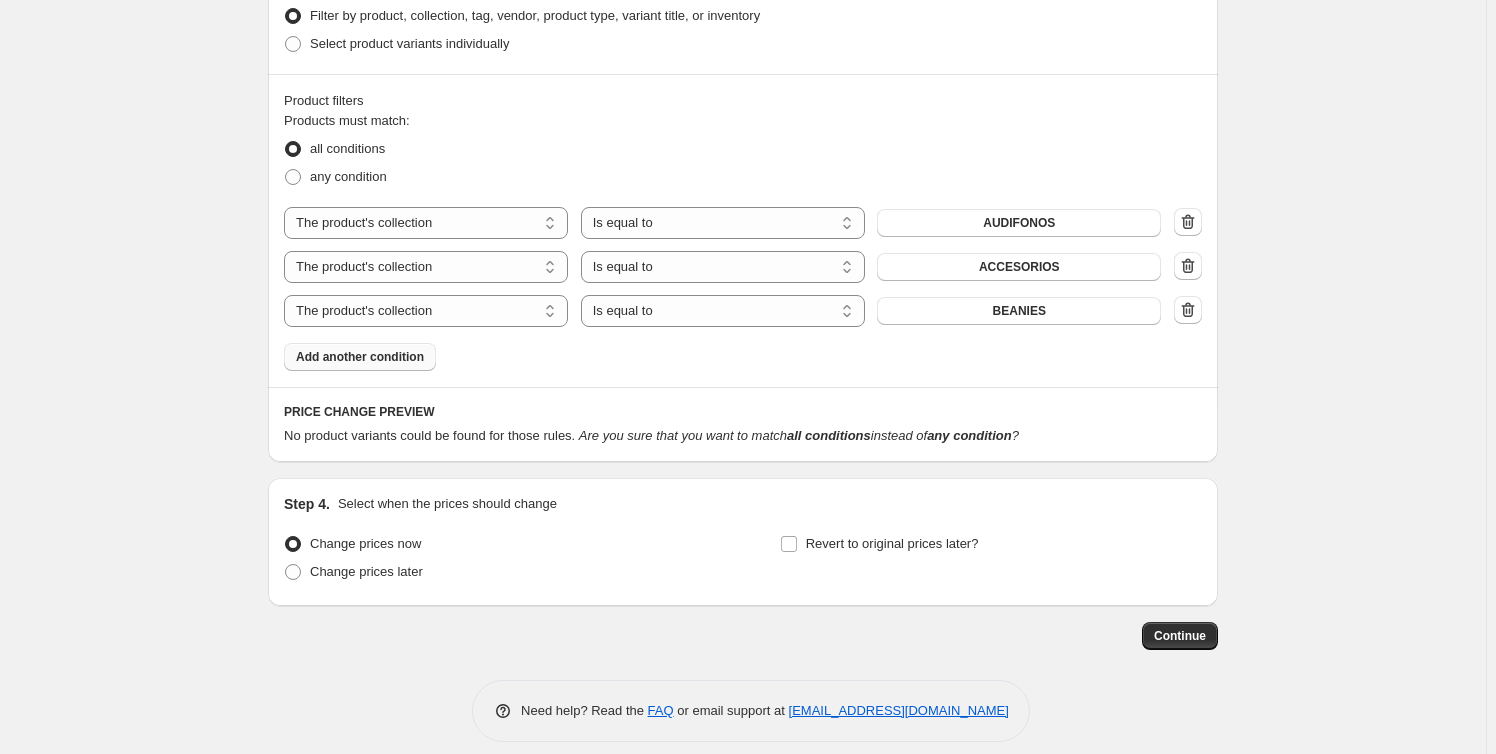 scroll, scrollTop: 1054, scrollLeft: 0, axis: vertical 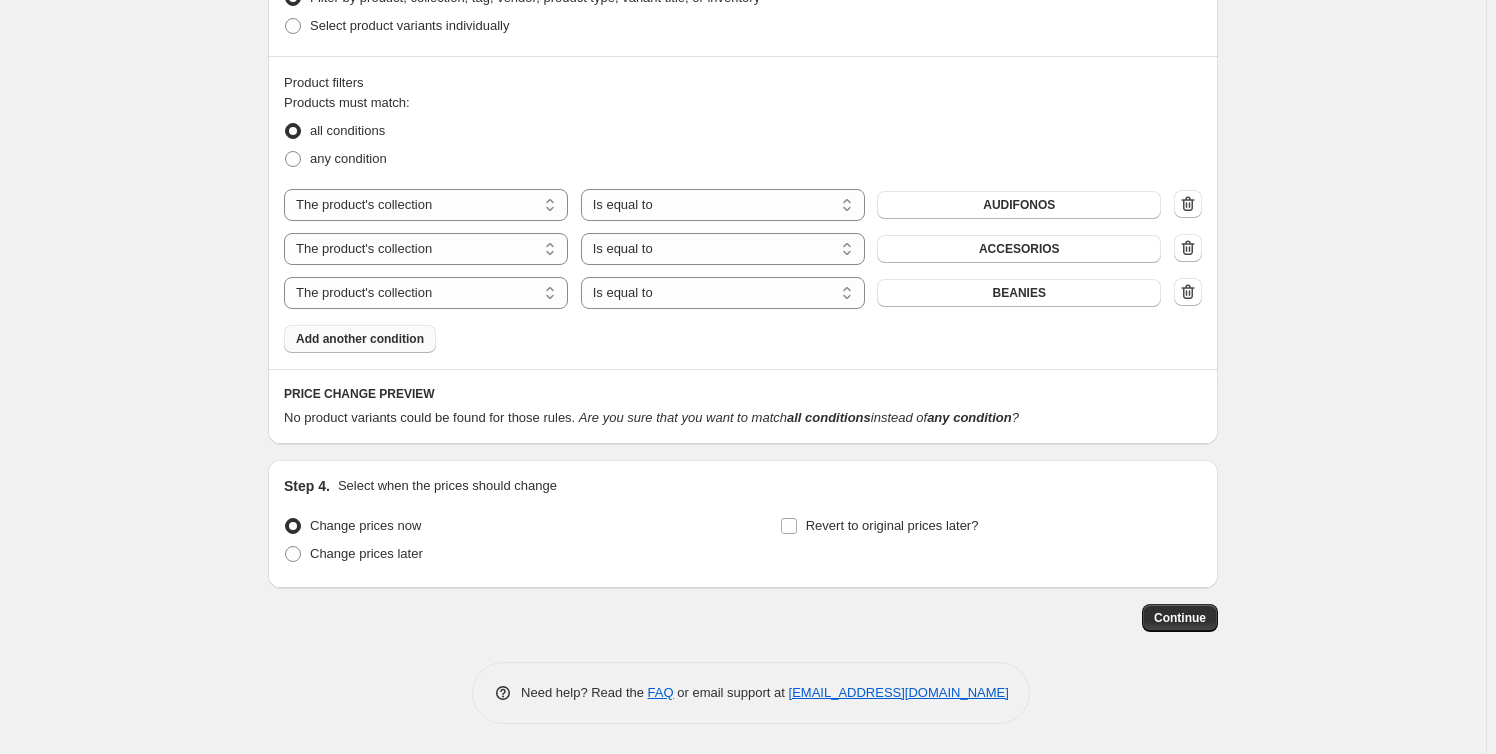 click on "Add another condition" at bounding box center (360, 339) 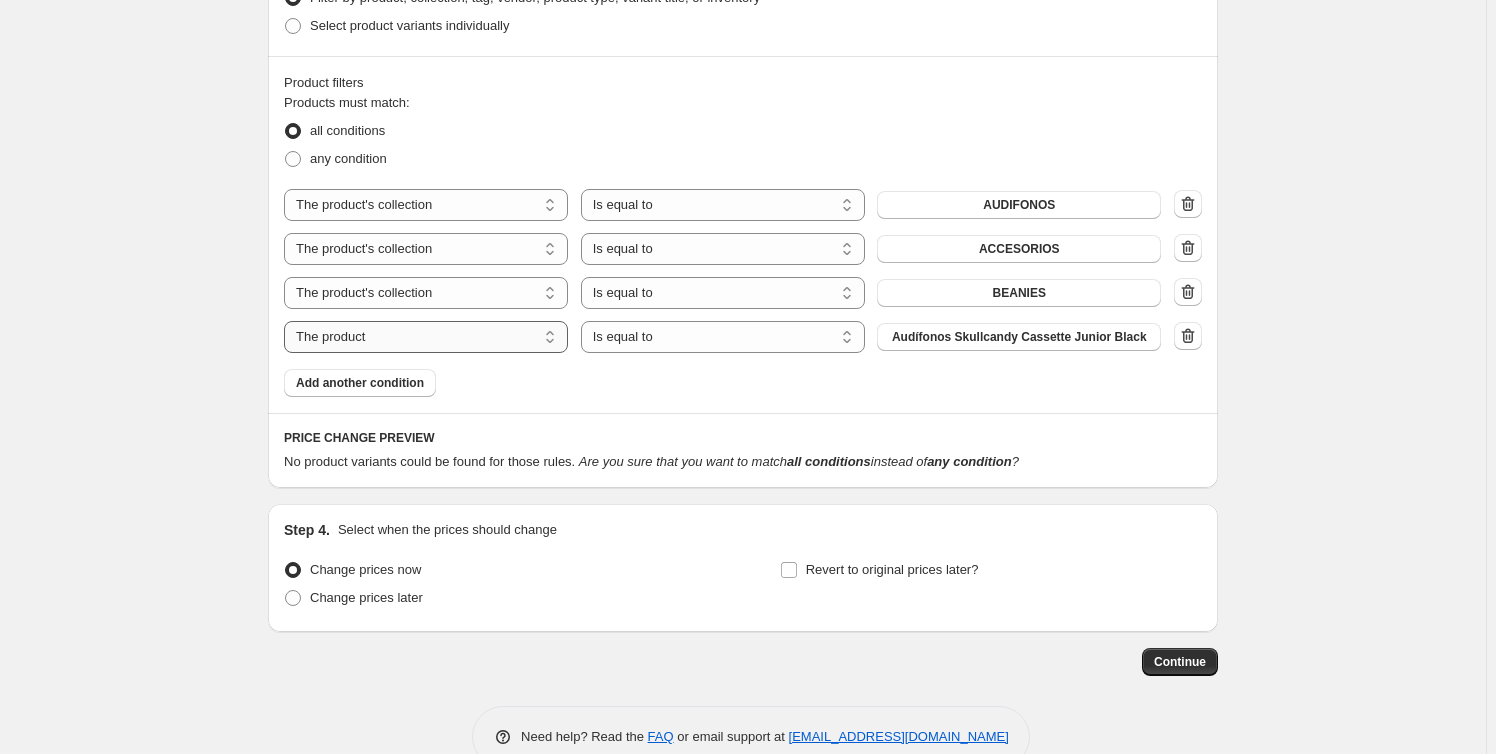 click on "The product The product's collection The product's tag The product's vendor The product's type The product's status The variant's title Inventory quantity" at bounding box center (426, 337) 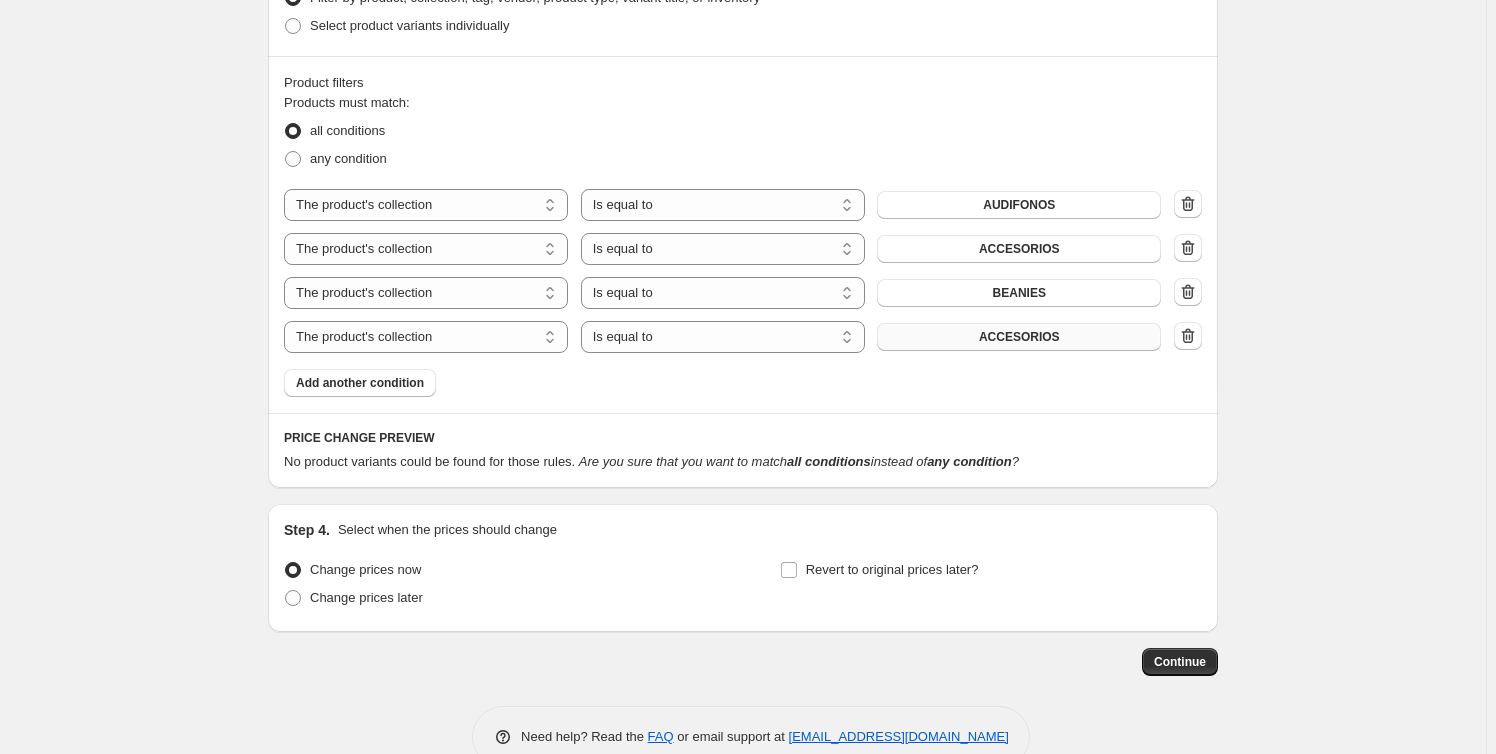 click on "ACCESORIOS" at bounding box center [1019, 337] 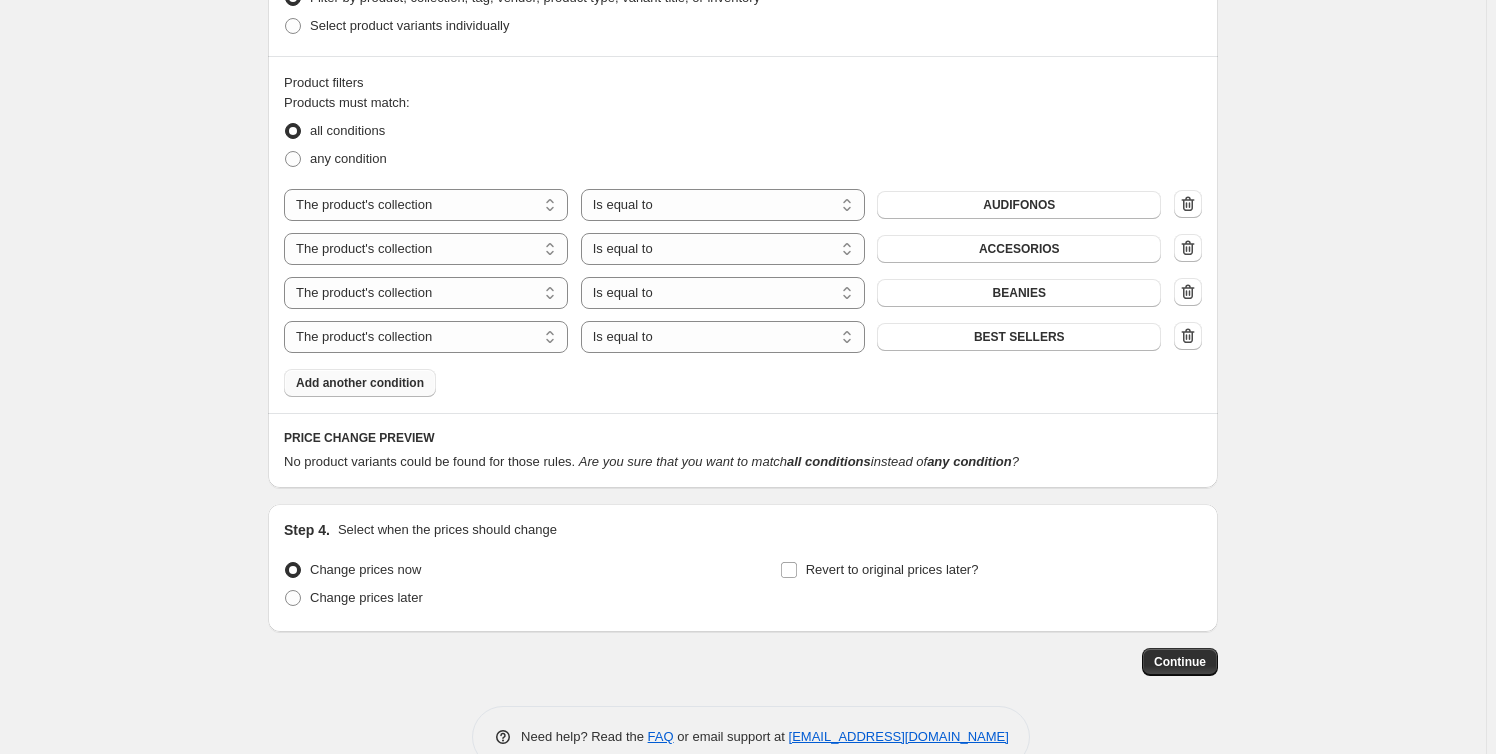 click on "Add another condition" at bounding box center (360, 383) 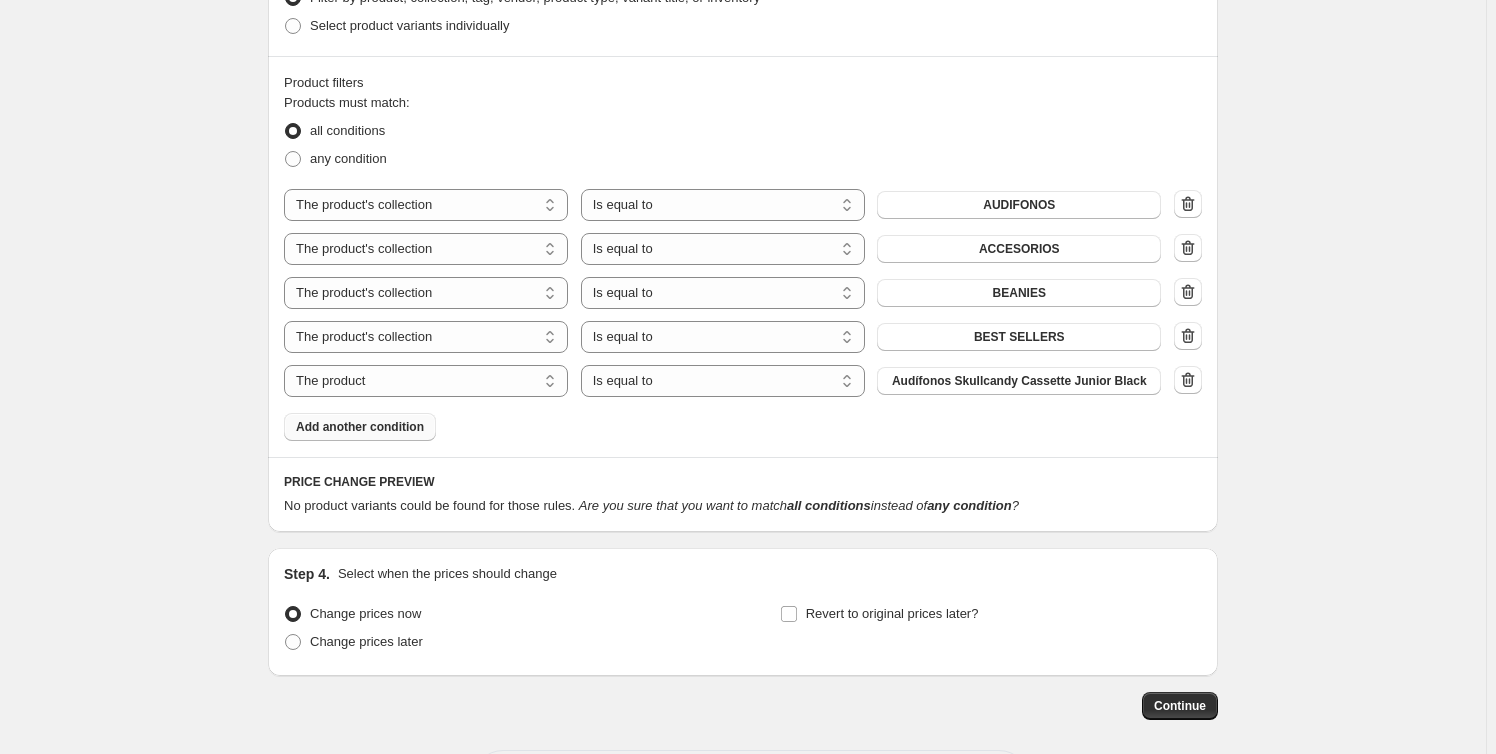 drag, startPoint x: 493, startPoint y: 360, endPoint x: 505, endPoint y: 368, distance: 14.422205 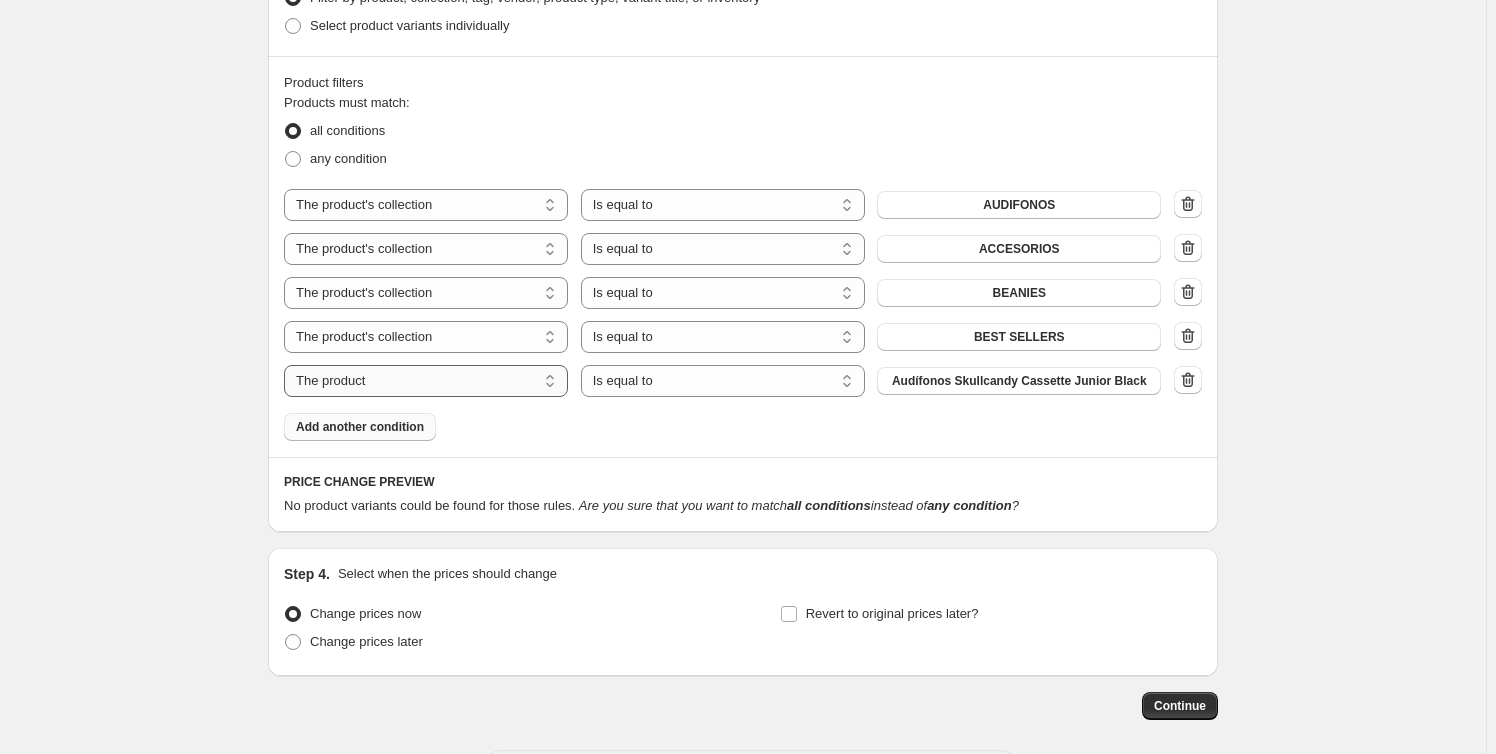 click on "The product The product's collection The product's tag The product's vendor The product's type The product's status The variant's title Inventory quantity" at bounding box center (426, 381) 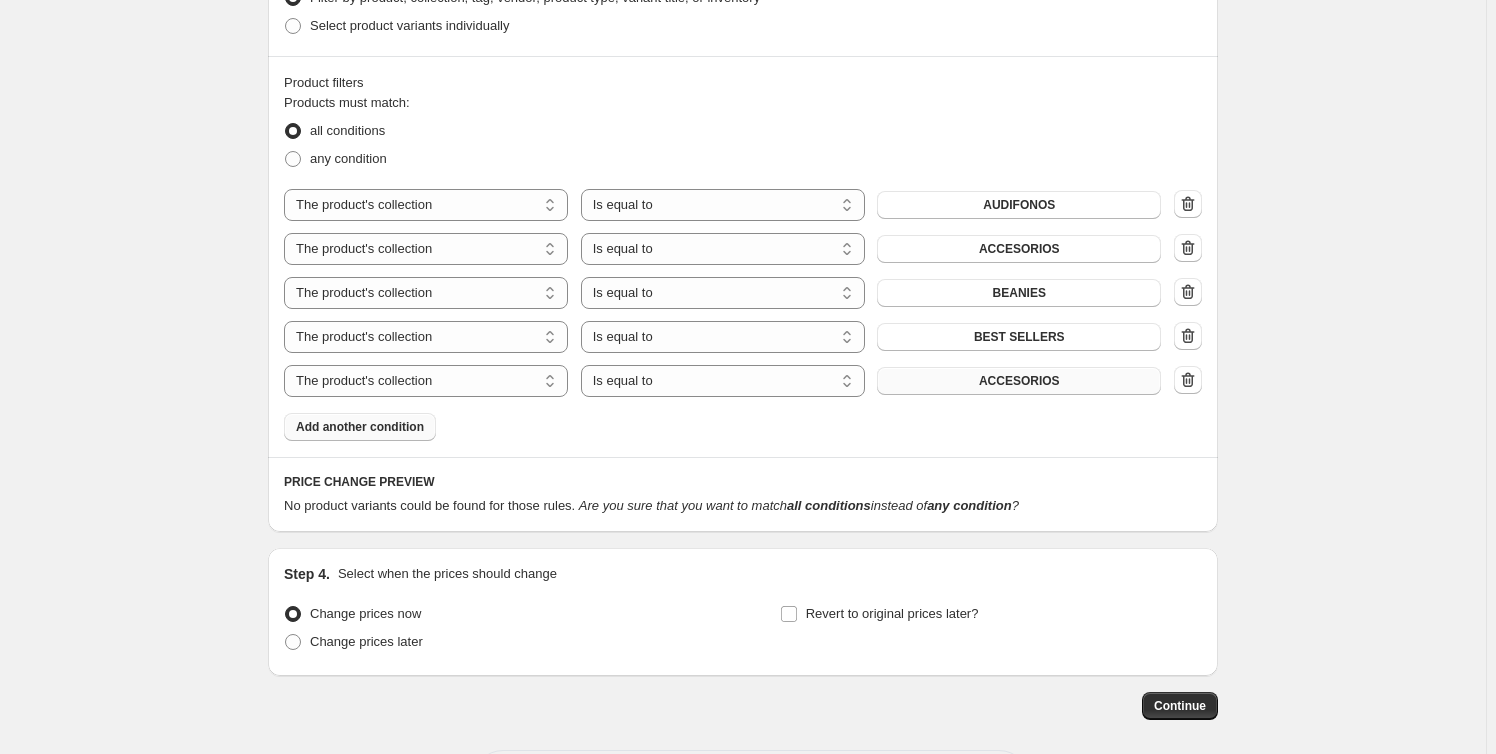 click on "ACCESORIOS" at bounding box center (1019, 381) 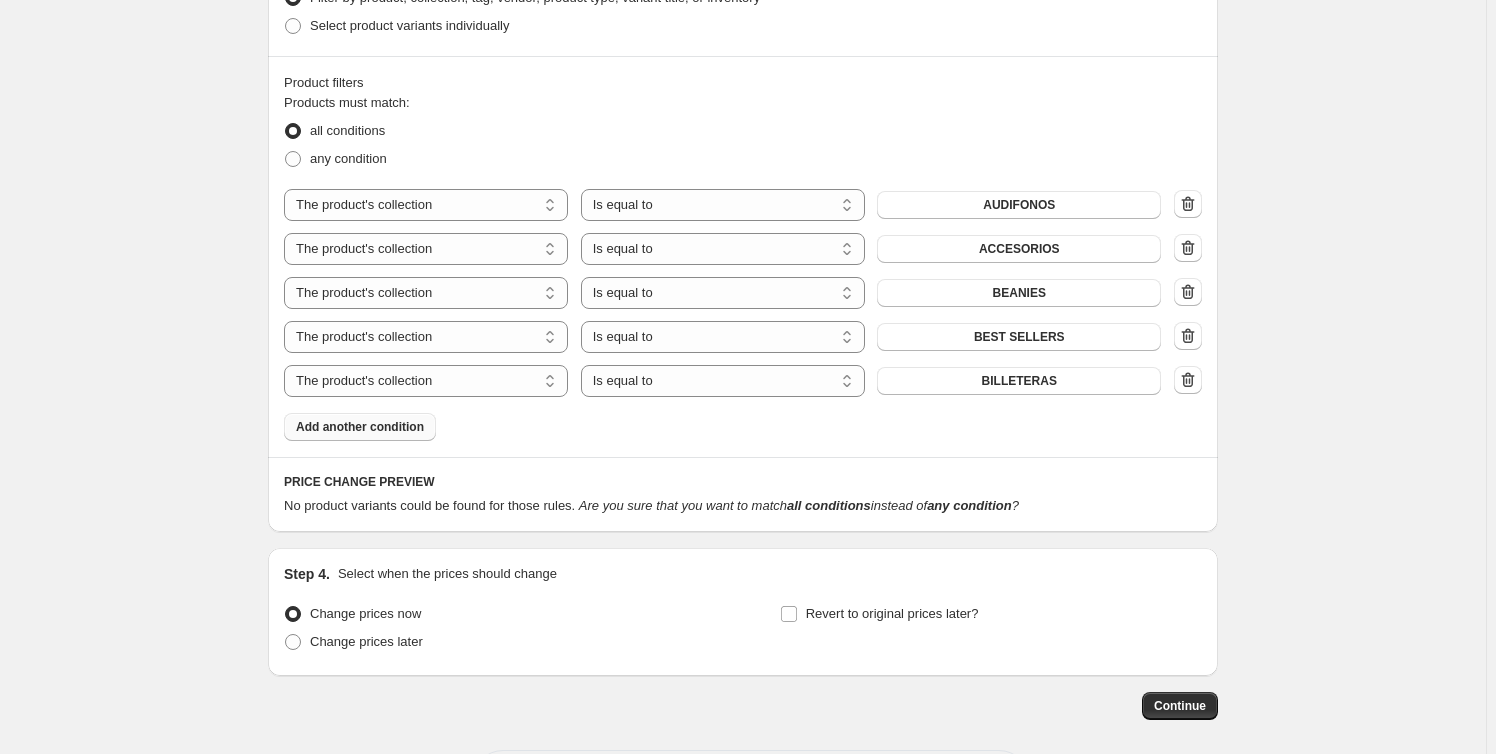 click on "Add another condition" at bounding box center [360, 427] 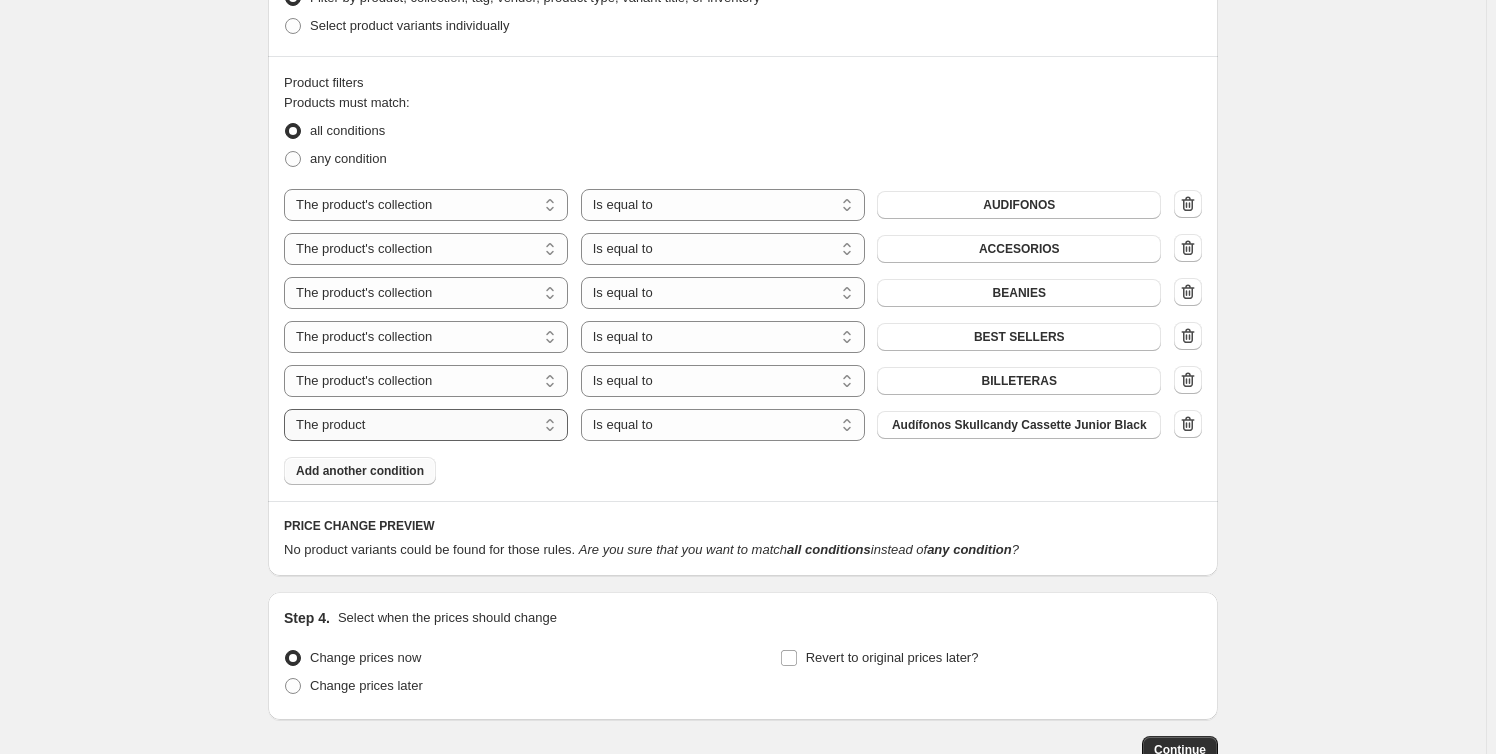click on "The product The product's collection The product's tag The product's vendor The product's type The product's status The variant's title Inventory quantity" at bounding box center (426, 425) 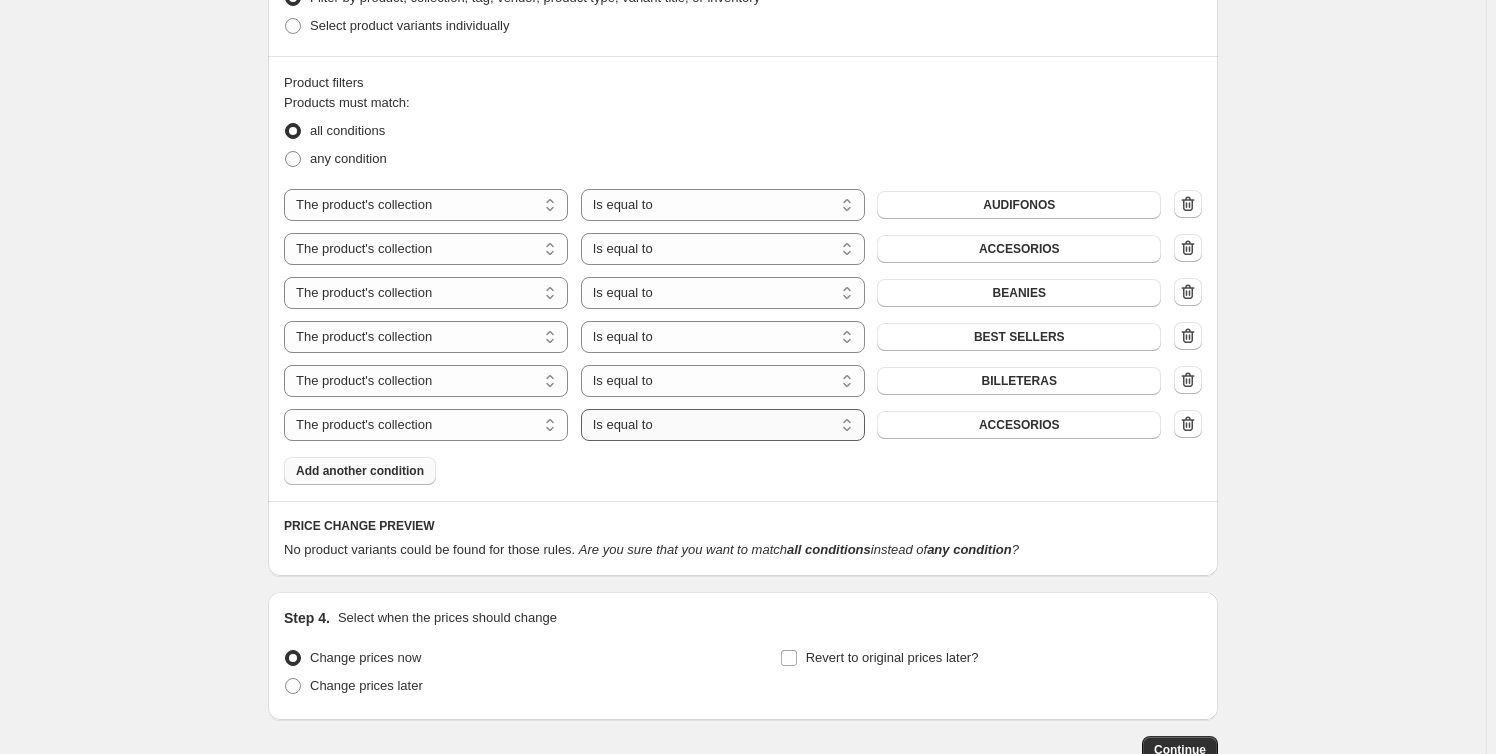click on "Is equal to Is not equal to" at bounding box center [723, 425] 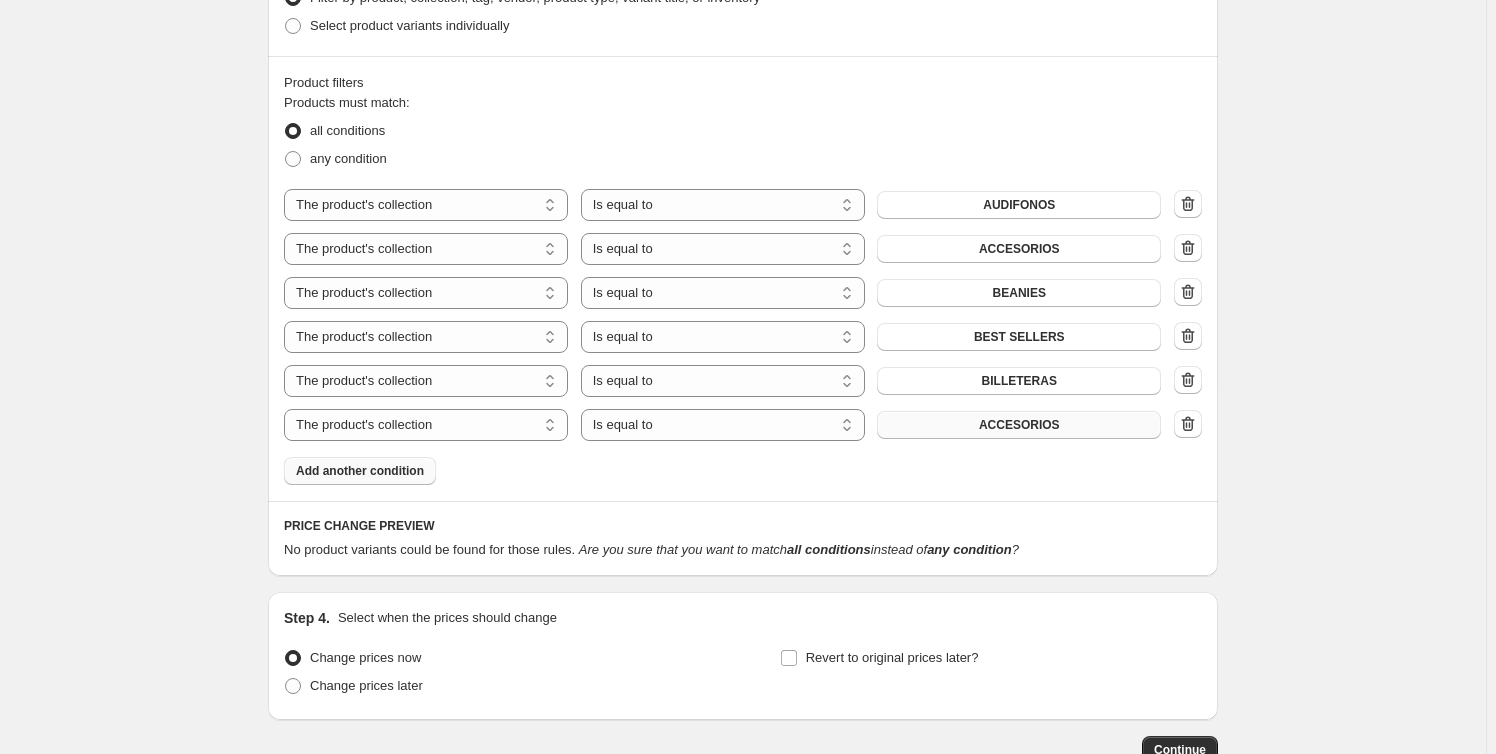 click on "ACCESORIOS" at bounding box center [1019, 425] 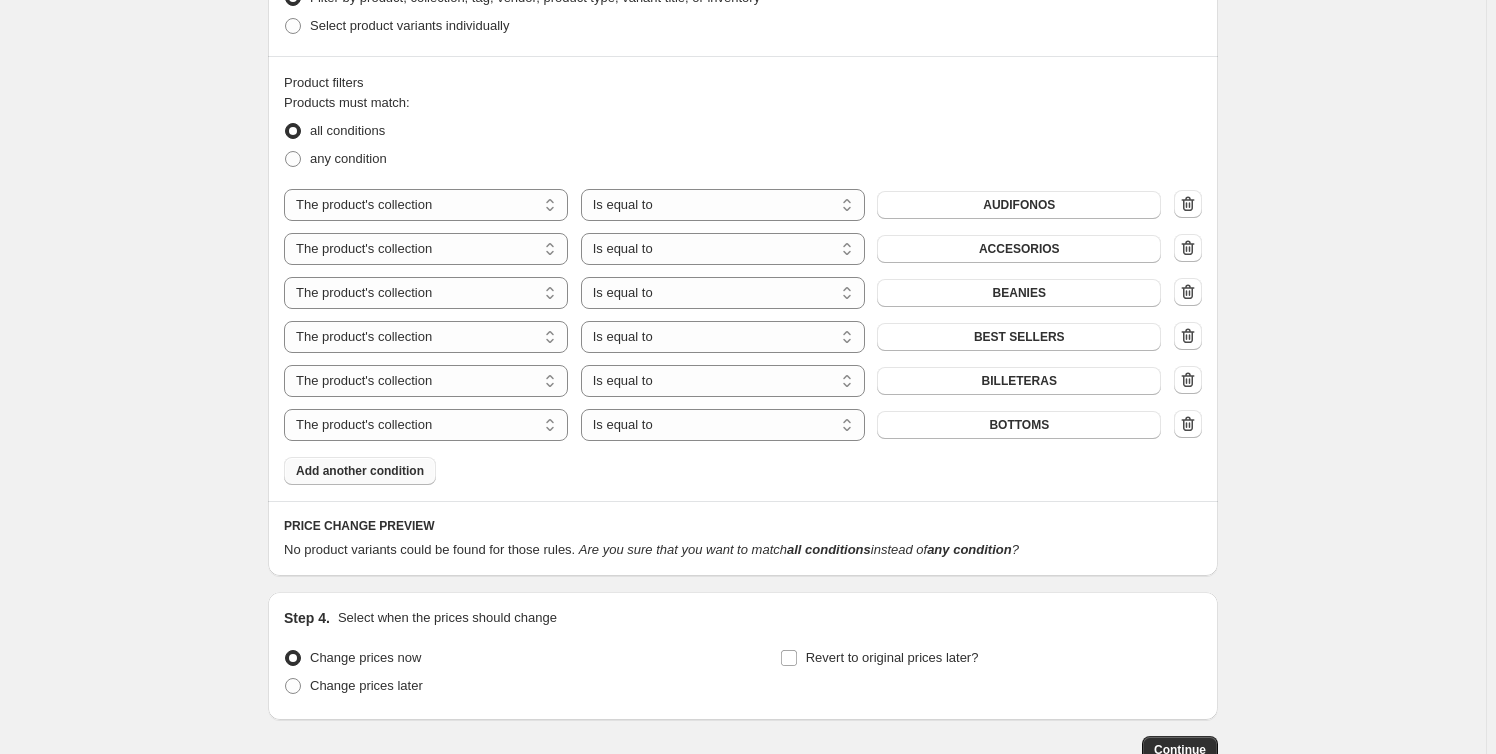 click on "Add another condition" at bounding box center (360, 471) 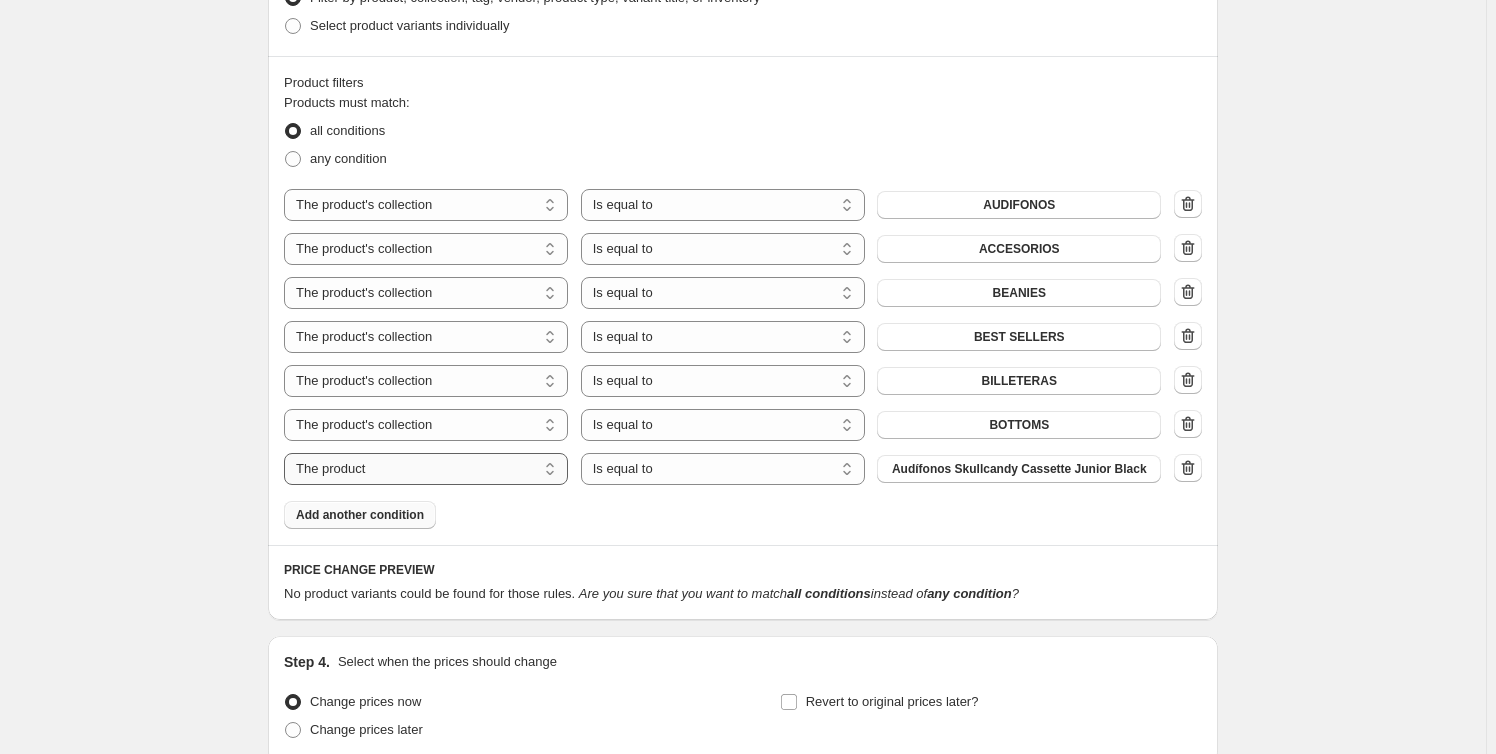 click on "The product The product's collection The product's tag The product's vendor The product's type The product's status The variant's title Inventory quantity" at bounding box center (426, 469) 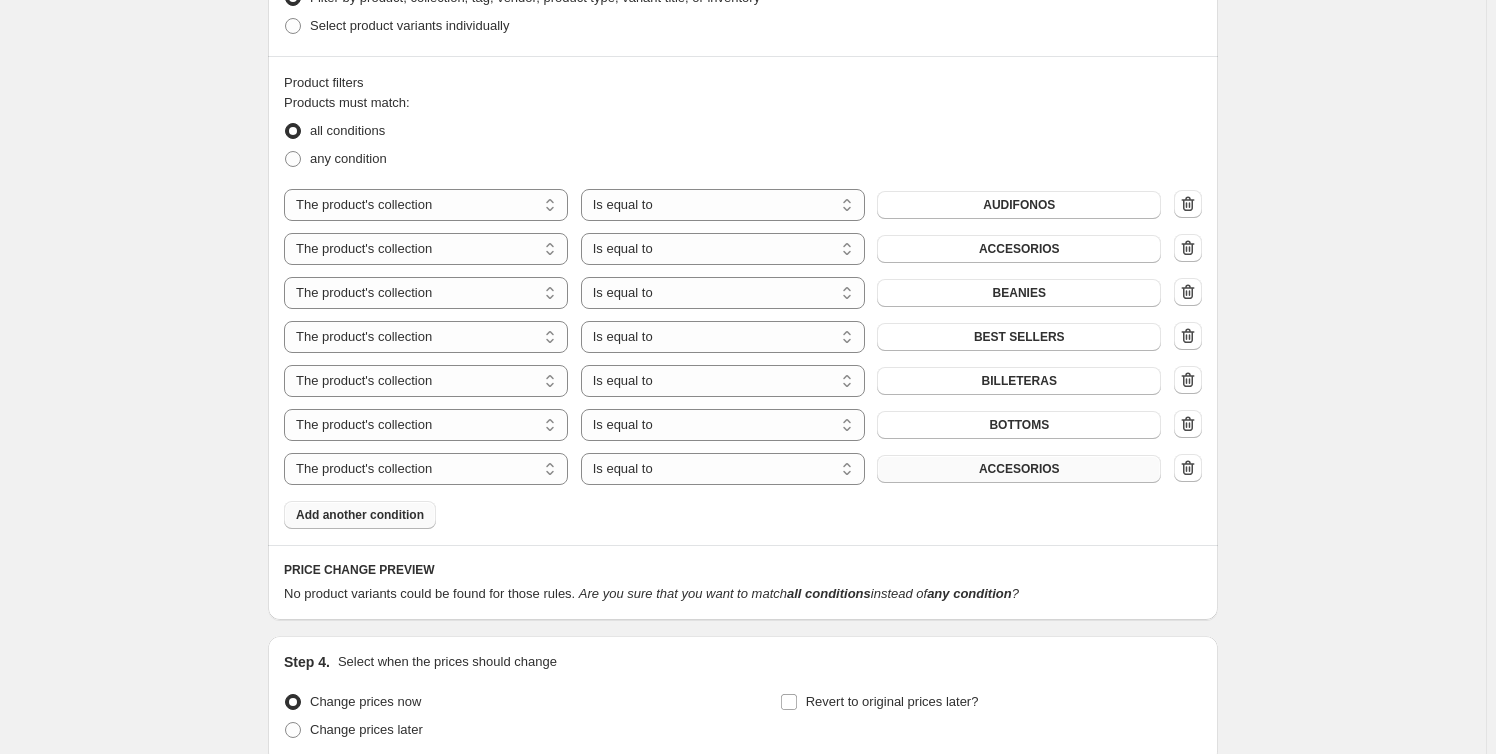 click on "ACCESORIOS" at bounding box center [1019, 469] 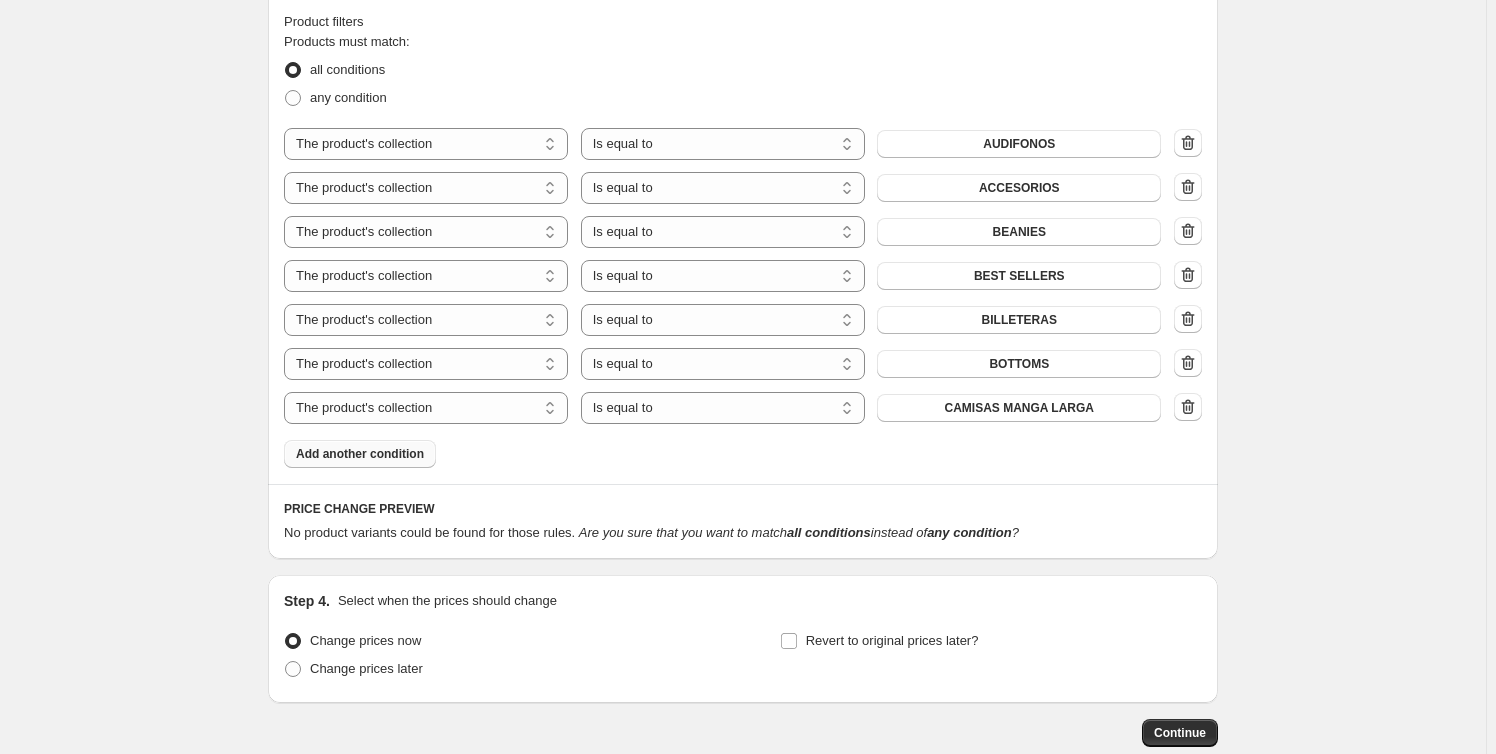 scroll, scrollTop: 1145, scrollLeft: 0, axis: vertical 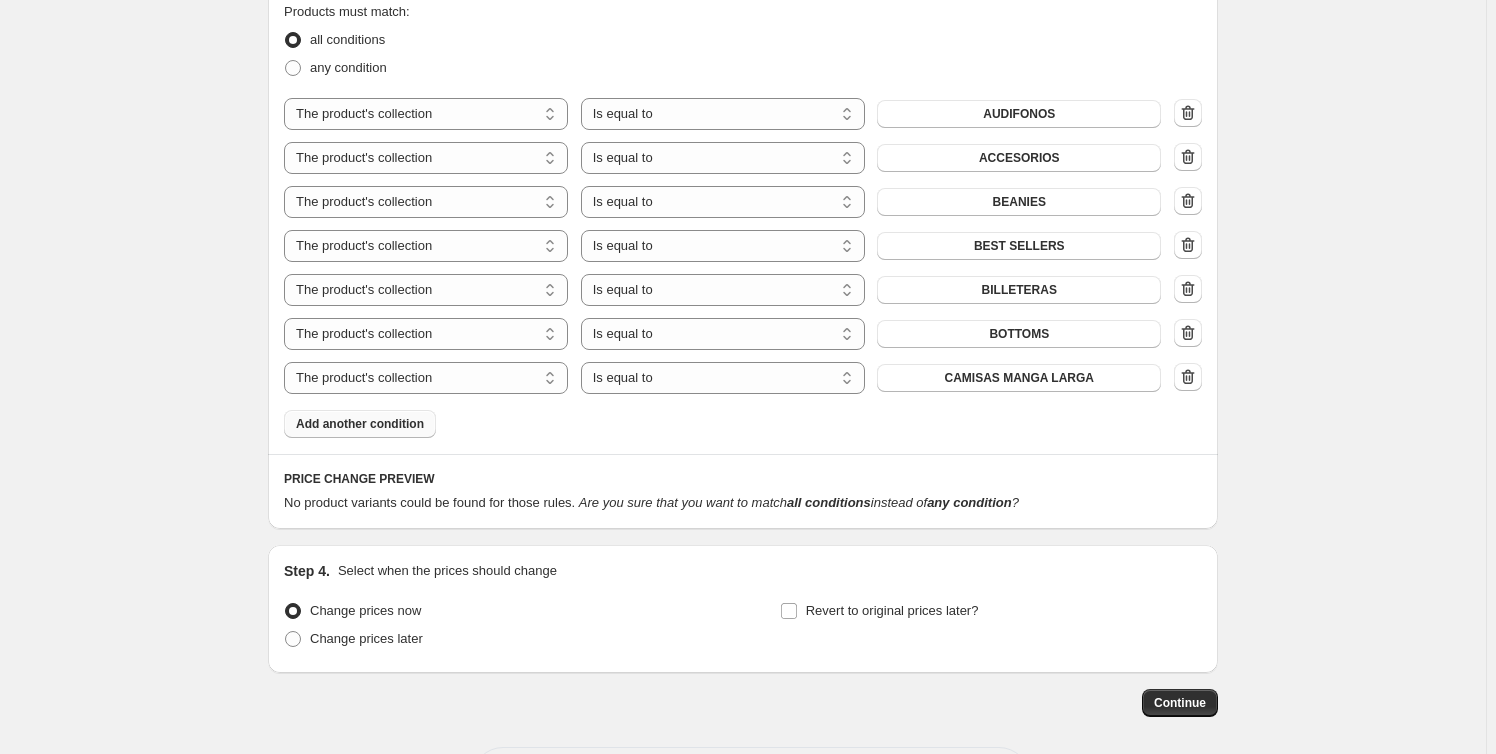 click on "Add another condition" at bounding box center (360, 424) 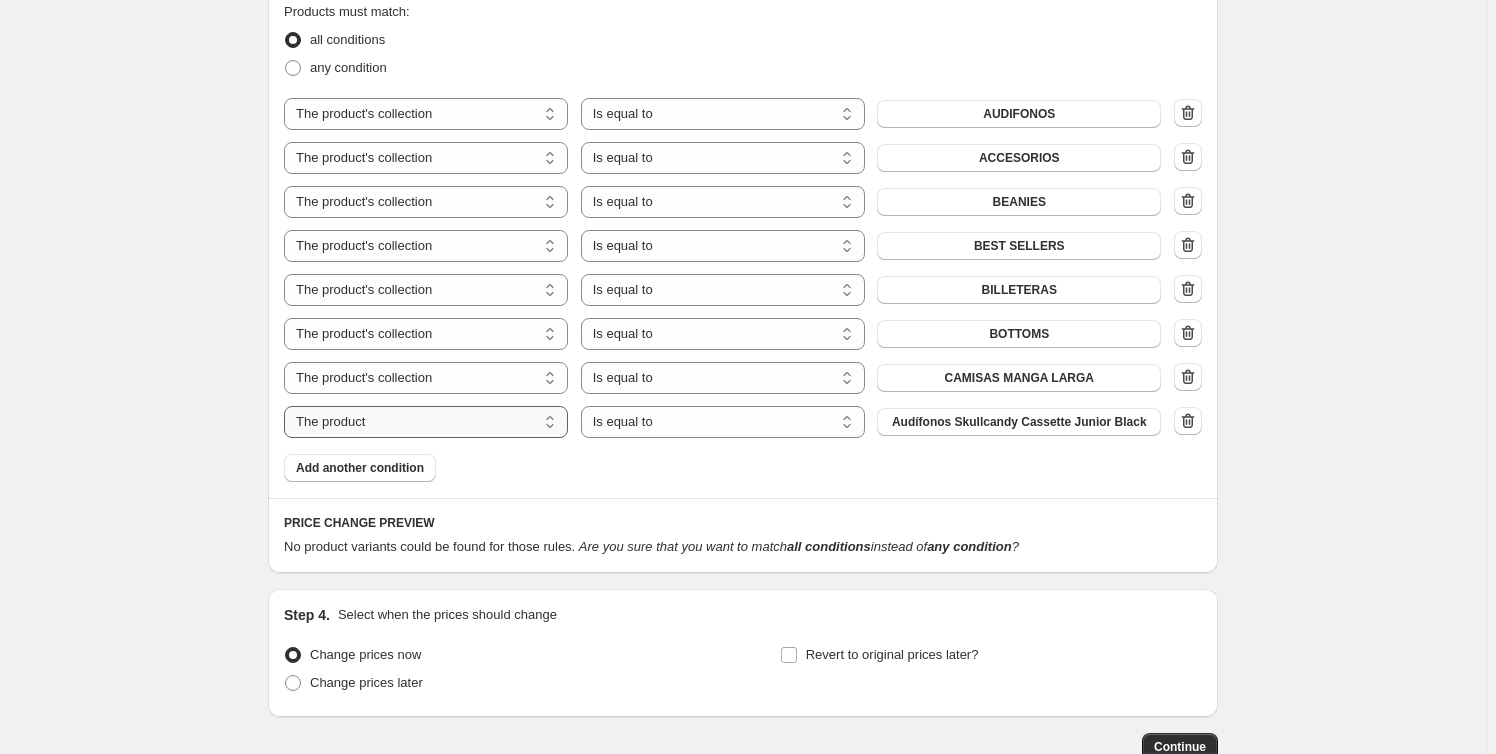 click on "The product The product's collection The product's tag The product's vendor The product's type The product's status The variant's title Inventory quantity" at bounding box center [426, 422] 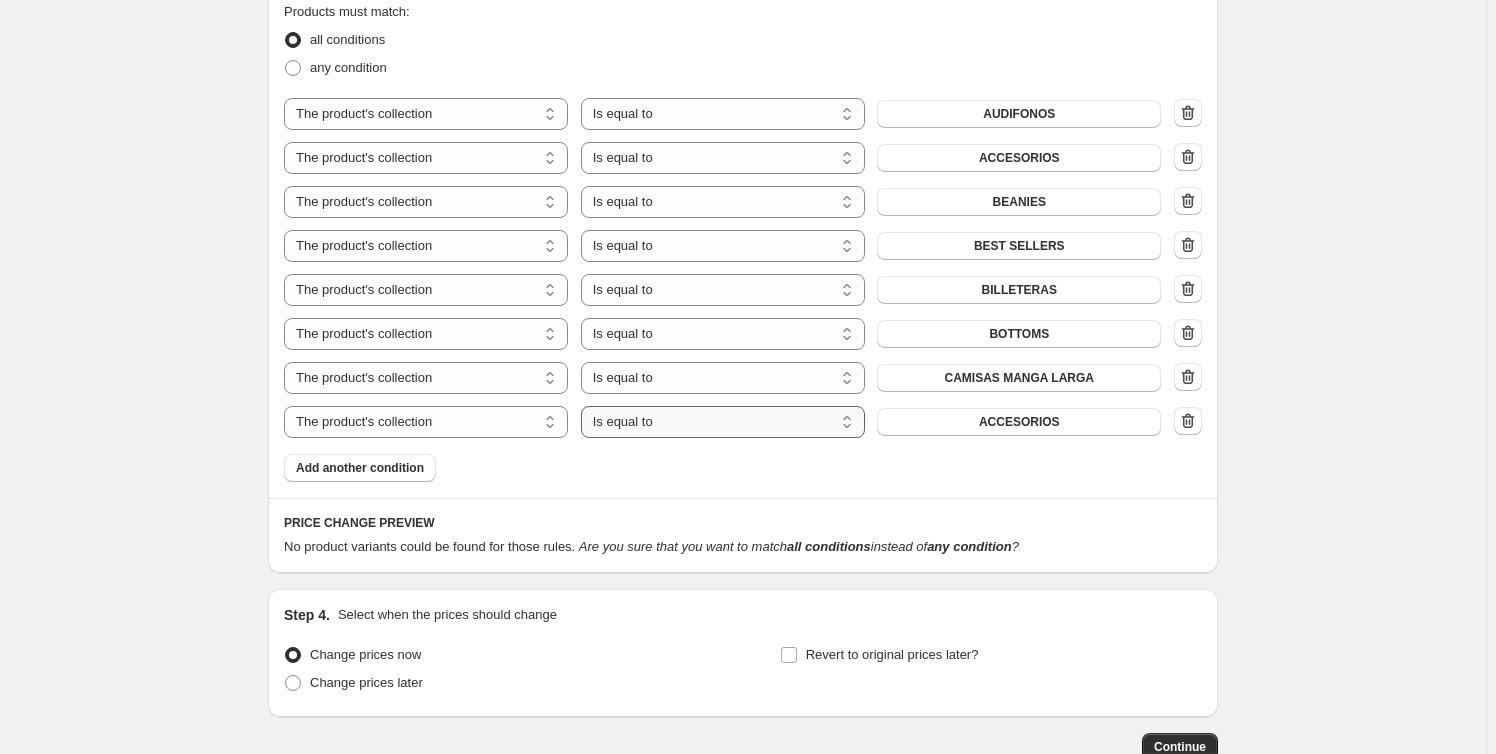 click on "Is equal to Is not equal to" at bounding box center (723, 422) 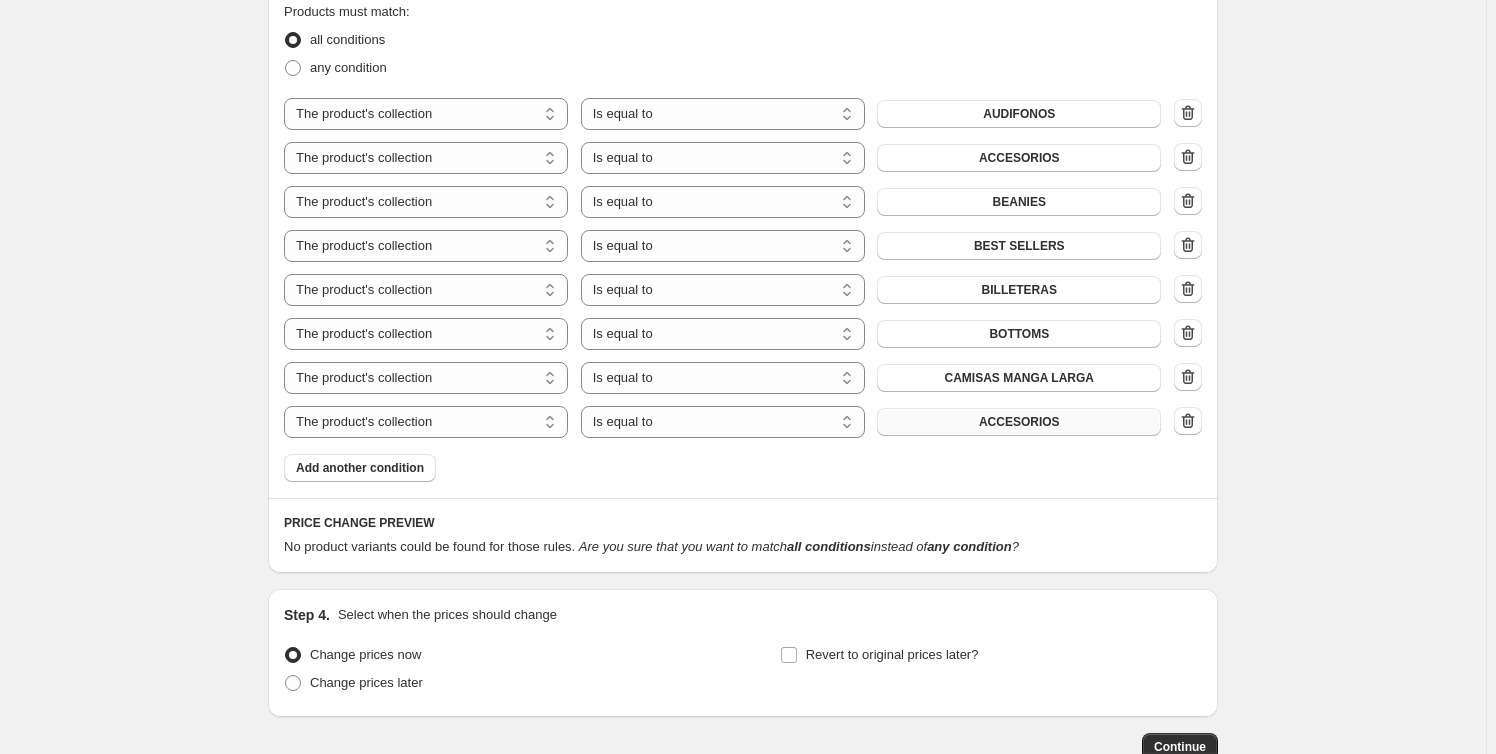click on "ACCESORIOS" at bounding box center [1019, 422] 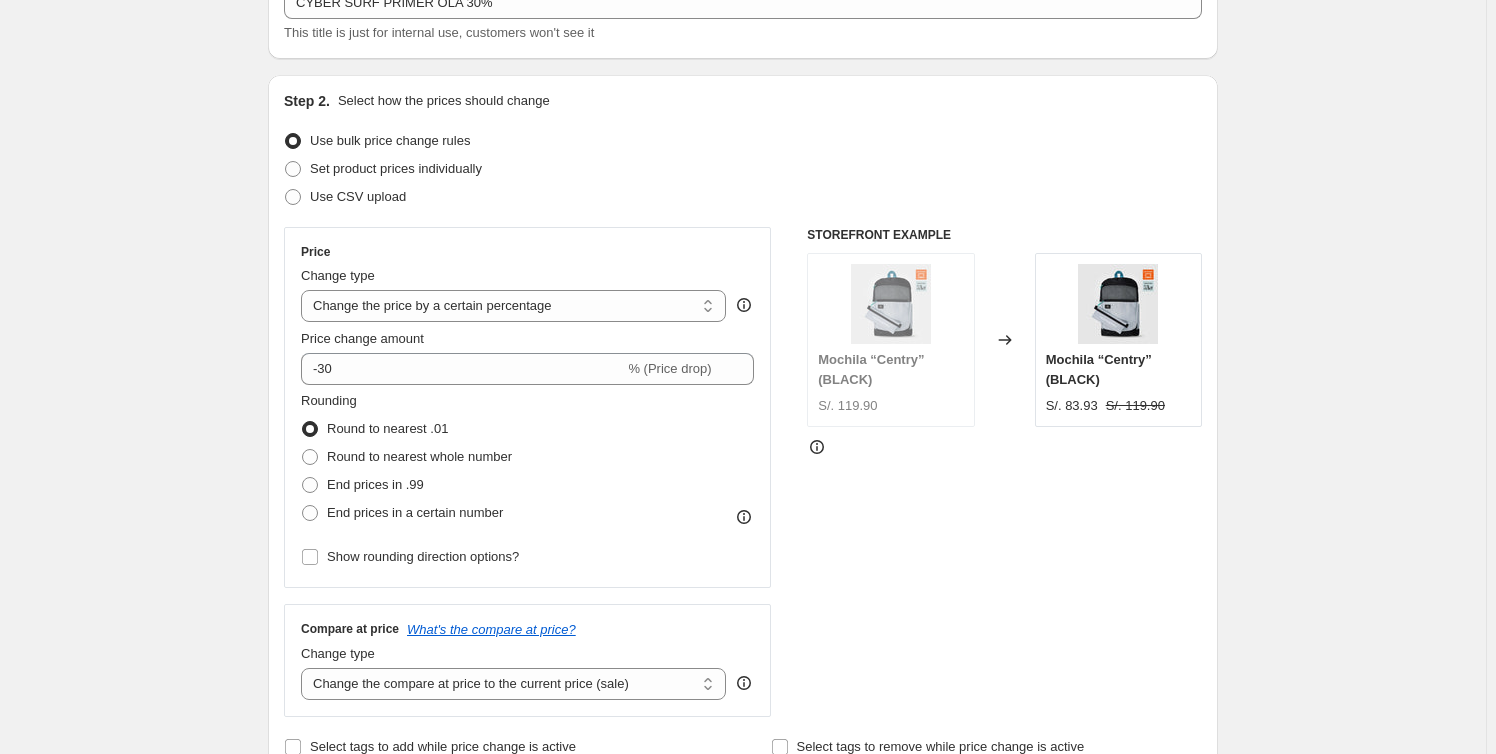 scroll, scrollTop: 54, scrollLeft: 0, axis: vertical 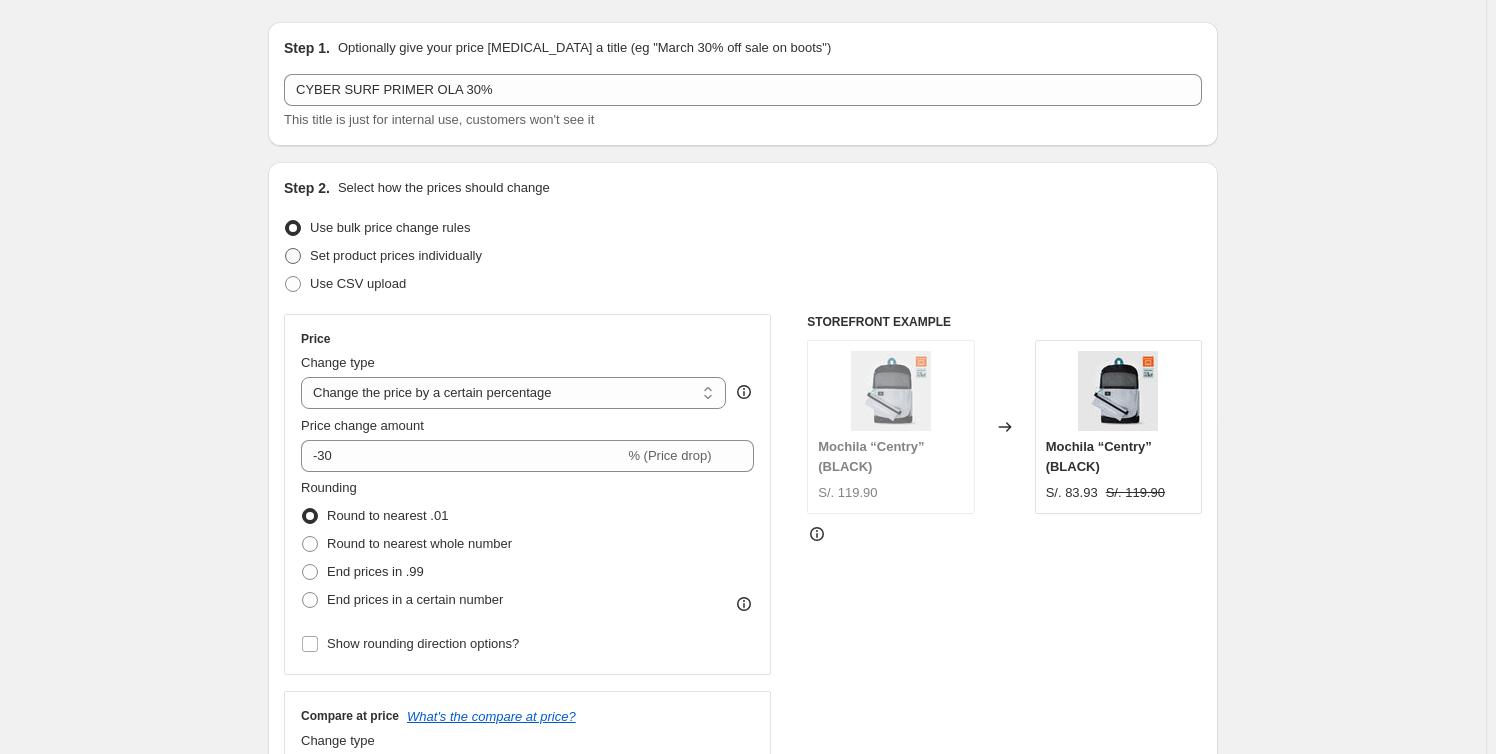click on "Set product prices individually" at bounding box center (396, 255) 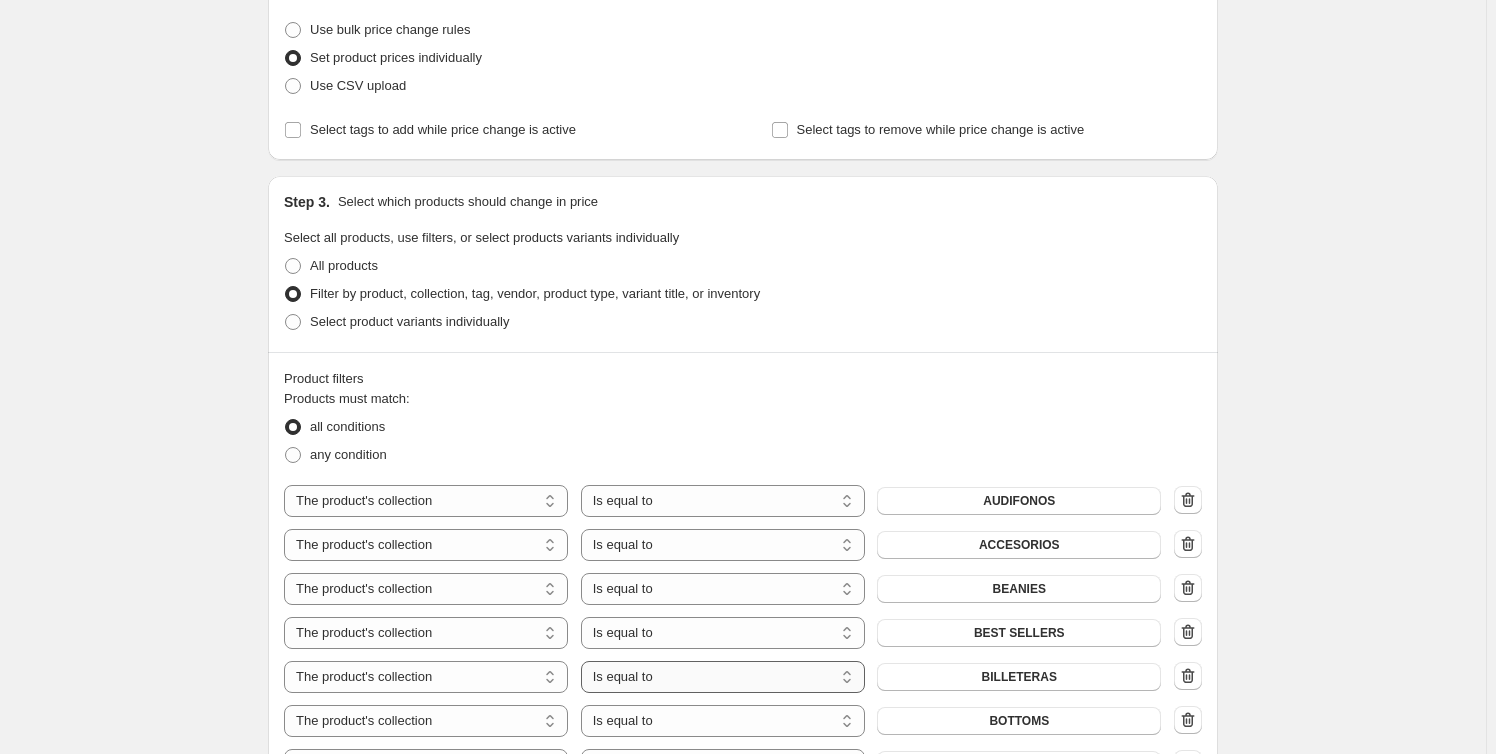 scroll, scrollTop: 0, scrollLeft: 0, axis: both 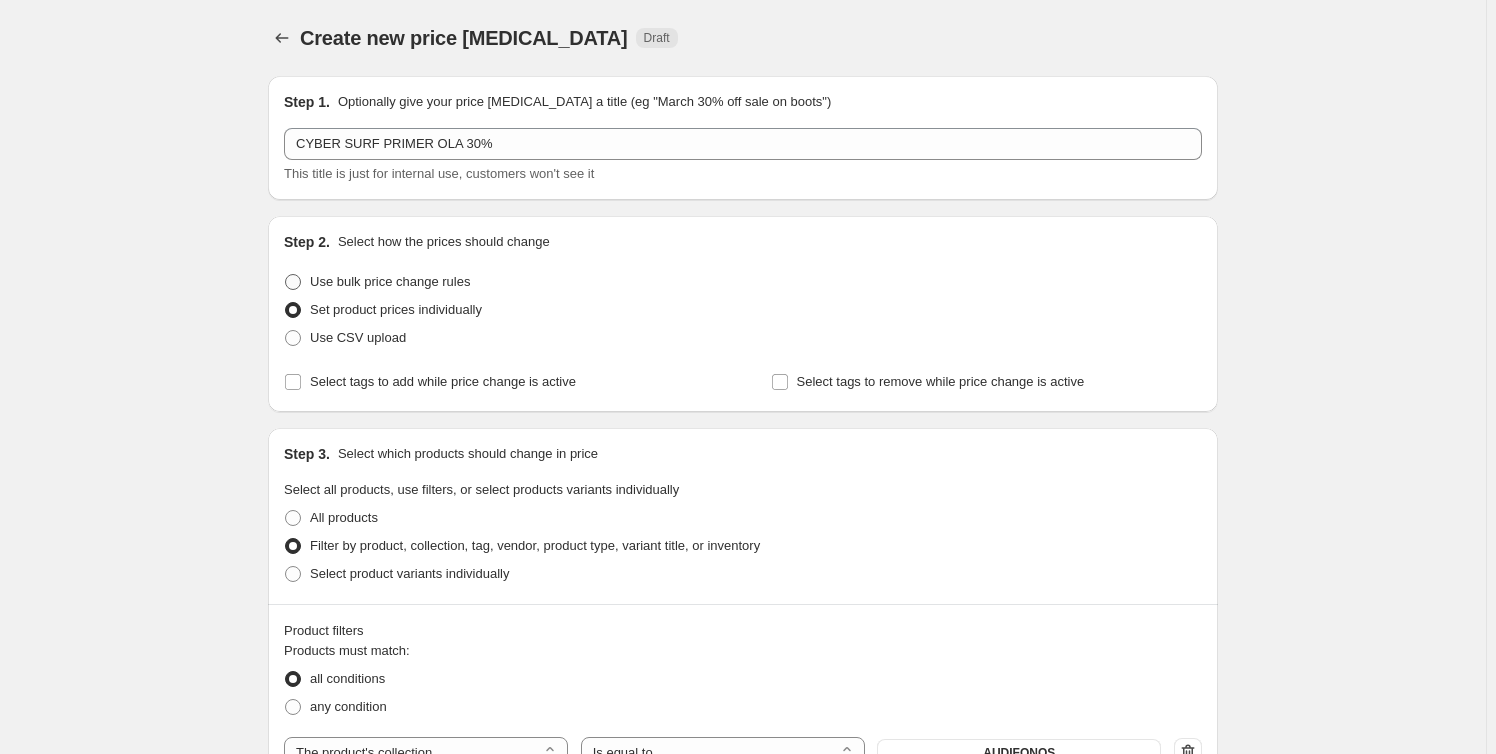 click on "Use bulk price change rules" at bounding box center [390, 281] 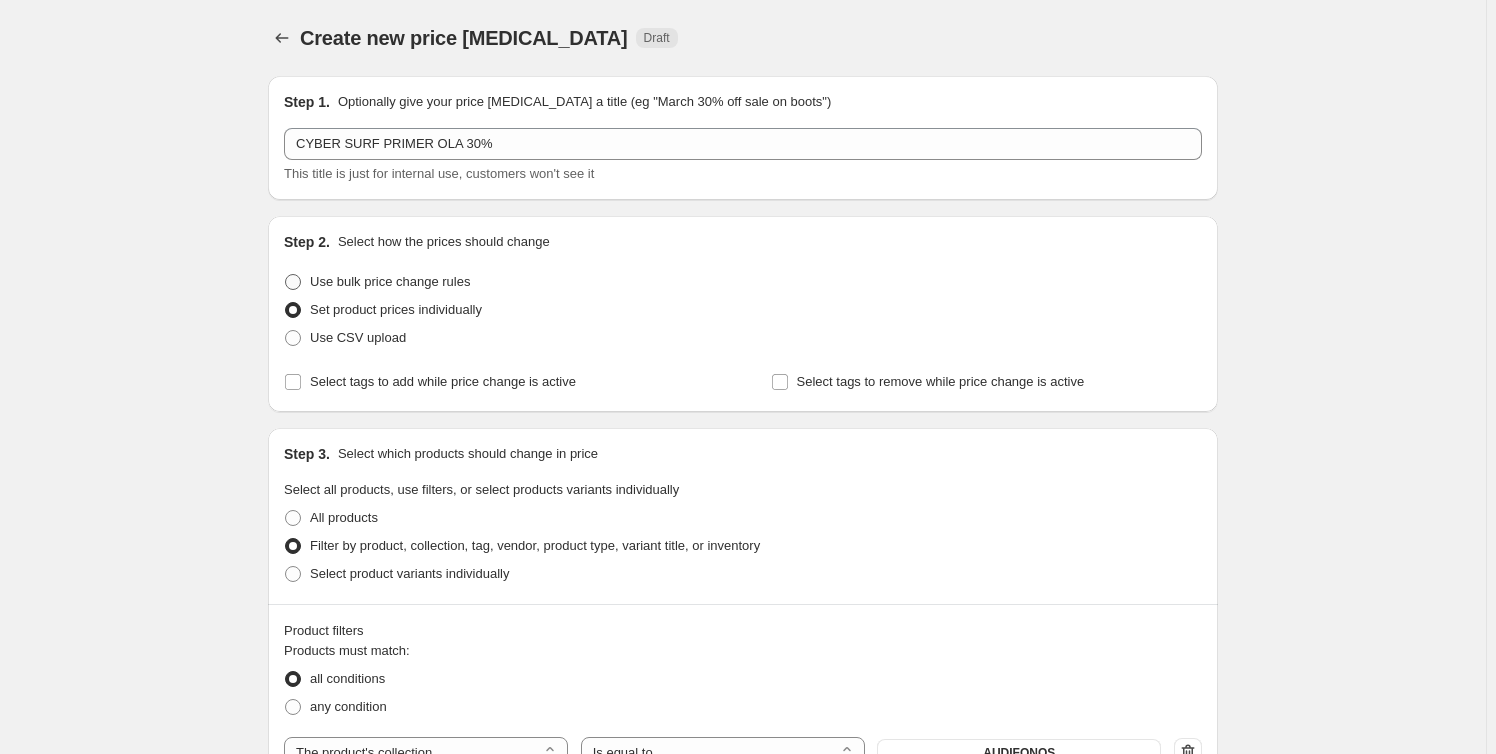 radio on "true" 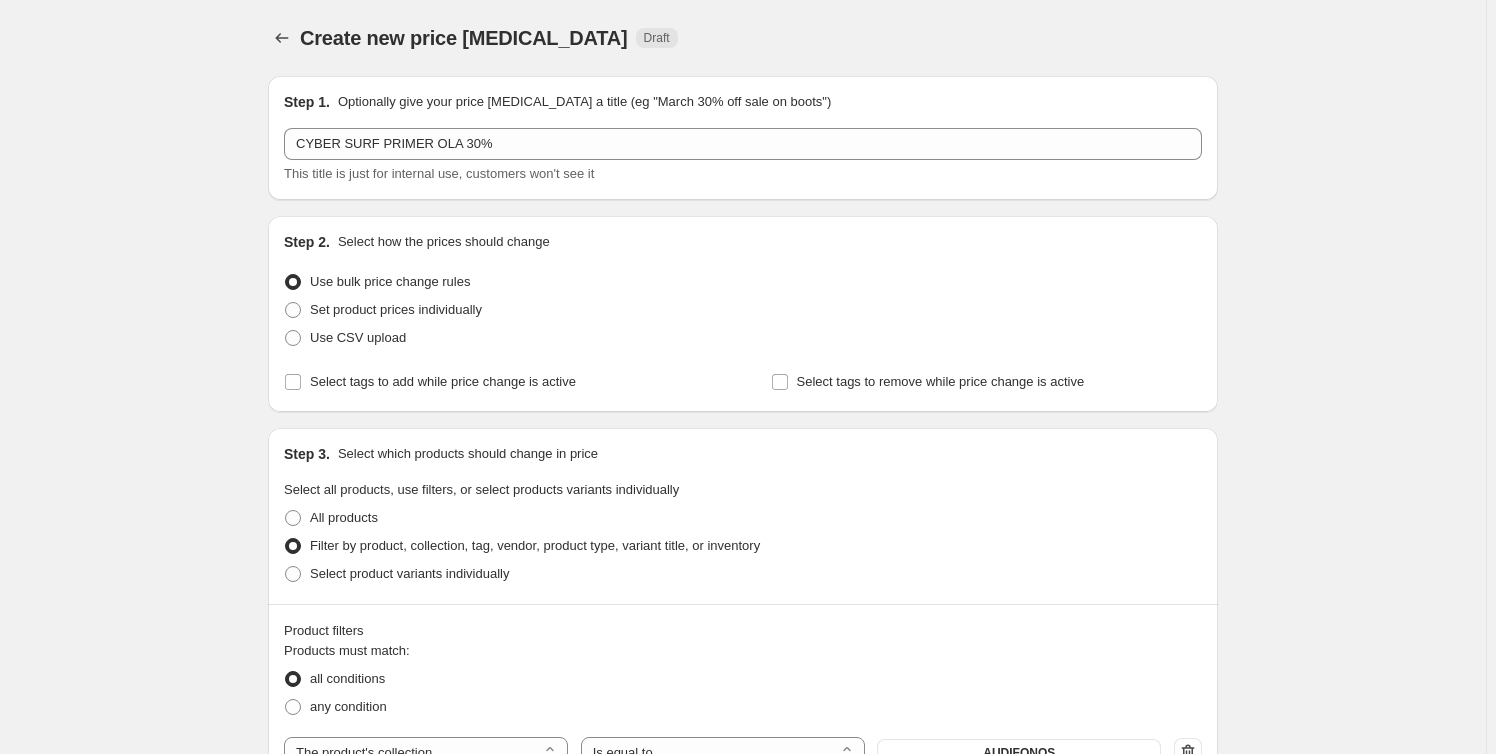 select on "percentage" 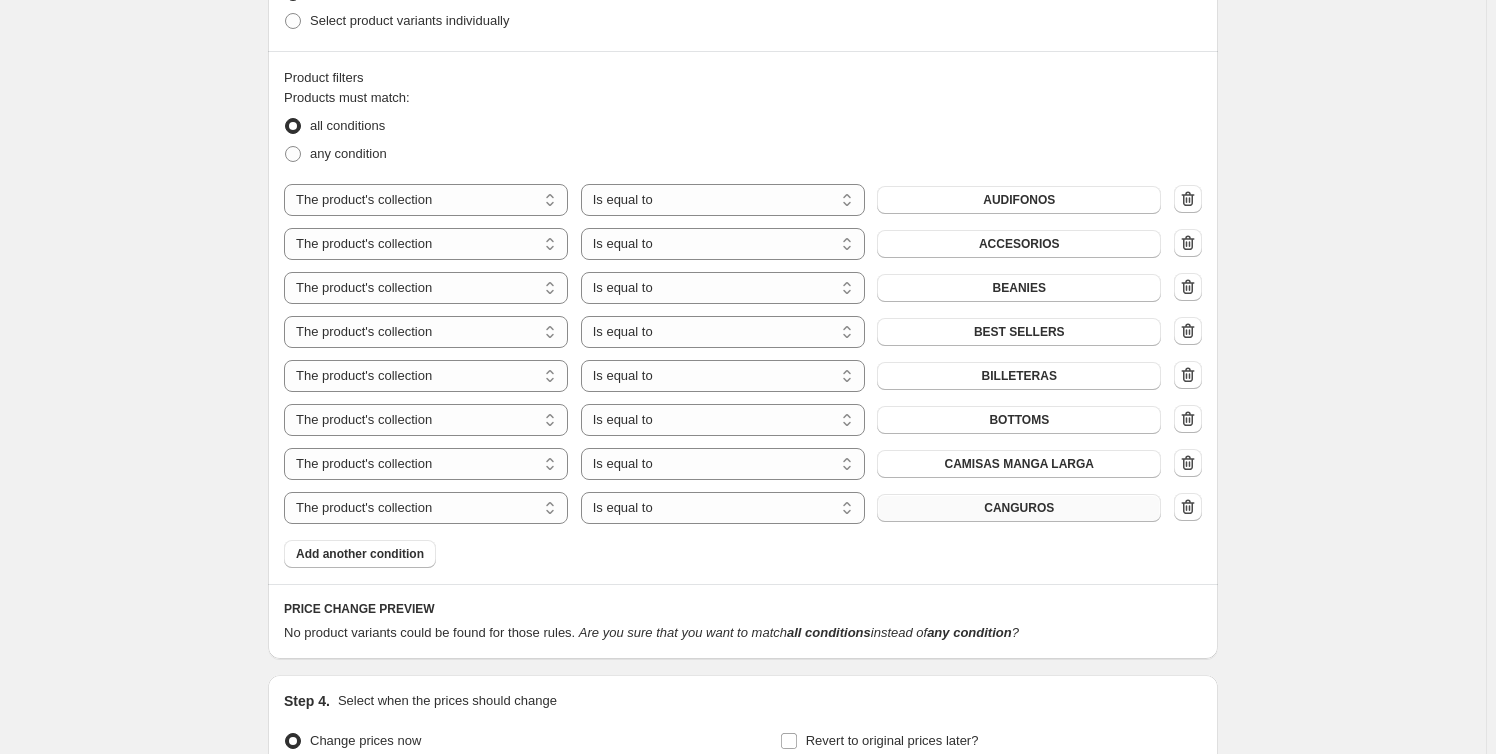 scroll, scrollTop: 1090, scrollLeft: 0, axis: vertical 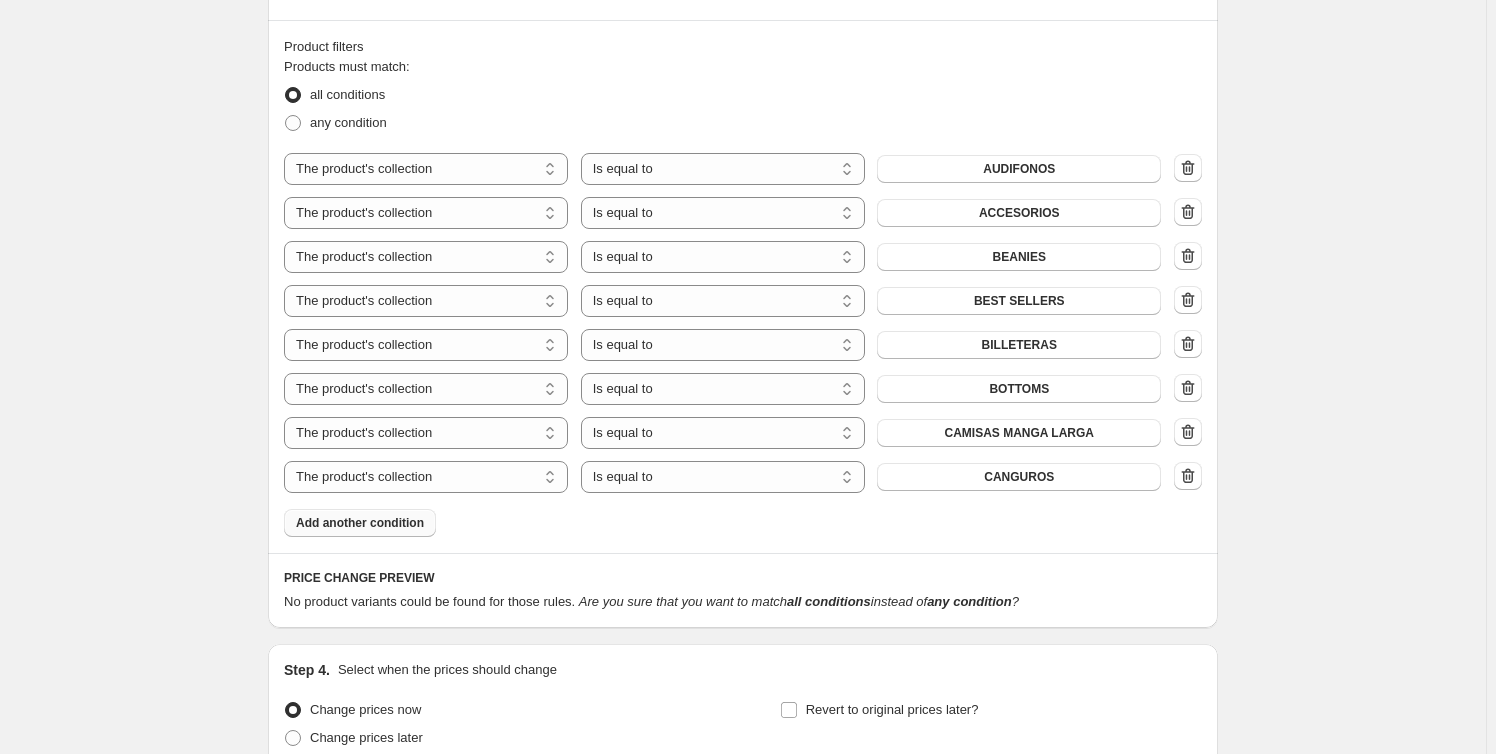 click on "Add another condition" at bounding box center [360, 523] 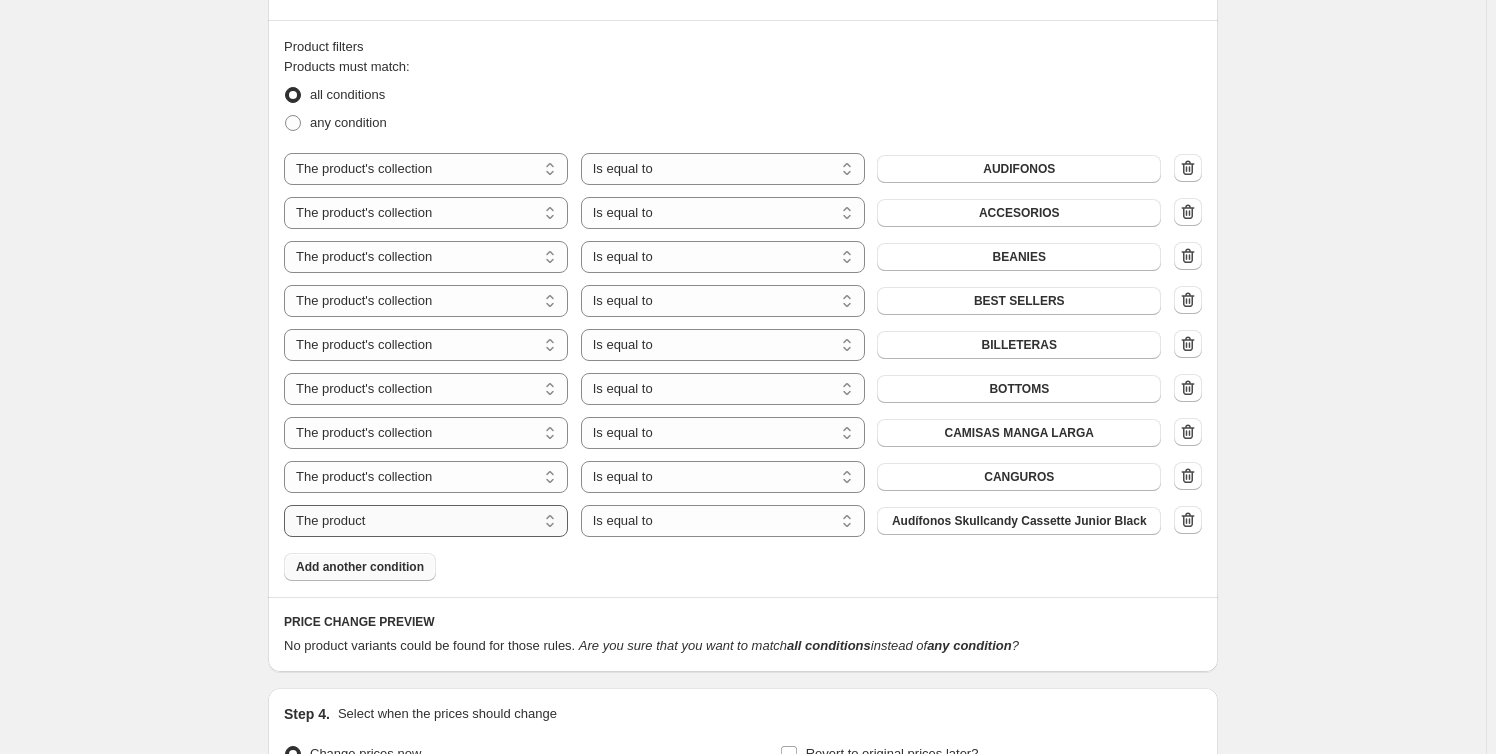 click on "The product The product's collection The product's tag The product's vendor The product's type The product's status The variant's title Inventory quantity" at bounding box center [426, 521] 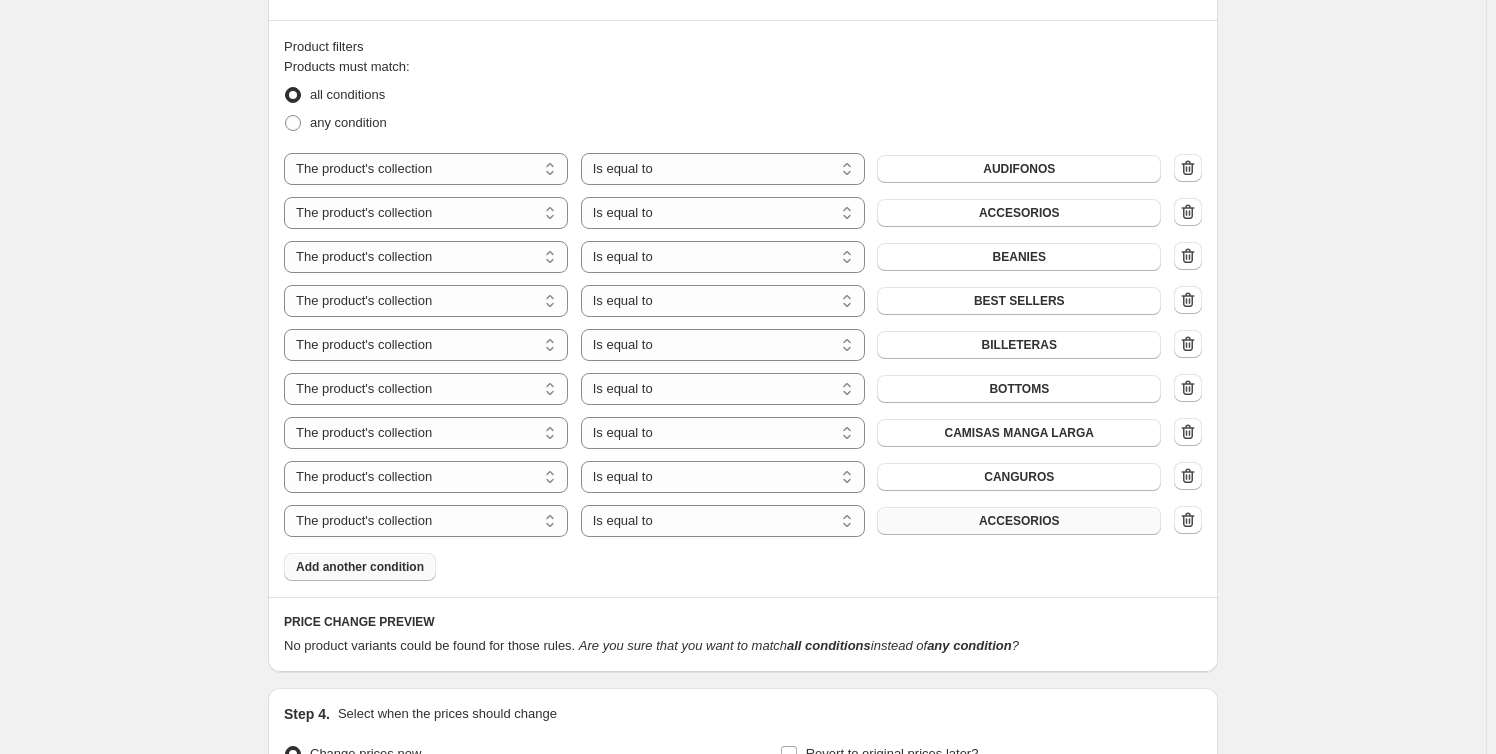 click on "ACCESORIOS" at bounding box center (1019, 521) 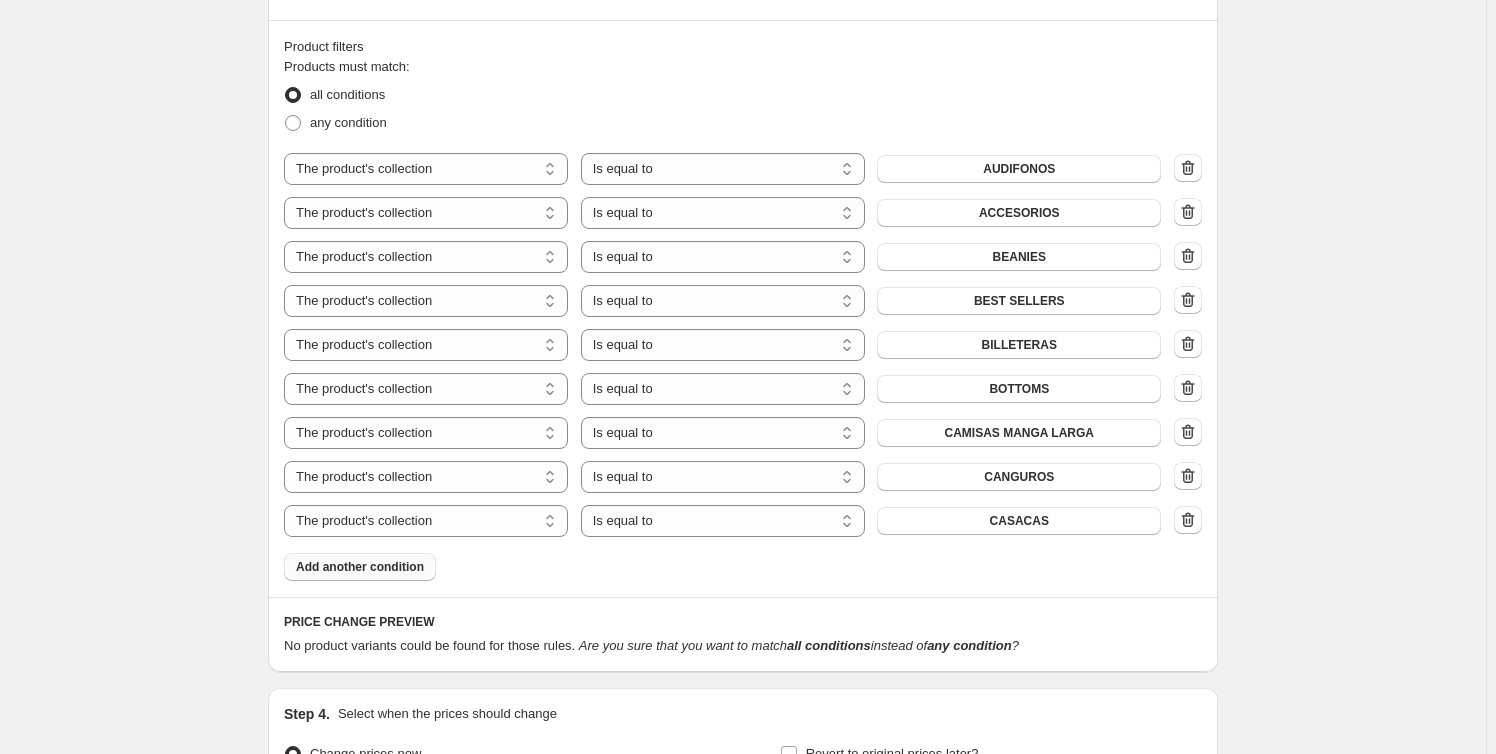 click on "Add another condition" at bounding box center (360, 567) 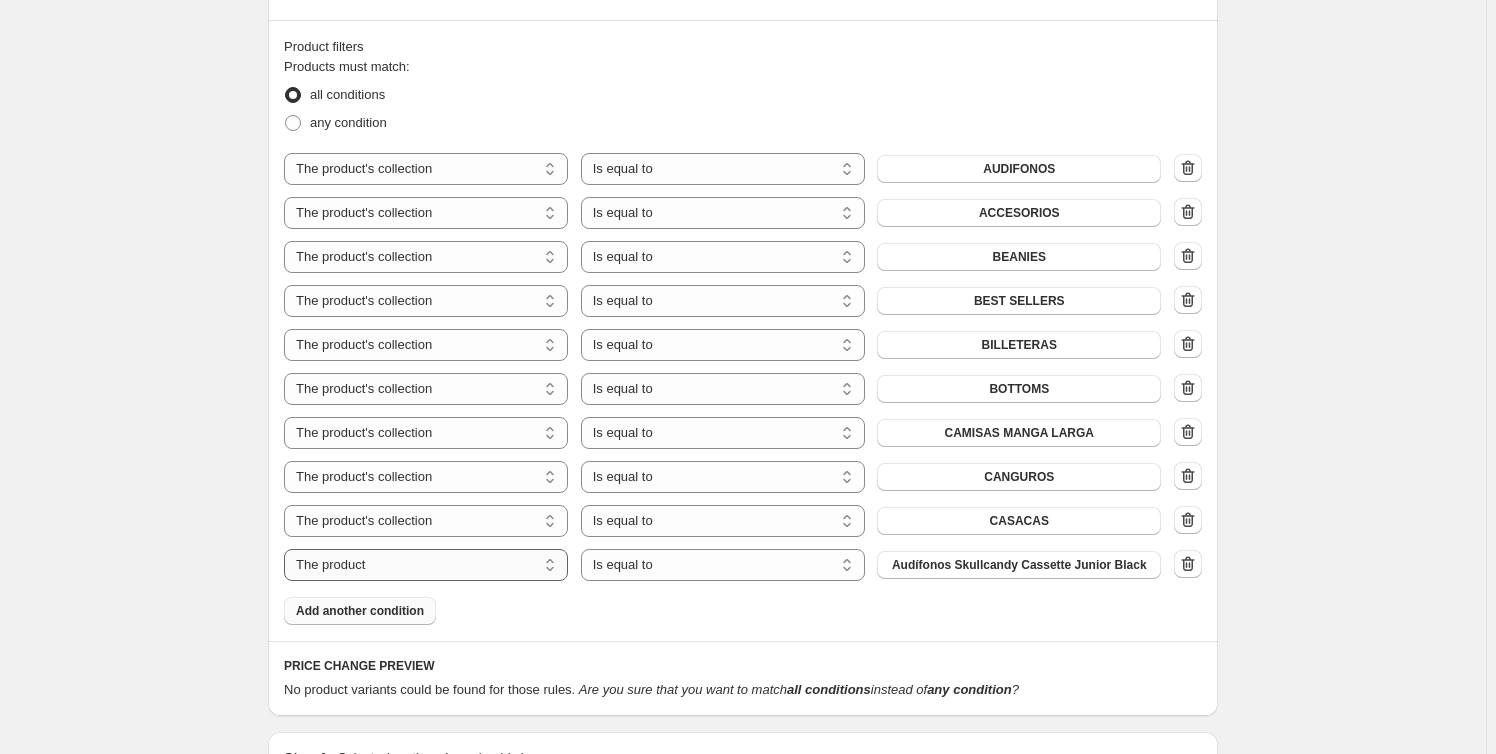 click on "The product The product's collection The product's tag The product's vendor The product's type The product's status The variant's title Inventory quantity" at bounding box center [426, 565] 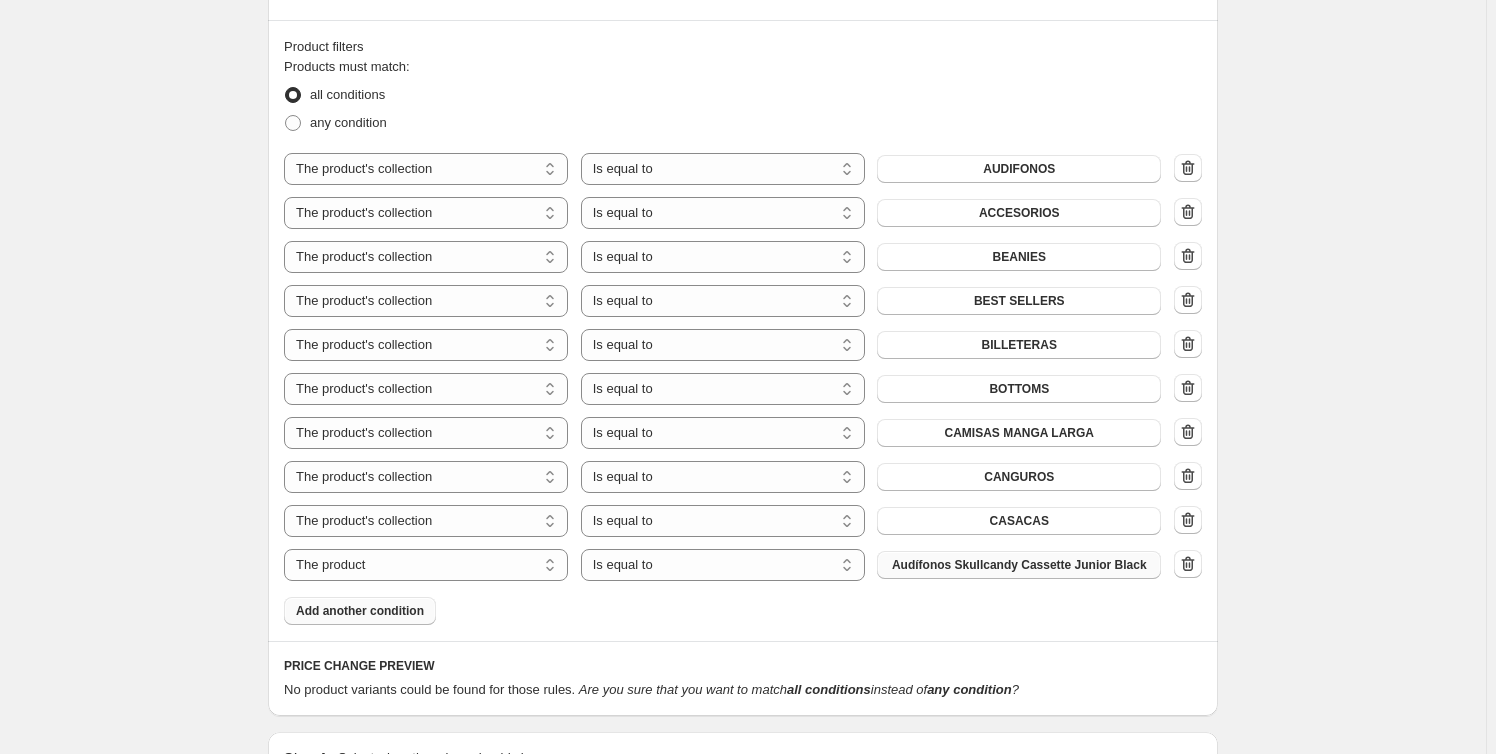click on "Audífonos Skullcandy Cassette Junior Black" at bounding box center (1019, 565) 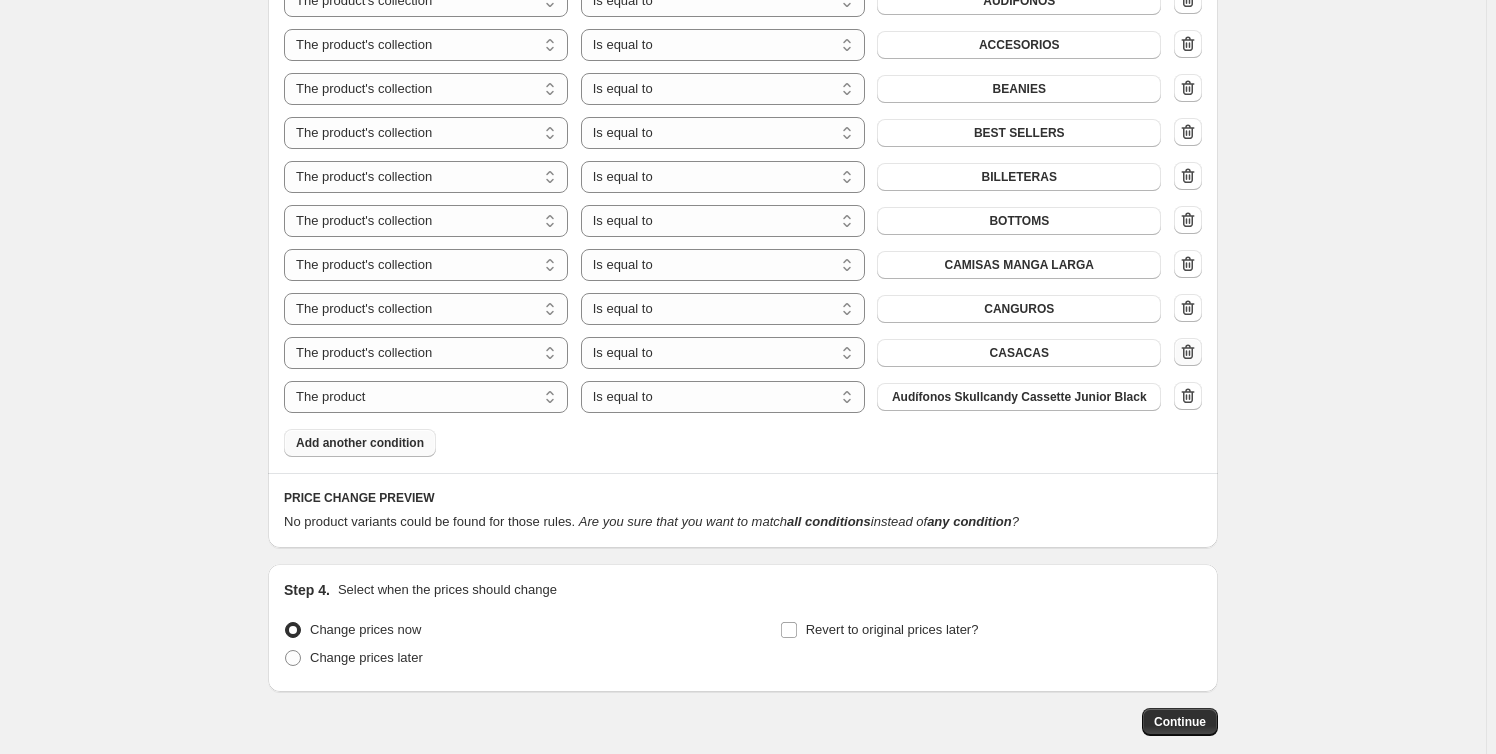 scroll, scrollTop: 1272, scrollLeft: 0, axis: vertical 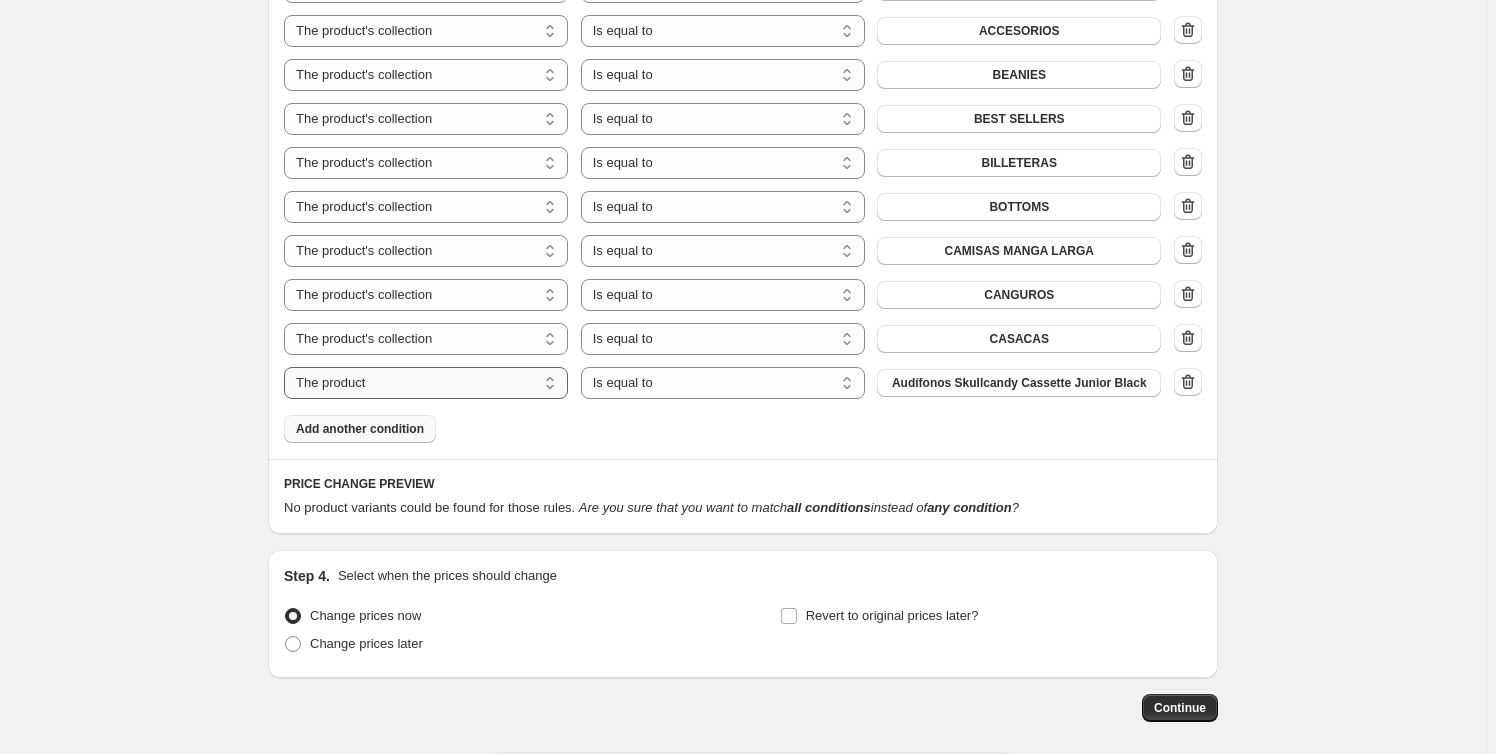 click on "The product The product's collection The product's tag The product's vendor The product's type The product's status The variant's title Inventory quantity" at bounding box center (426, 383) 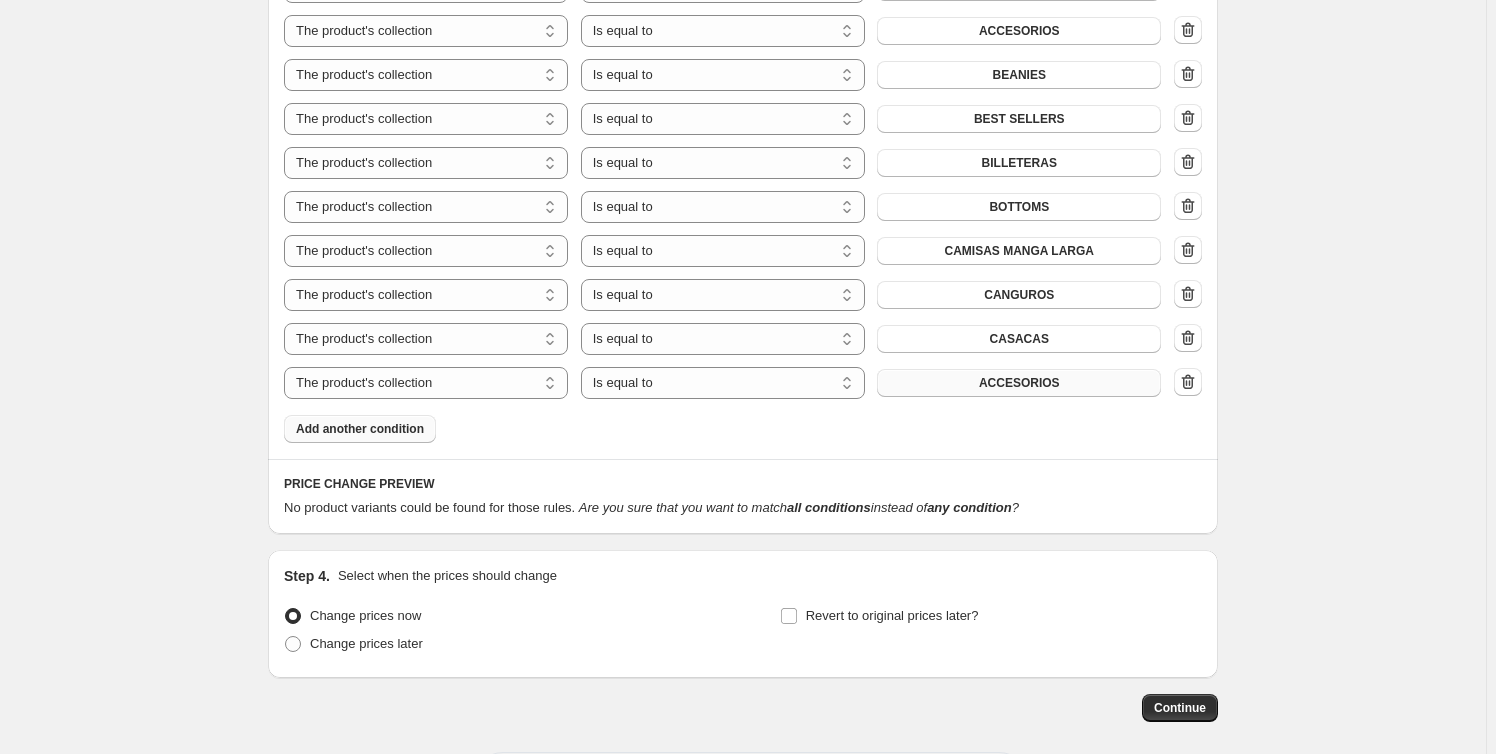 click on "ACCESORIOS" at bounding box center (1019, 383) 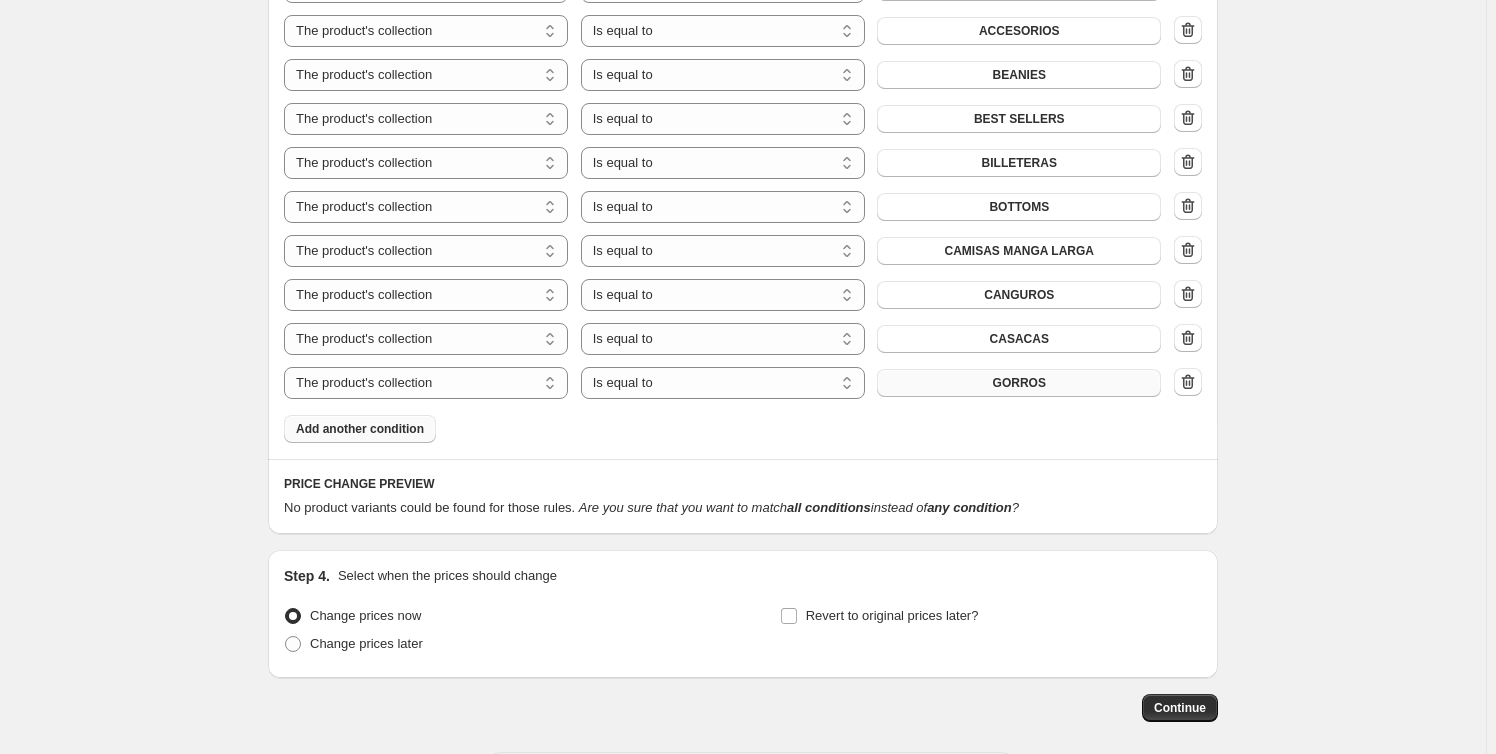 click on "Add another condition" at bounding box center (360, 429) 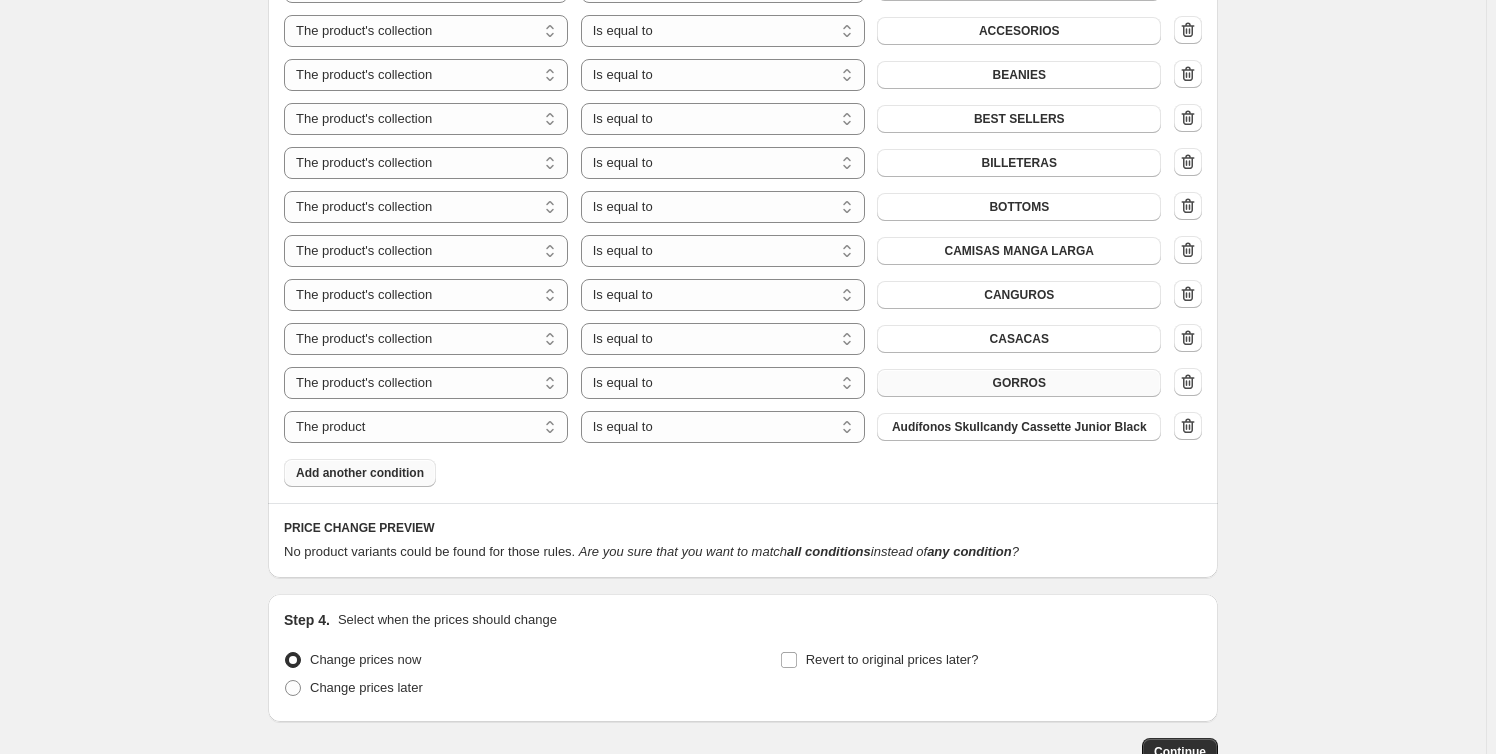 click on "The product The product's collection The product's tag The product's vendor The product's type The product's status The variant's title Inventory quantity The product's collection Is equal to Is not equal to Is equal to AUDIFONOS The product The product's collection The product's tag The product's vendor The product's type The product's status The variant's title Inventory quantity The product's collection Is equal to Is not equal to Is equal to ACCESORIOS The product The product's collection The product's tag The product's vendor The product's type The product's status The variant's title Inventory quantity The product's collection Is equal to Is not equal to Is equal to BEANIES The product The product's collection The product's tag The product's vendor The product's type The product's status The variant's title Inventory quantity The product's collection Is equal to Is not equal to Is equal to BEST SELLERS The product The product's collection The product's tag The product's vendor The product's type BOTTOMS" at bounding box center [743, 207] 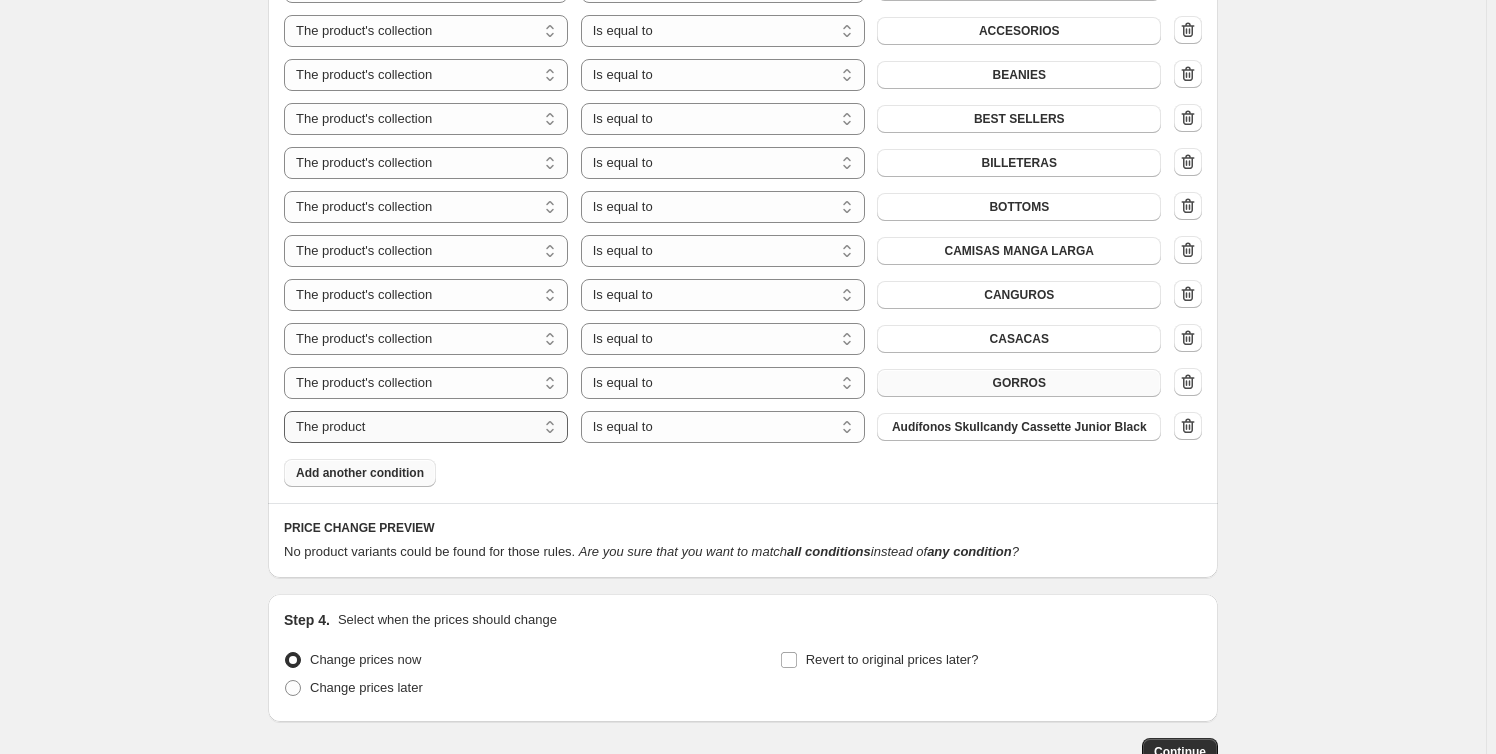 click on "The product The product's collection The product's tag The product's vendor The product's type The product's status The variant's title Inventory quantity" at bounding box center (426, 427) 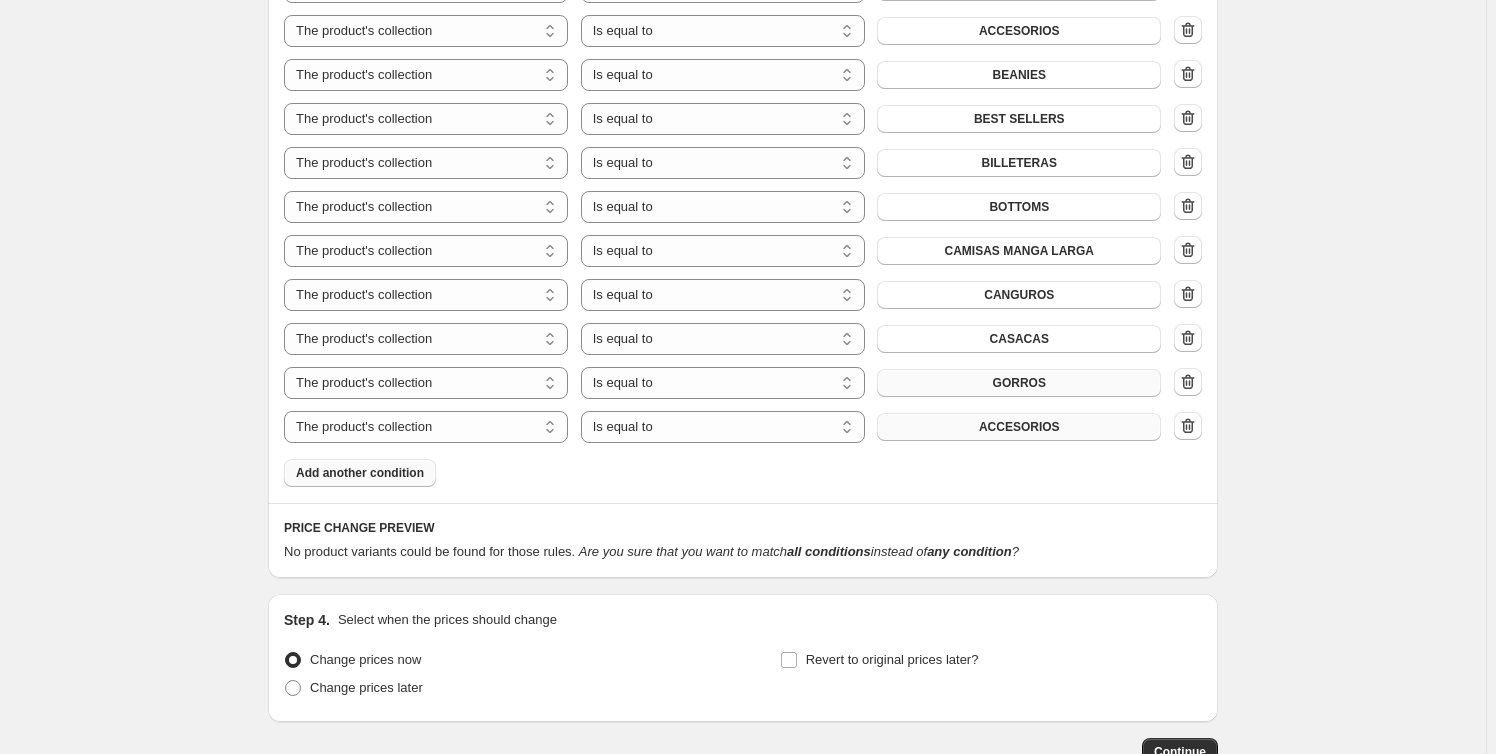 click on "ACCESORIOS" at bounding box center (1019, 427) 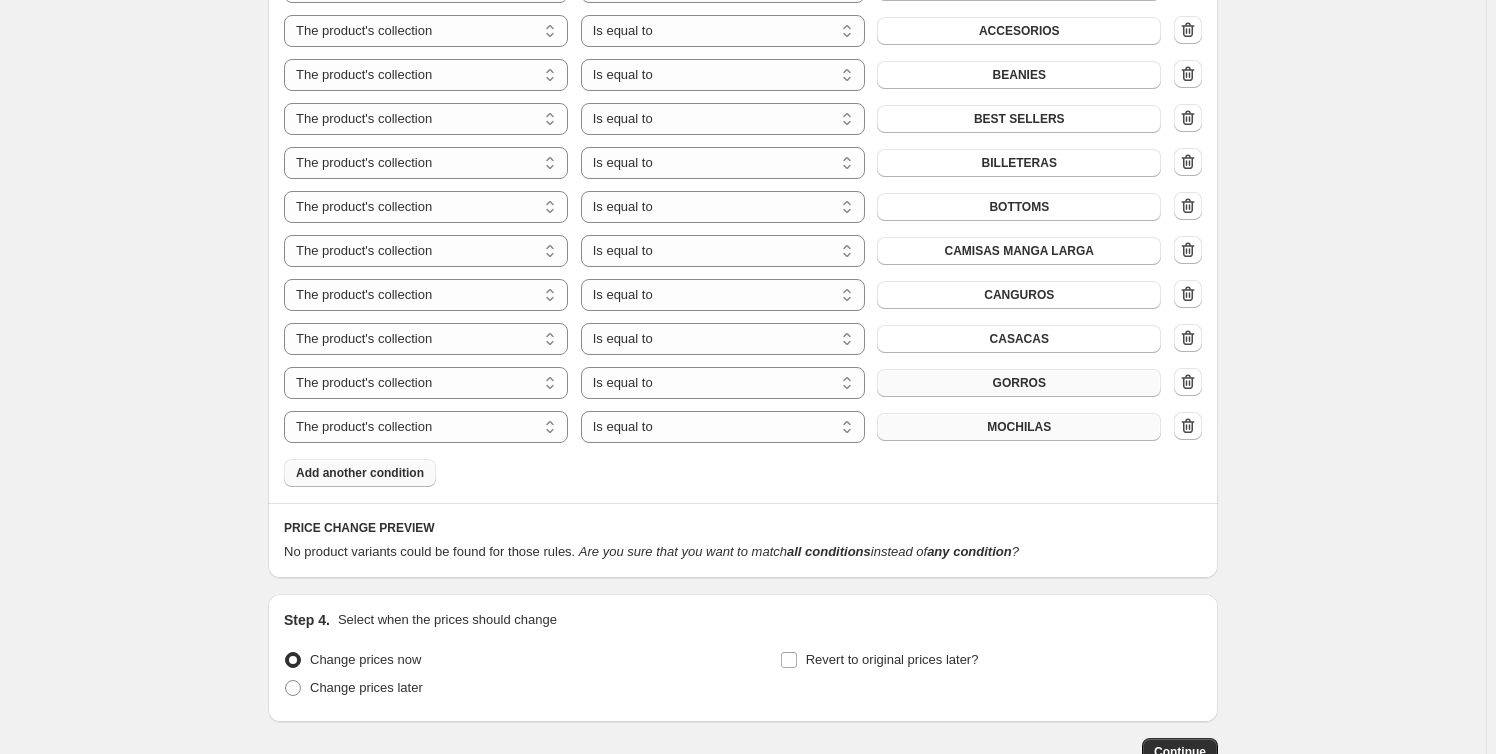 click on "Add another condition" at bounding box center [360, 473] 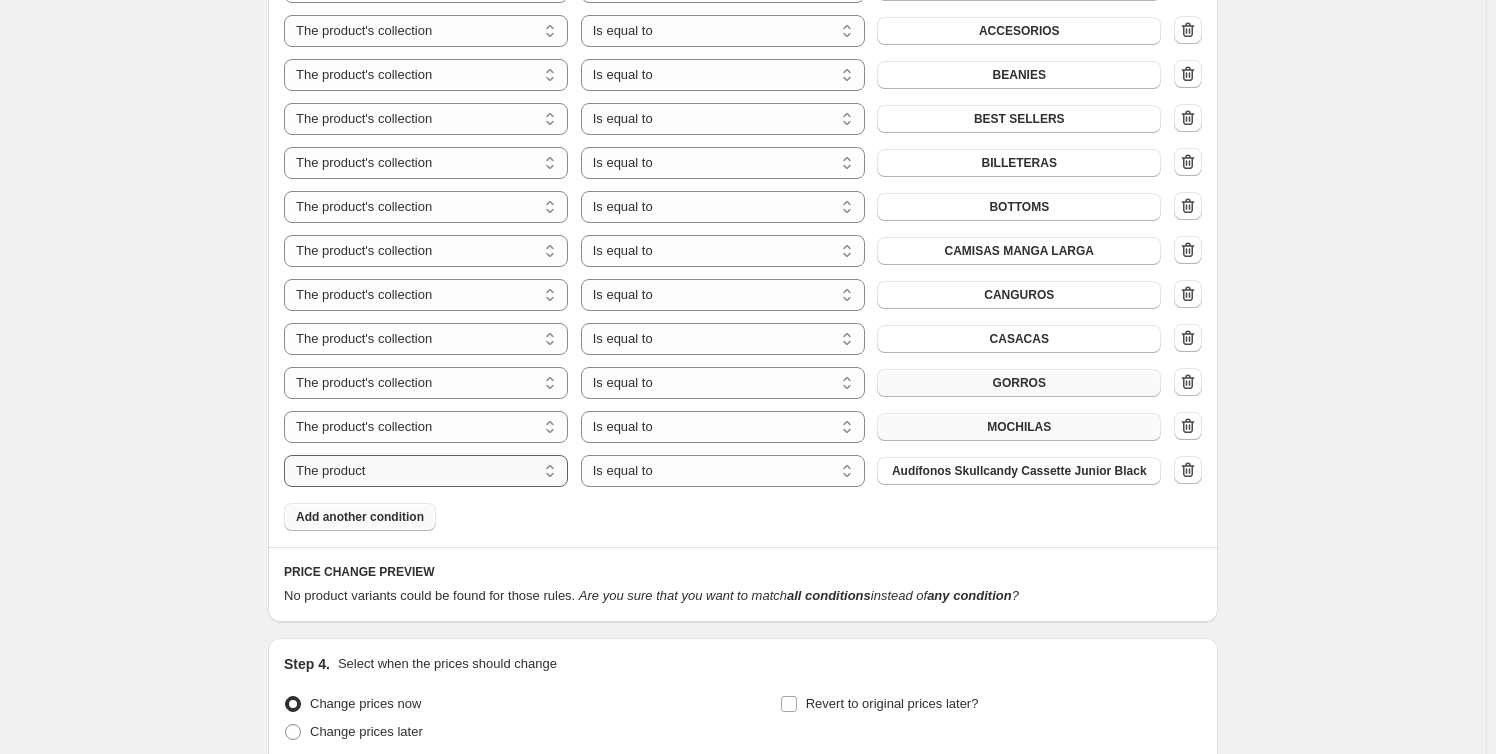 click on "The product The product's collection The product's tag The product's vendor The product's type The product's status The variant's title Inventory quantity" at bounding box center [426, 471] 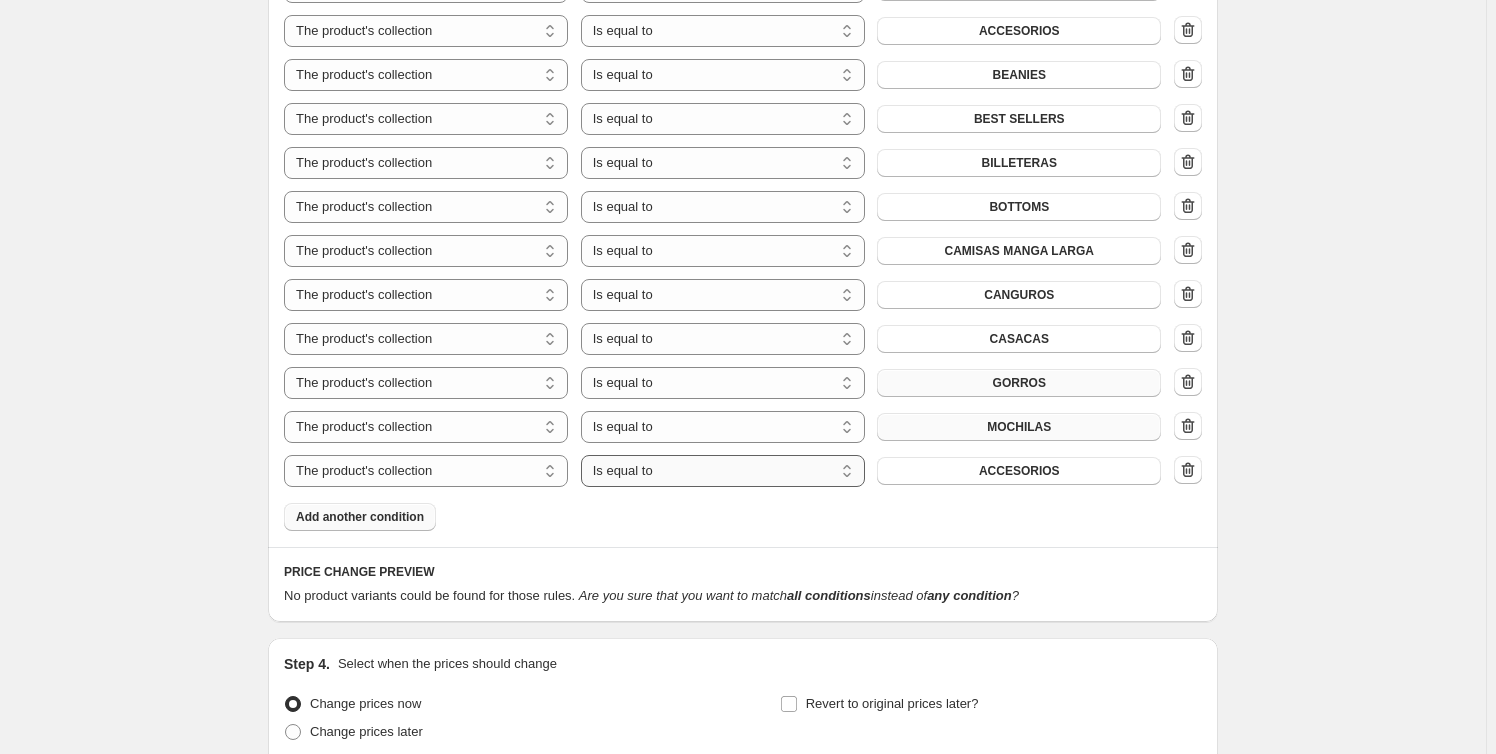 click on "Is equal to Is not equal to" at bounding box center (723, 471) 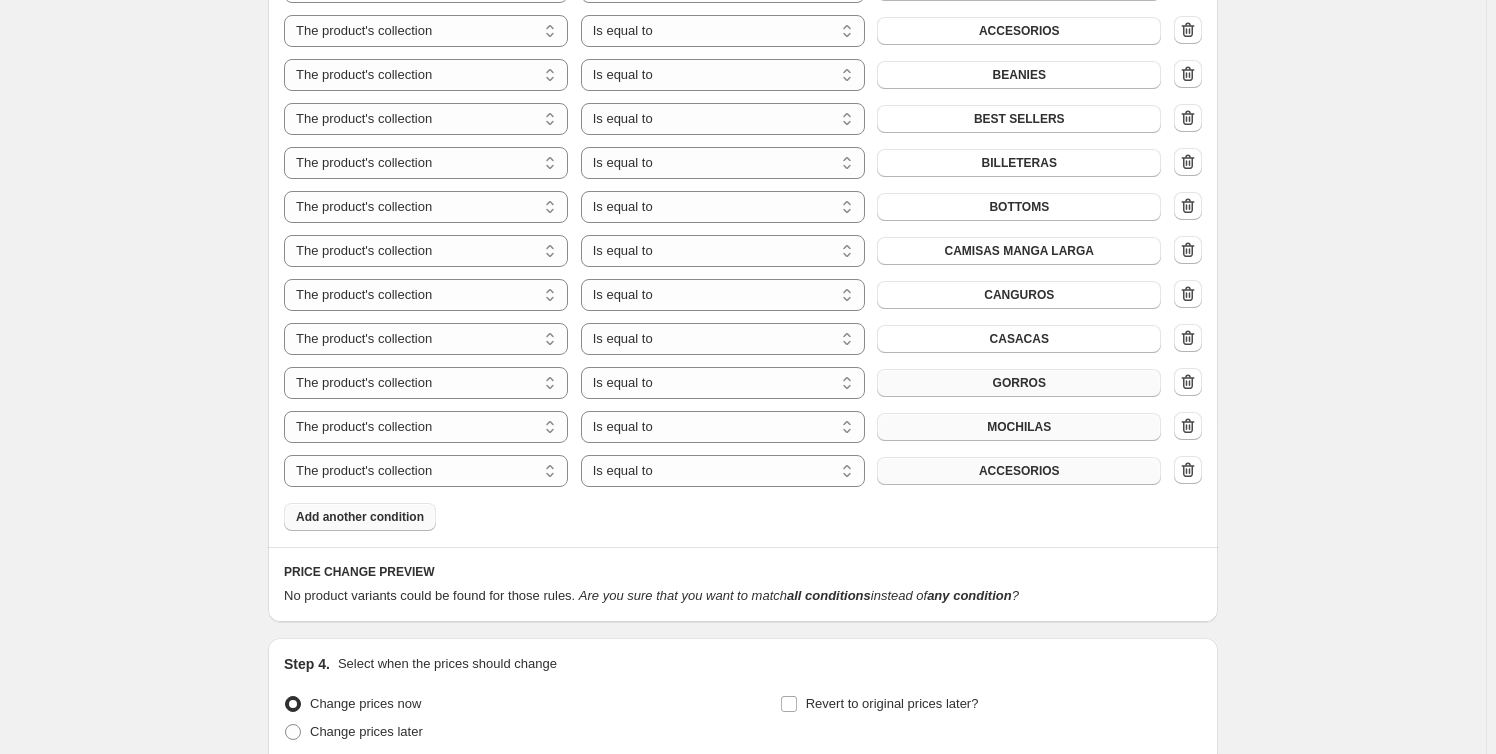 click on "ACCESORIOS" at bounding box center [1019, 471] 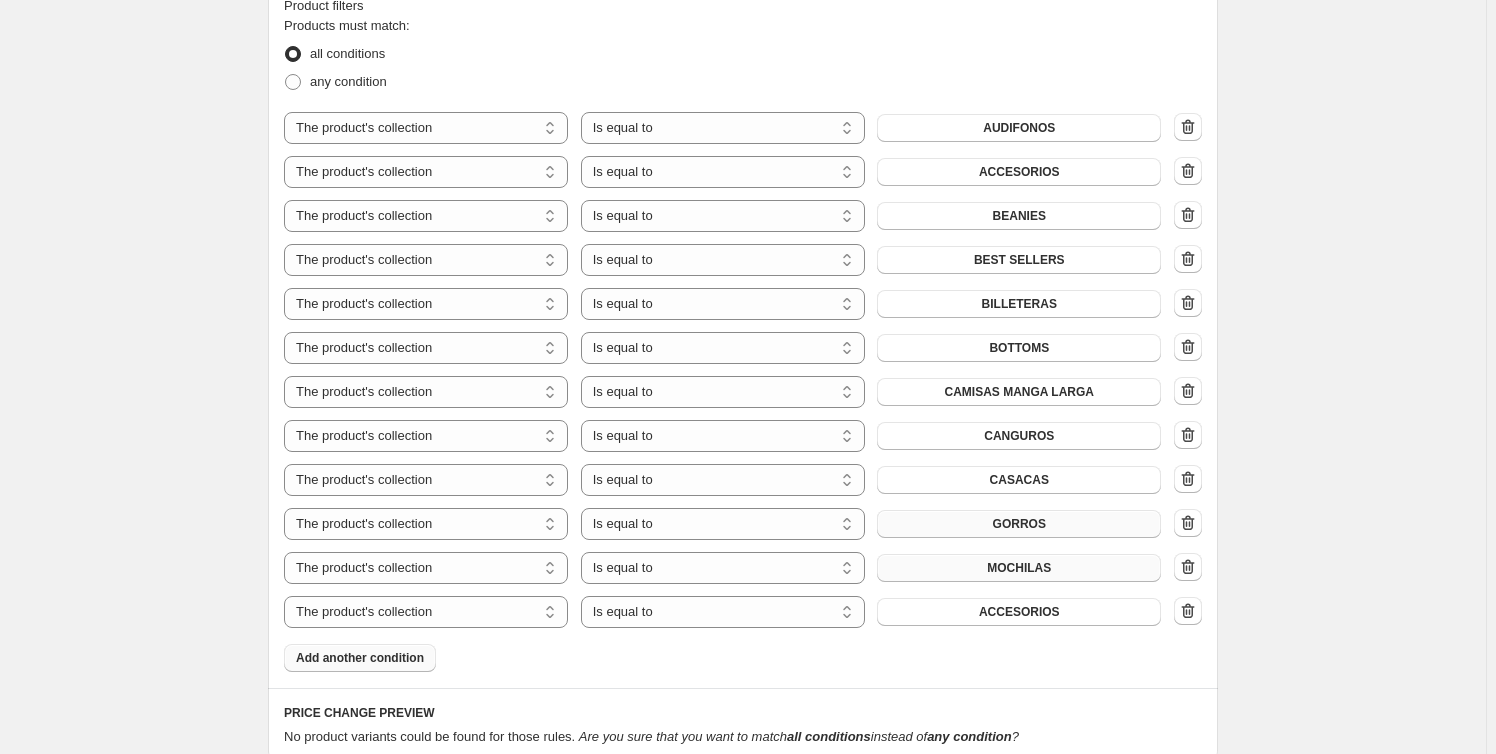 scroll, scrollTop: 1090, scrollLeft: 0, axis: vertical 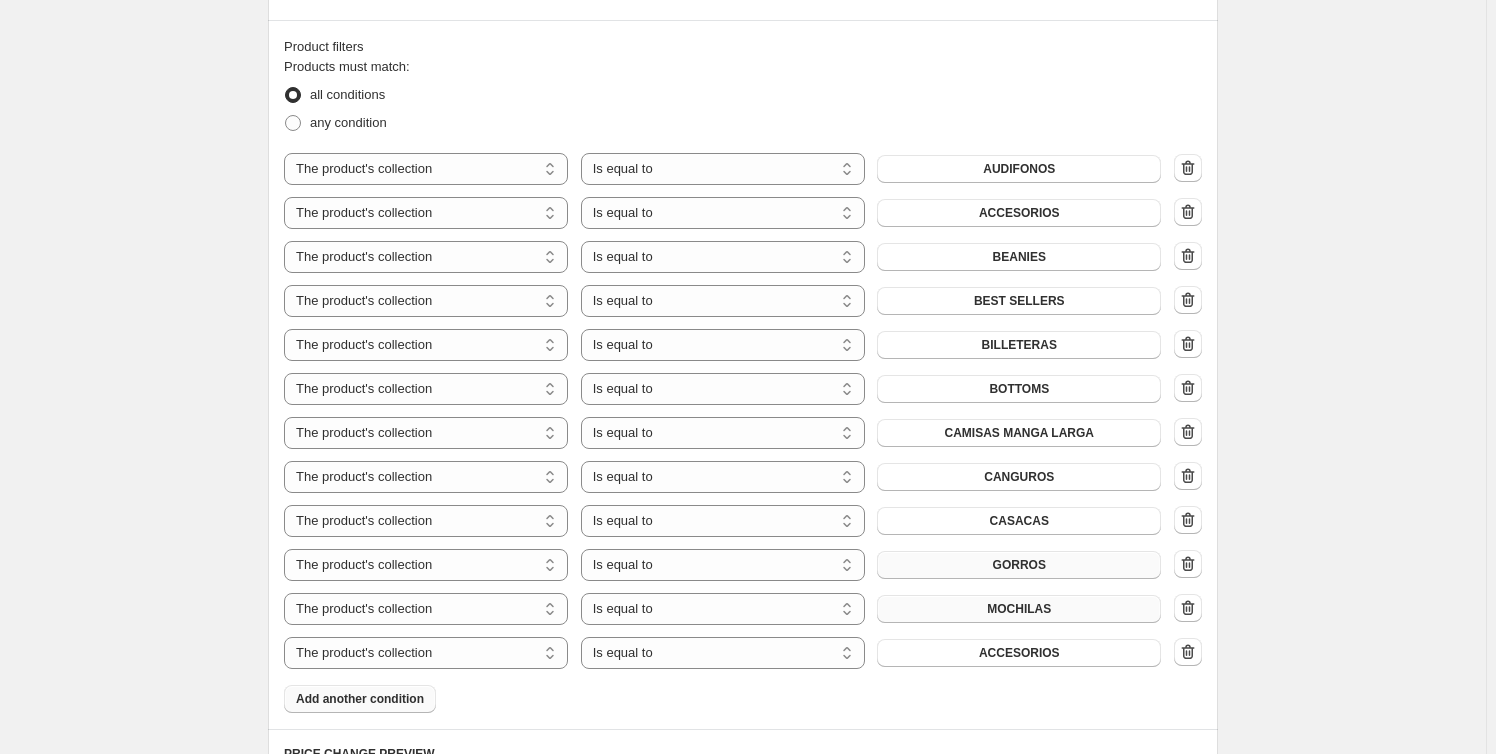 click on "Add another condition" at bounding box center [360, 699] 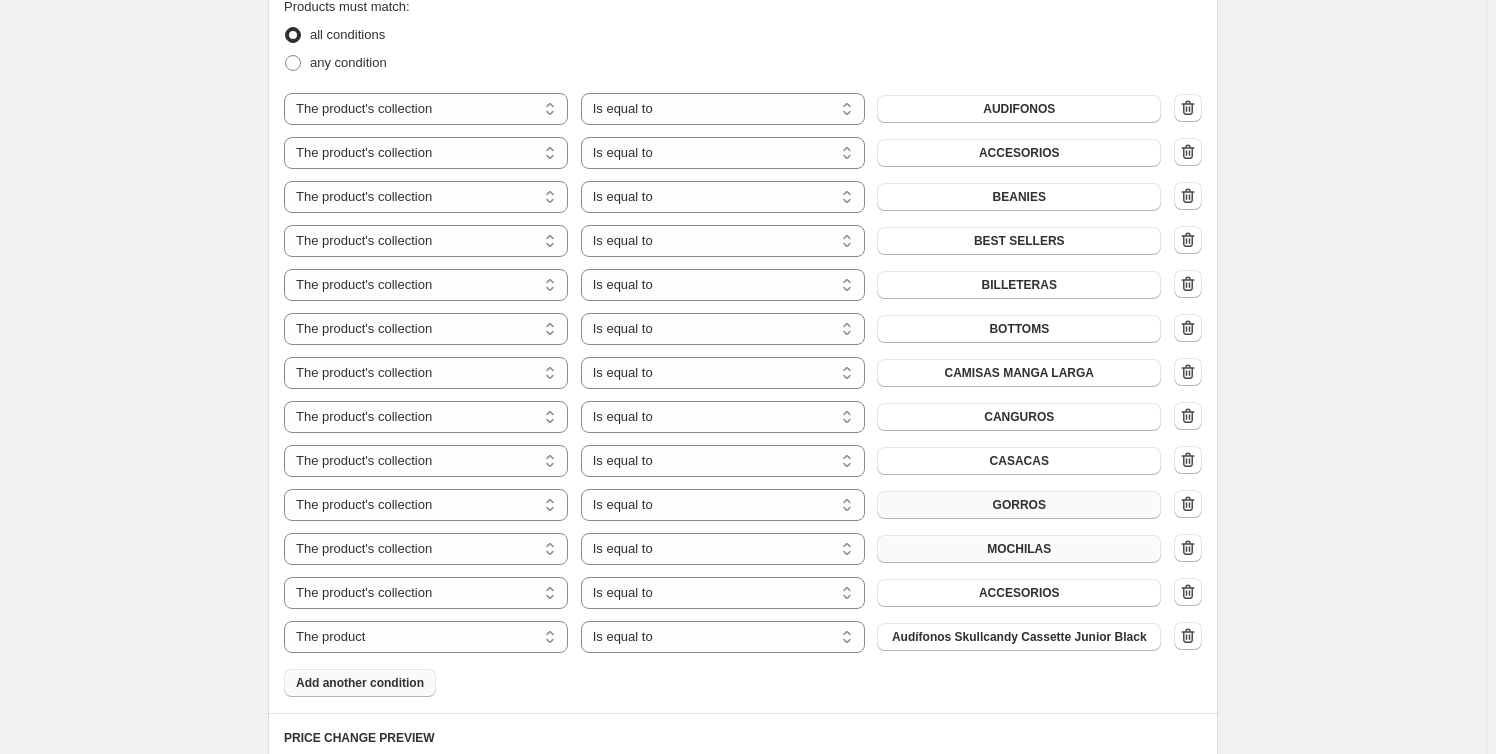 scroll, scrollTop: 1181, scrollLeft: 0, axis: vertical 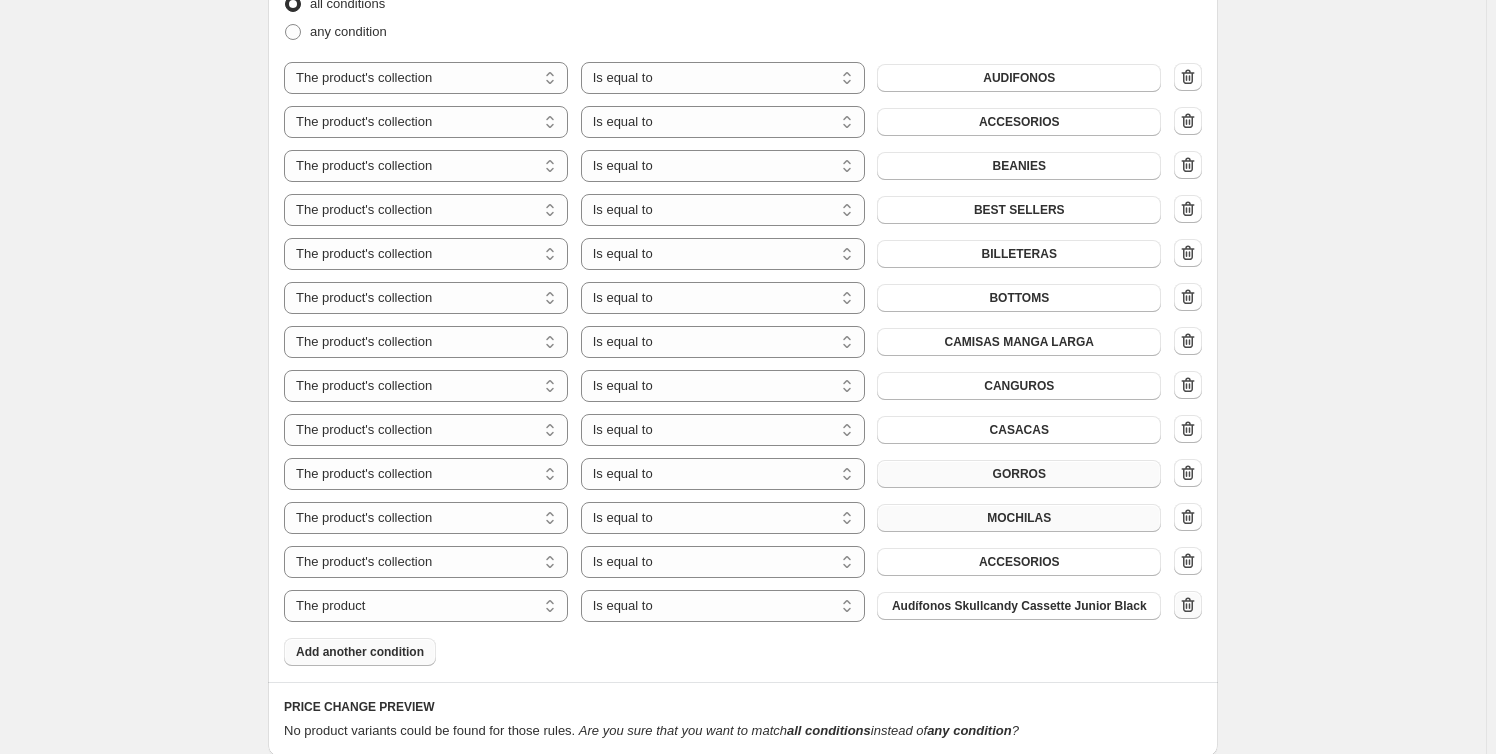 click 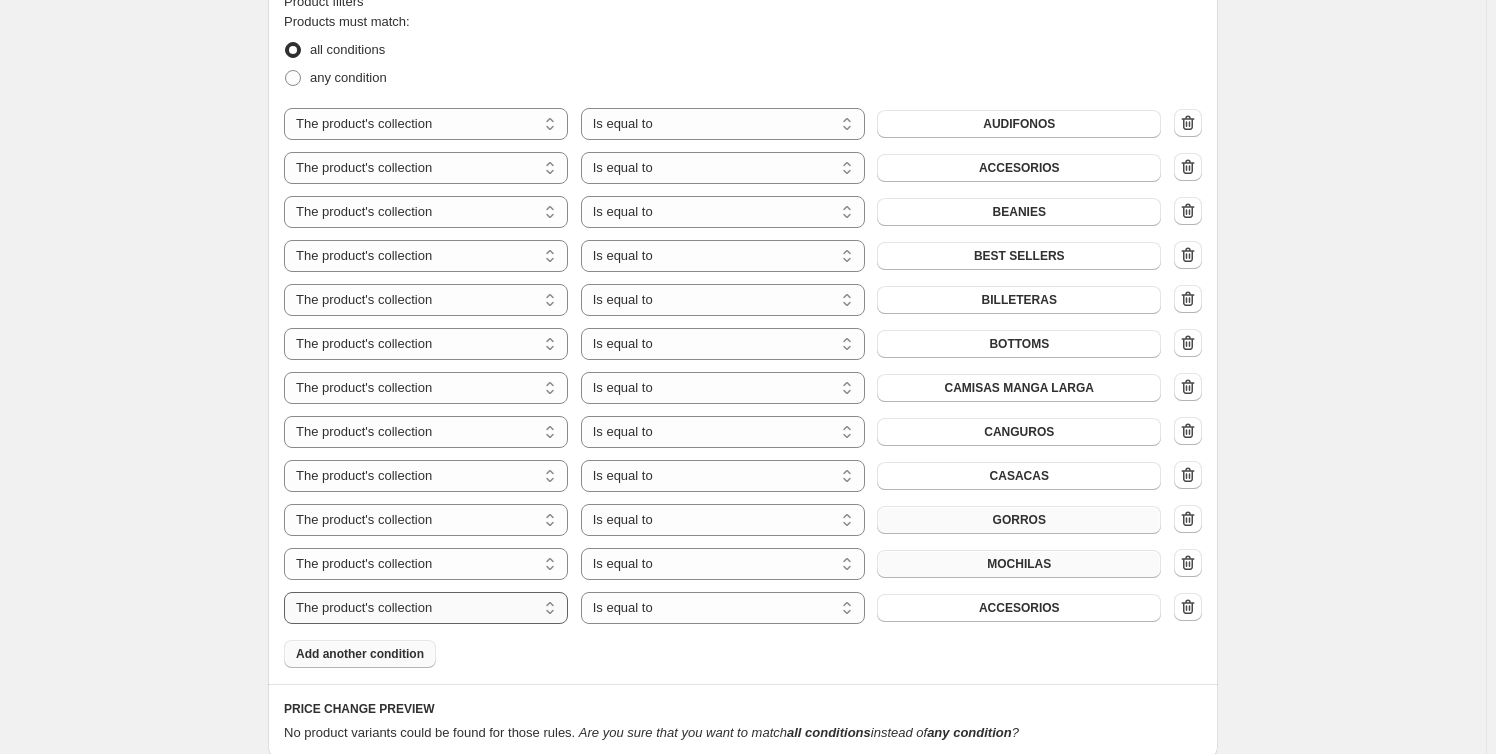 scroll, scrollTop: 1090, scrollLeft: 0, axis: vertical 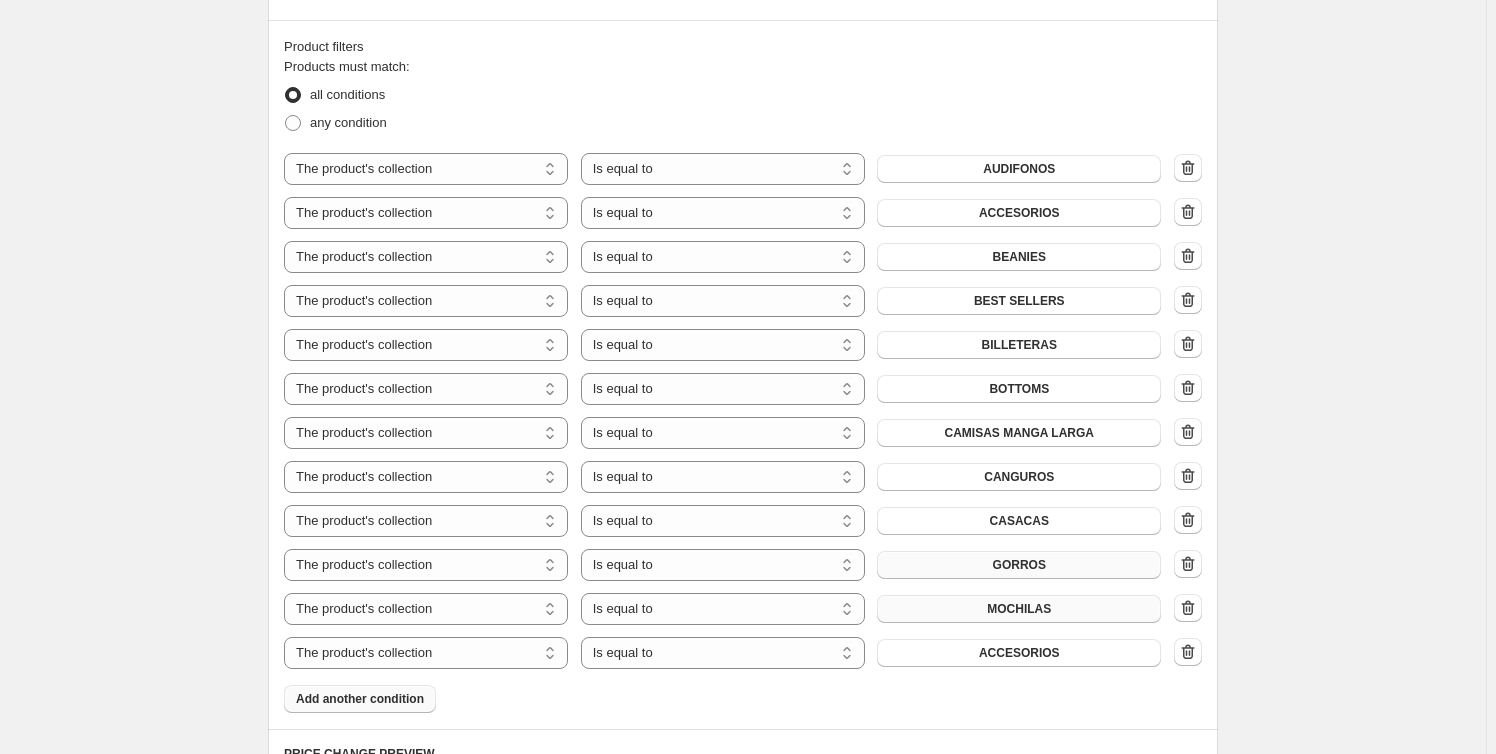 click on "Add another condition" at bounding box center (360, 699) 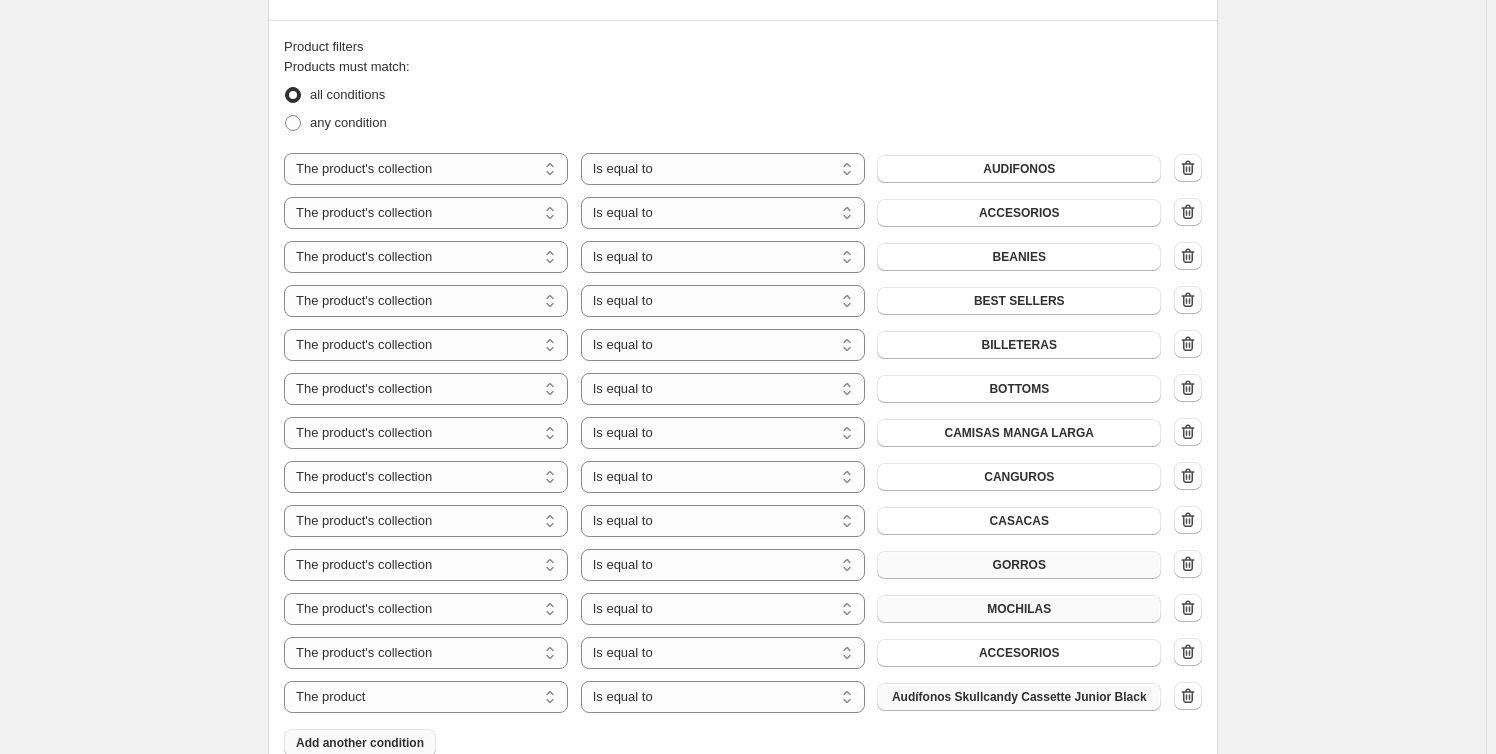 click on "Audífonos Skullcandy Cassette Junior Black" at bounding box center [1019, 697] 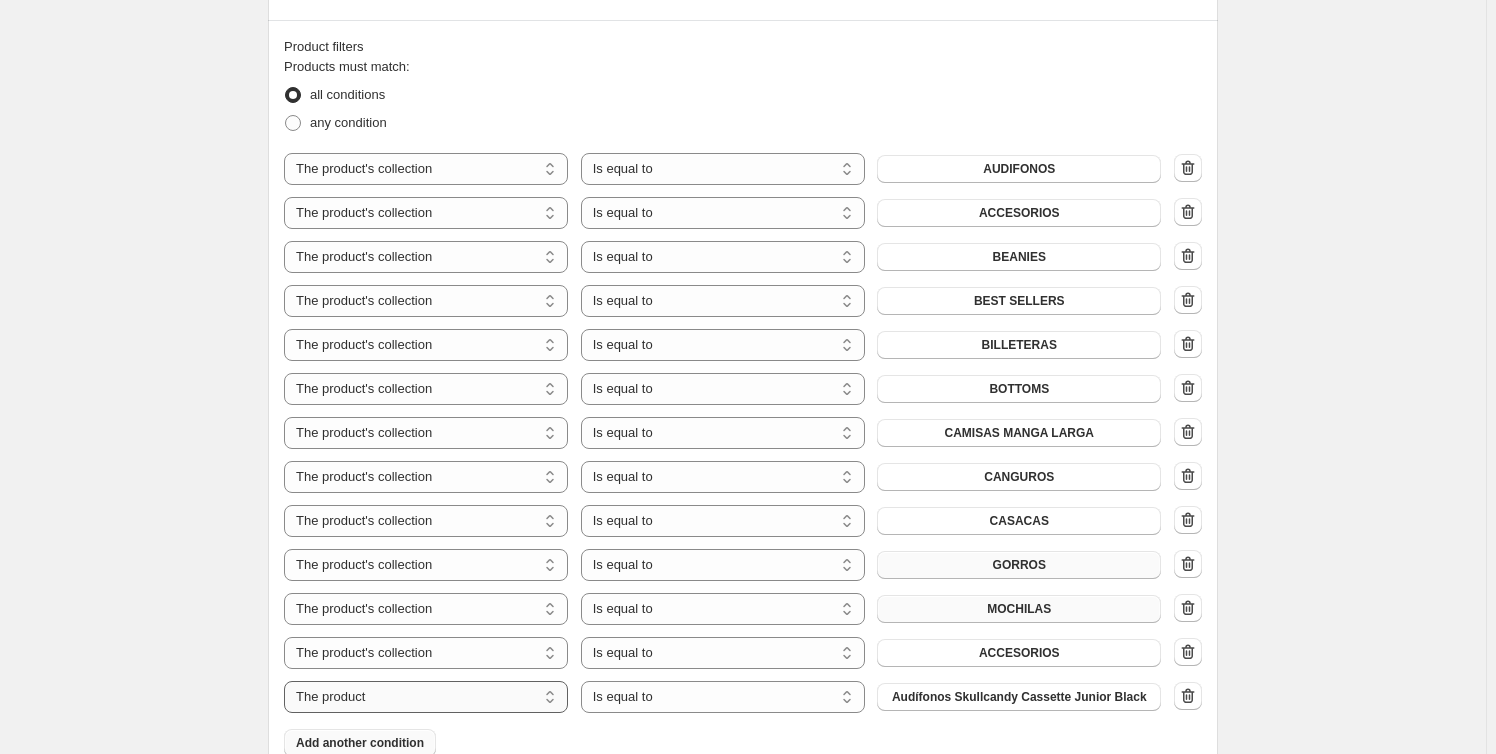 click on "The product The product's collection The product's tag The product's vendor The product's type The product's status The variant's title Inventory quantity" at bounding box center [426, 697] 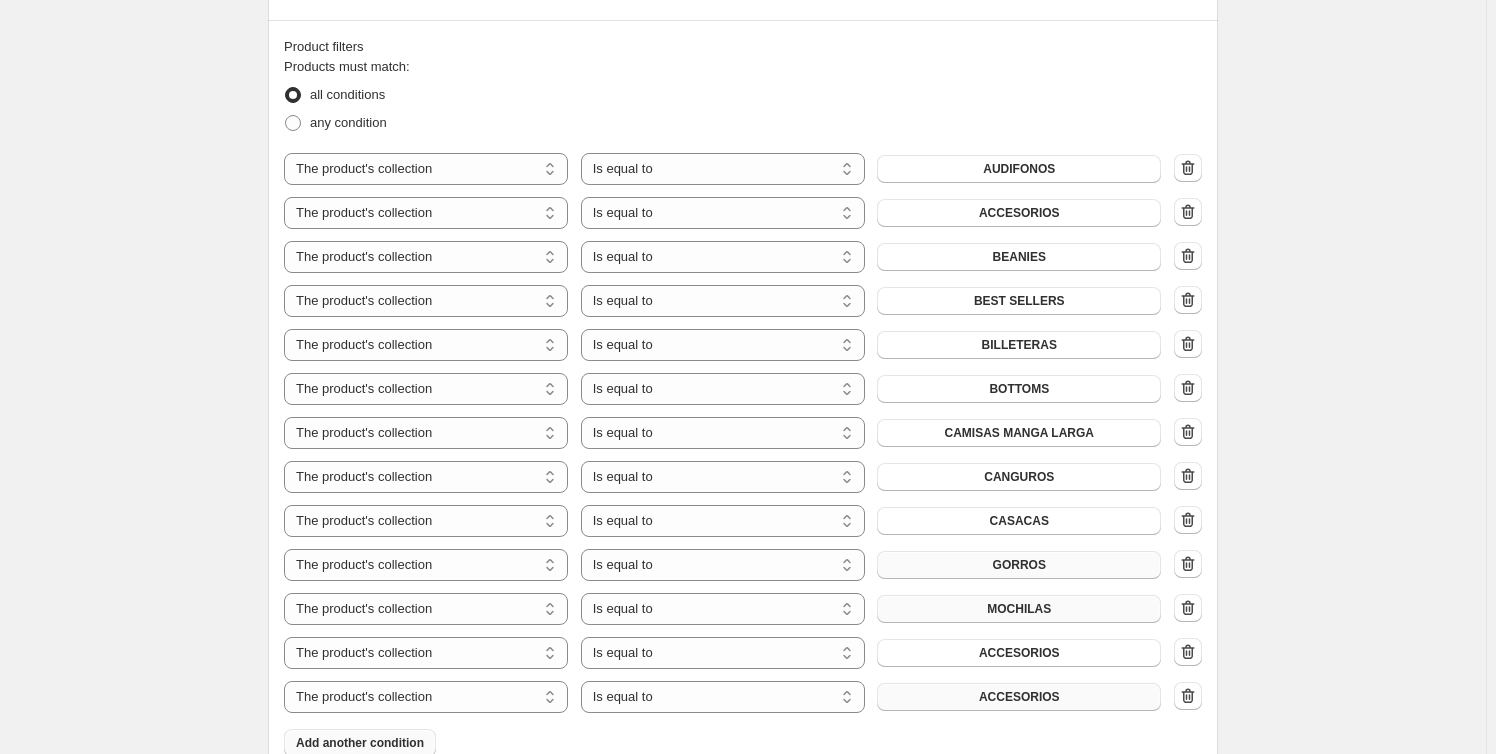 click on "ACCESORIOS" at bounding box center (1019, 697) 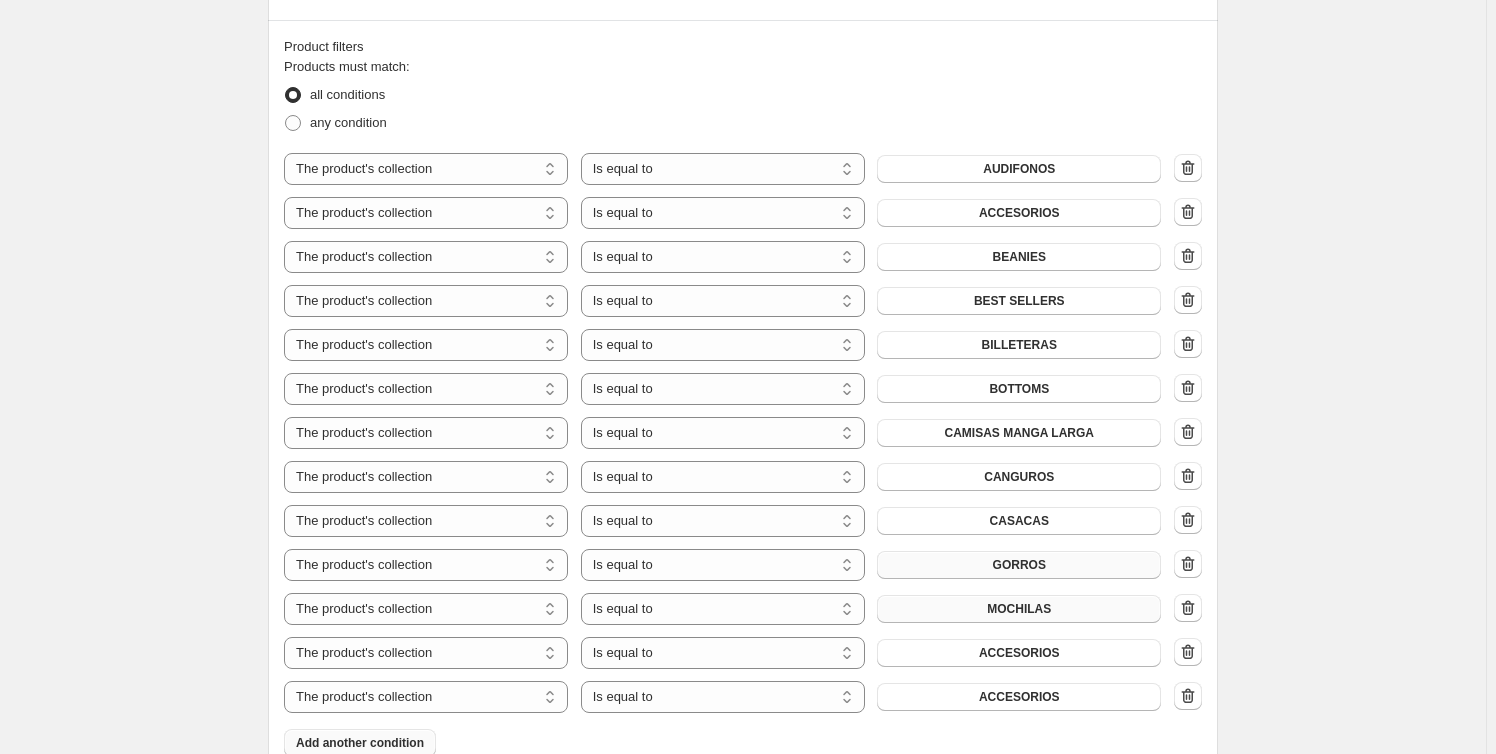 click at bounding box center (1188, 696) 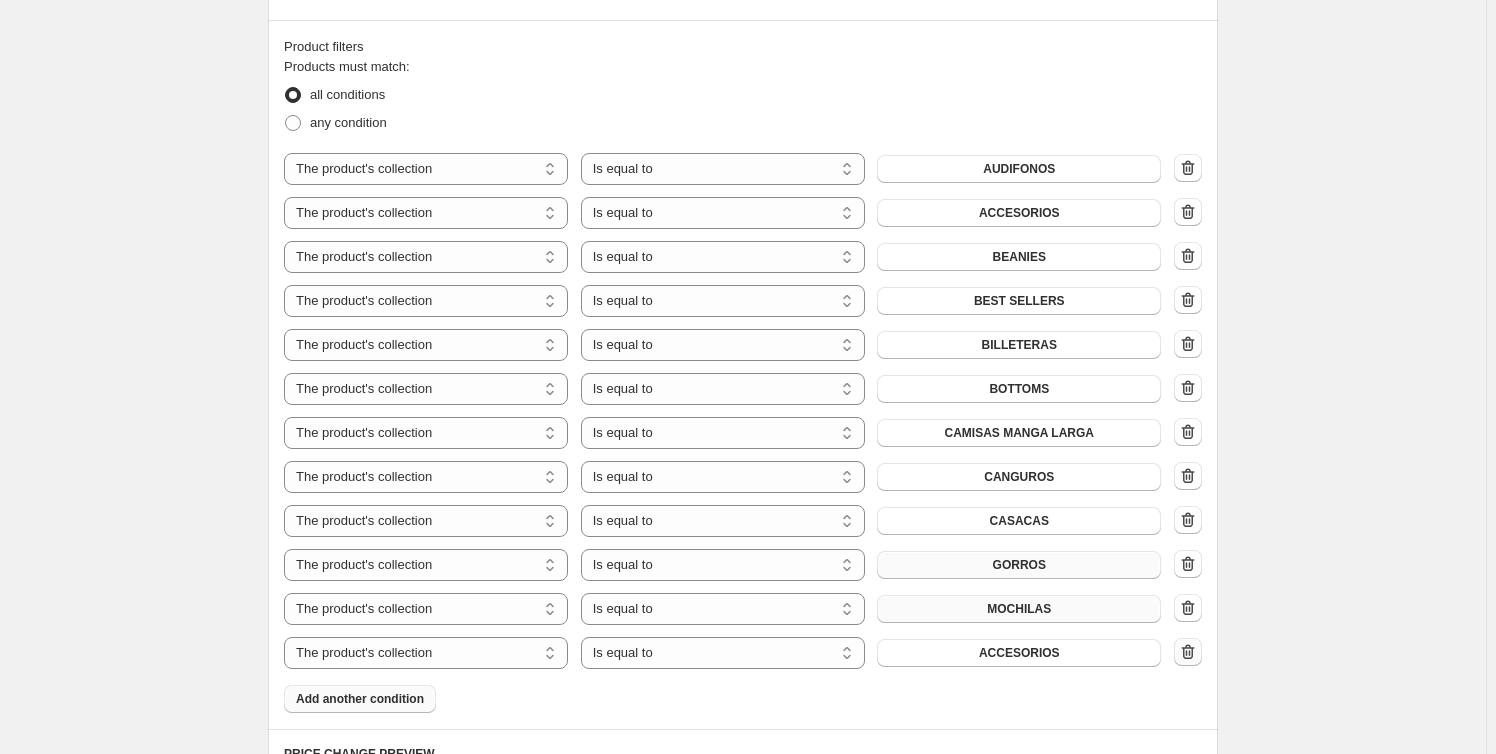 click 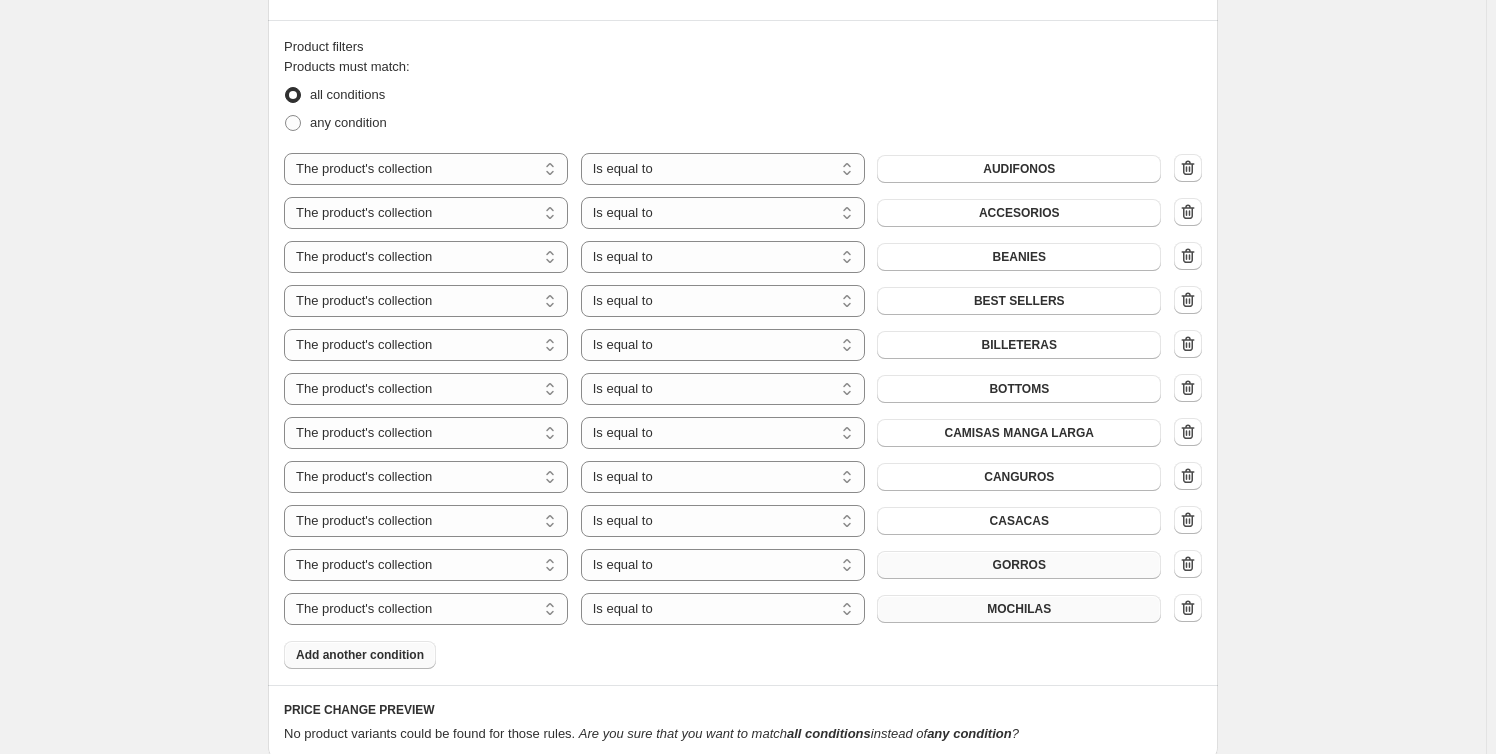 click on "Create new price [MEDICAL_DATA]. This page is ready Create new price [MEDICAL_DATA] Draft Step 1. Optionally give your price [MEDICAL_DATA] a title (eg "March 30% off sale on boots") CYBER SURF PRIMER OLA 30% This title is just for internal use, customers won't see it Step 2. Select how the prices should change Use bulk price change rules Set product prices individually Use CSV upload Price Change type Change the price to a certain amount Change the price by a certain amount Change the price by a certain percentage Change the price to the current compare at price (price before sale) Change the price by a certain amount relative to the compare at price Change the price by a certain percentage relative to the compare at price Don't change the price Change the price by a certain percentage relative to the cost per item Change price to certain cost margin Change the price by a certain percentage Price change amount -30 % (Price drop) Rounding Round to nearest .01 Round to nearest whole number End prices in .99 Change type" at bounding box center (743, -10) 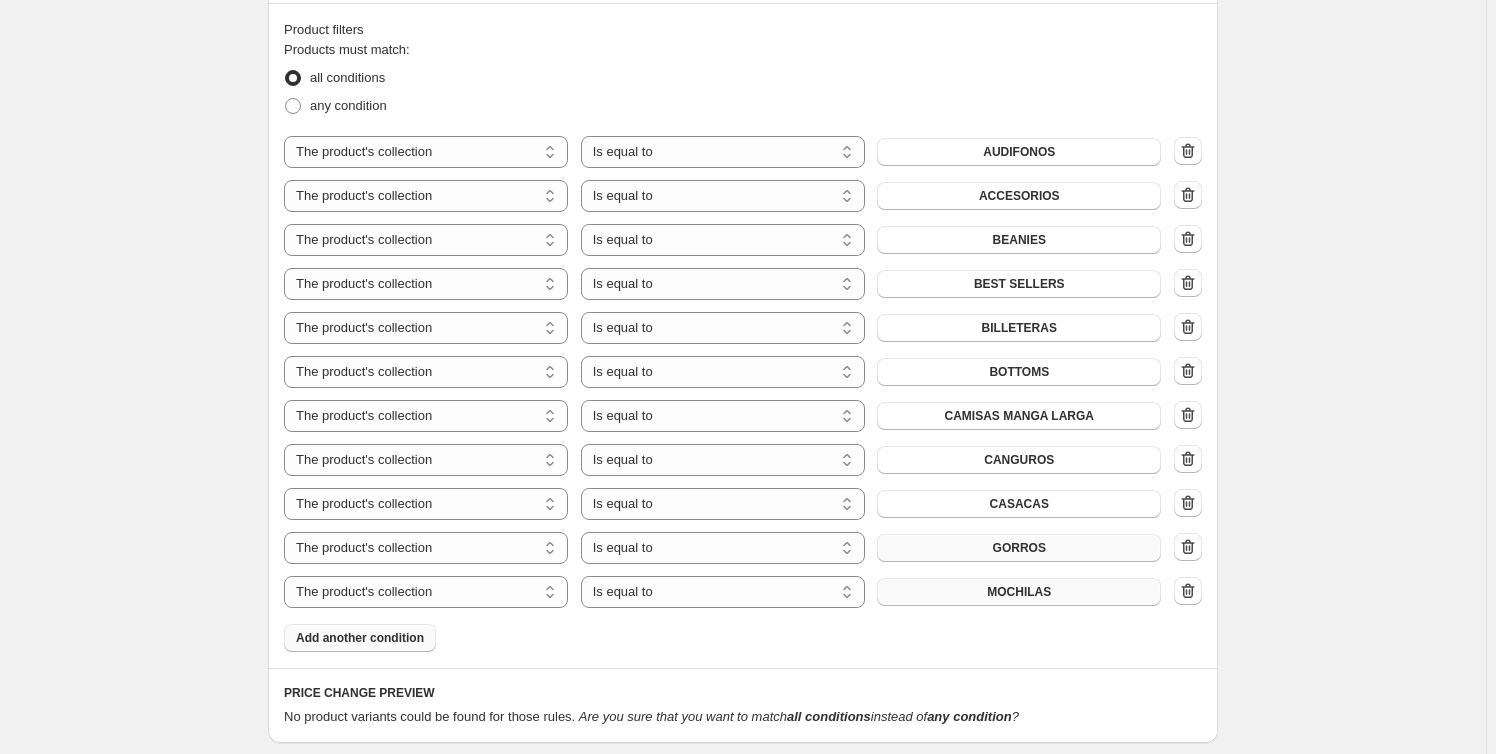 scroll, scrollTop: 1406, scrollLeft: 0, axis: vertical 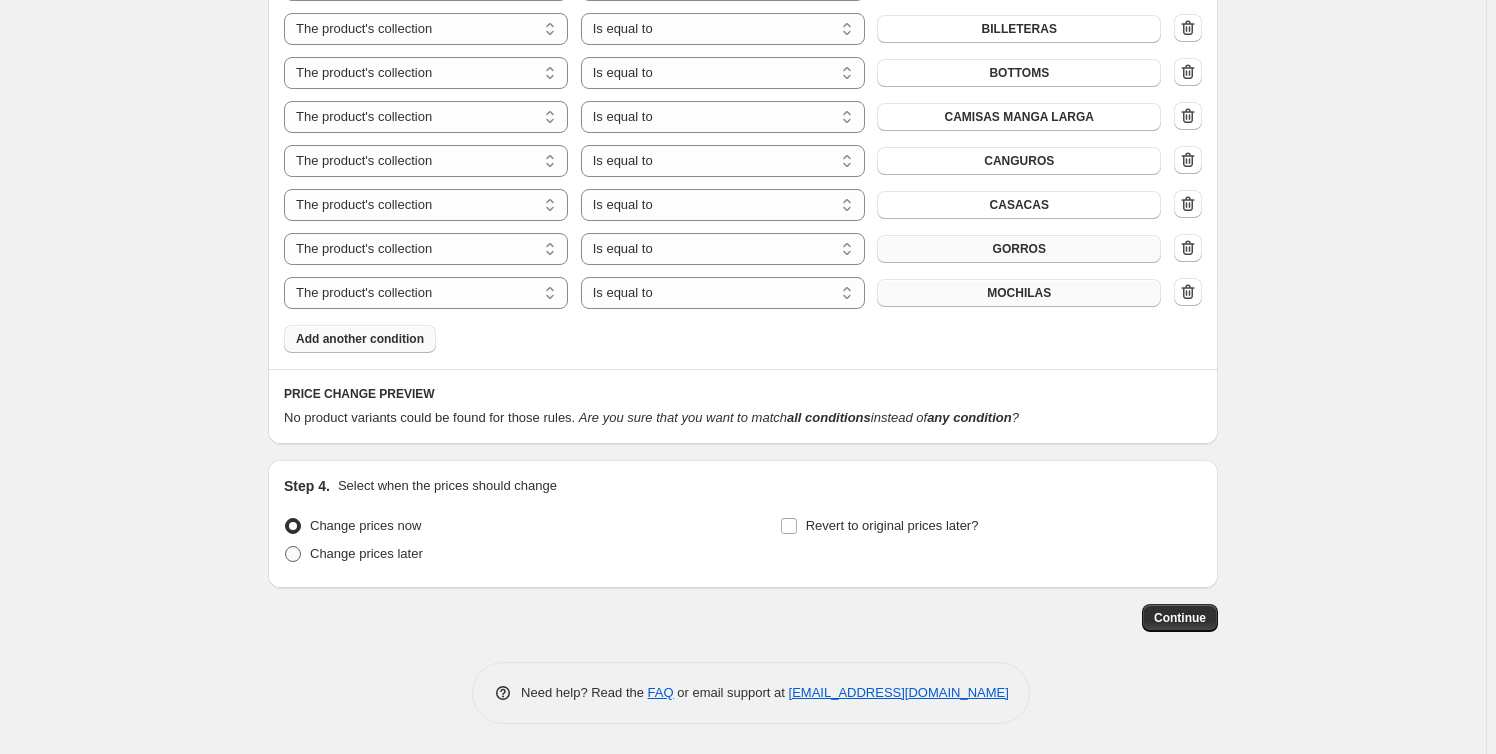 click on "Change prices later" at bounding box center [366, 553] 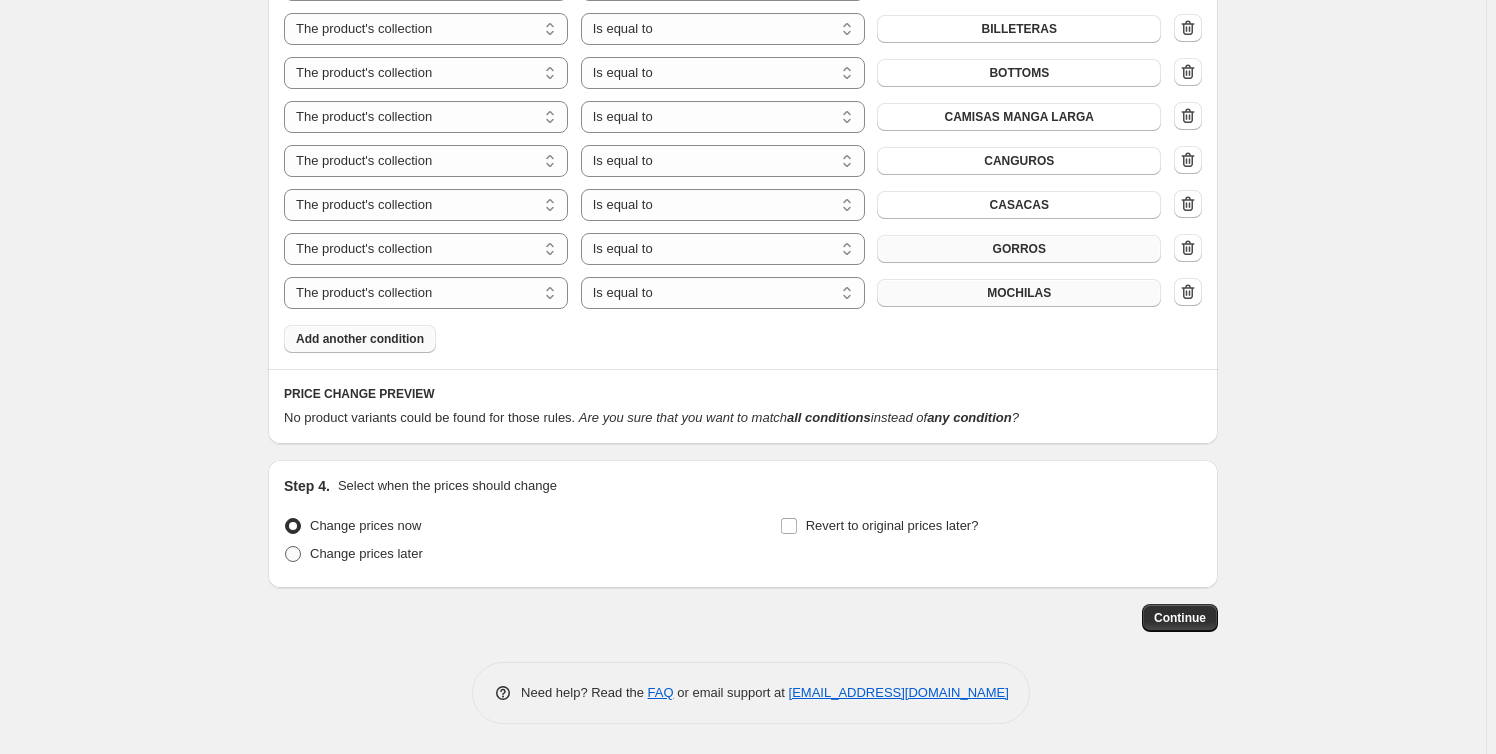 radio on "true" 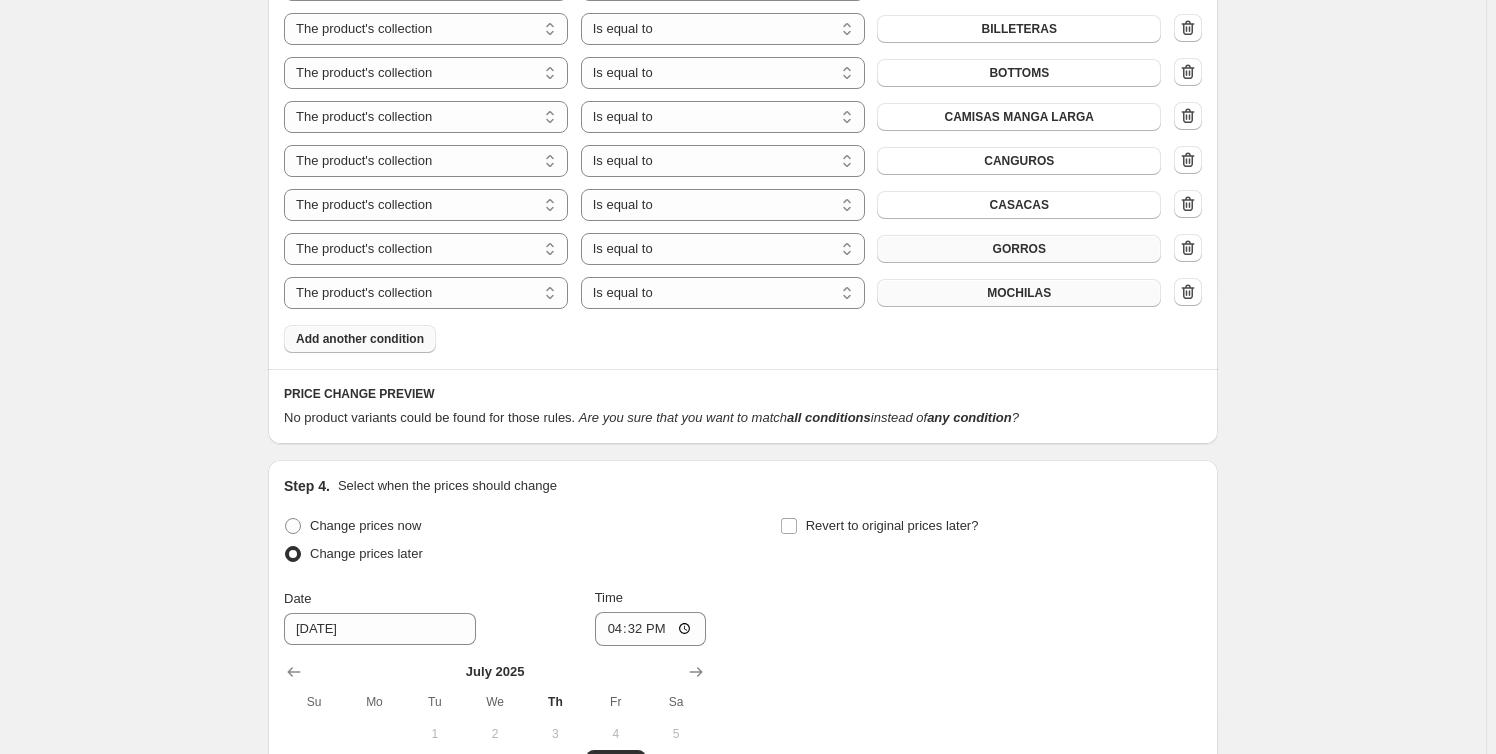 scroll, scrollTop: 1588, scrollLeft: 0, axis: vertical 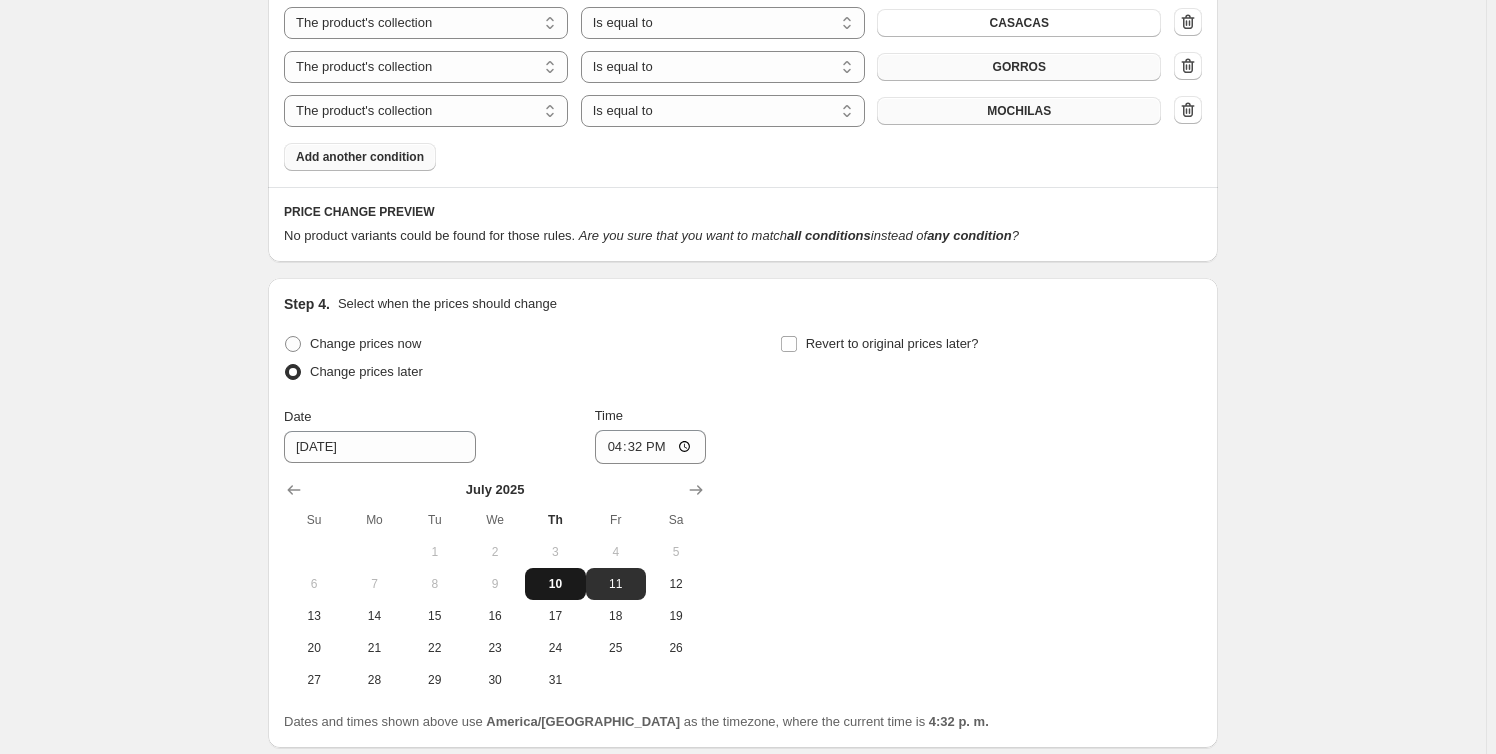 click on "10" at bounding box center [555, 584] 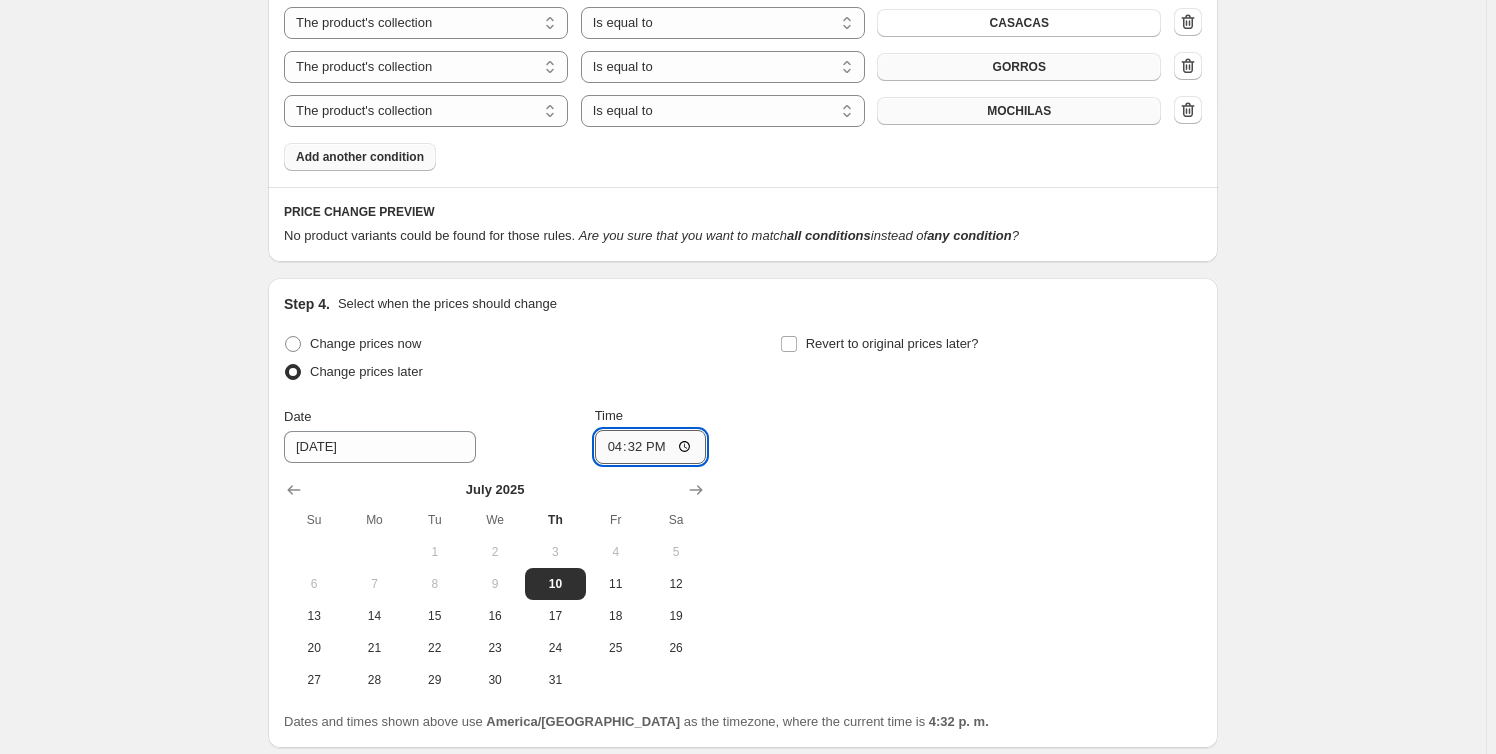 click on "16:32" at bounding box center [651, 447] 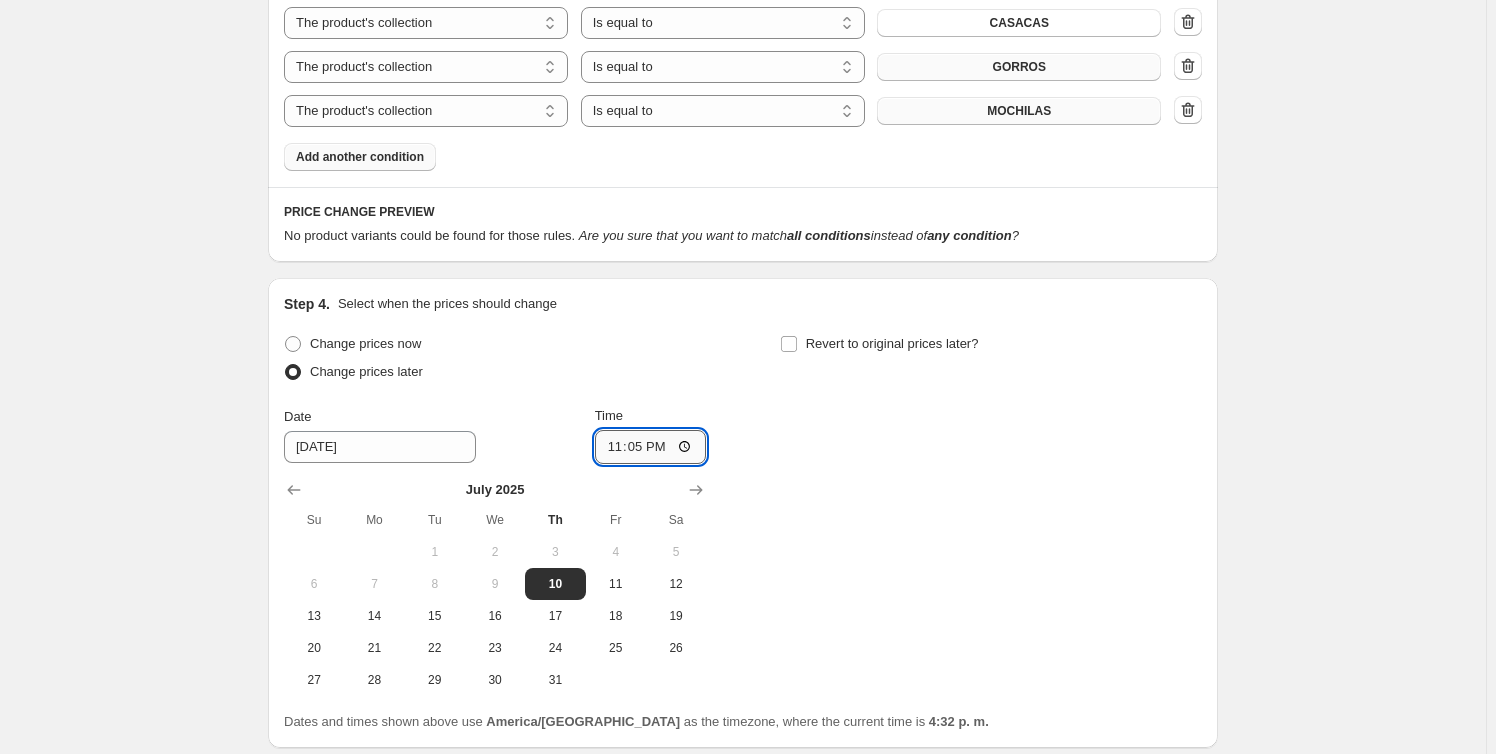 type on "23:59" 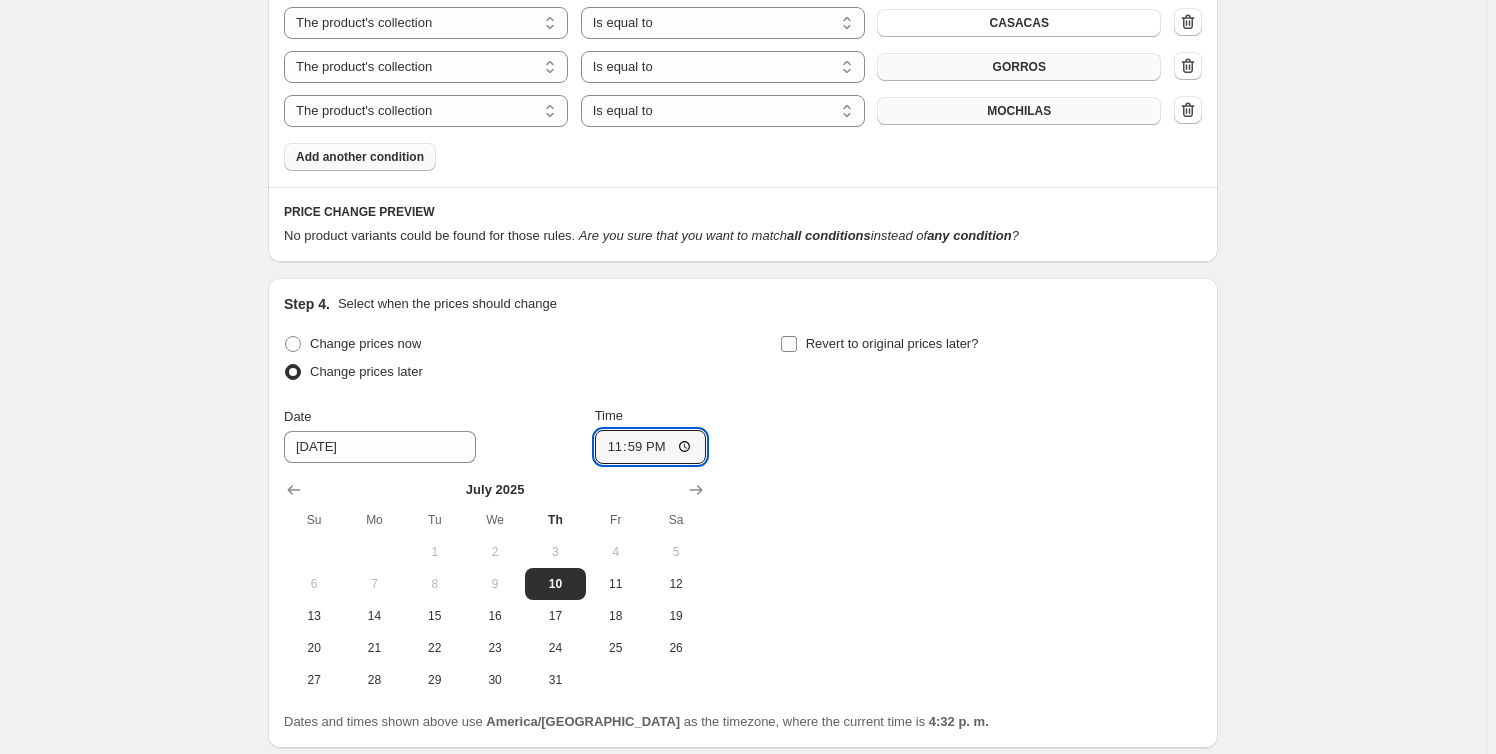 click on "Revert to original prices later?" at bounding box center [789, 344] 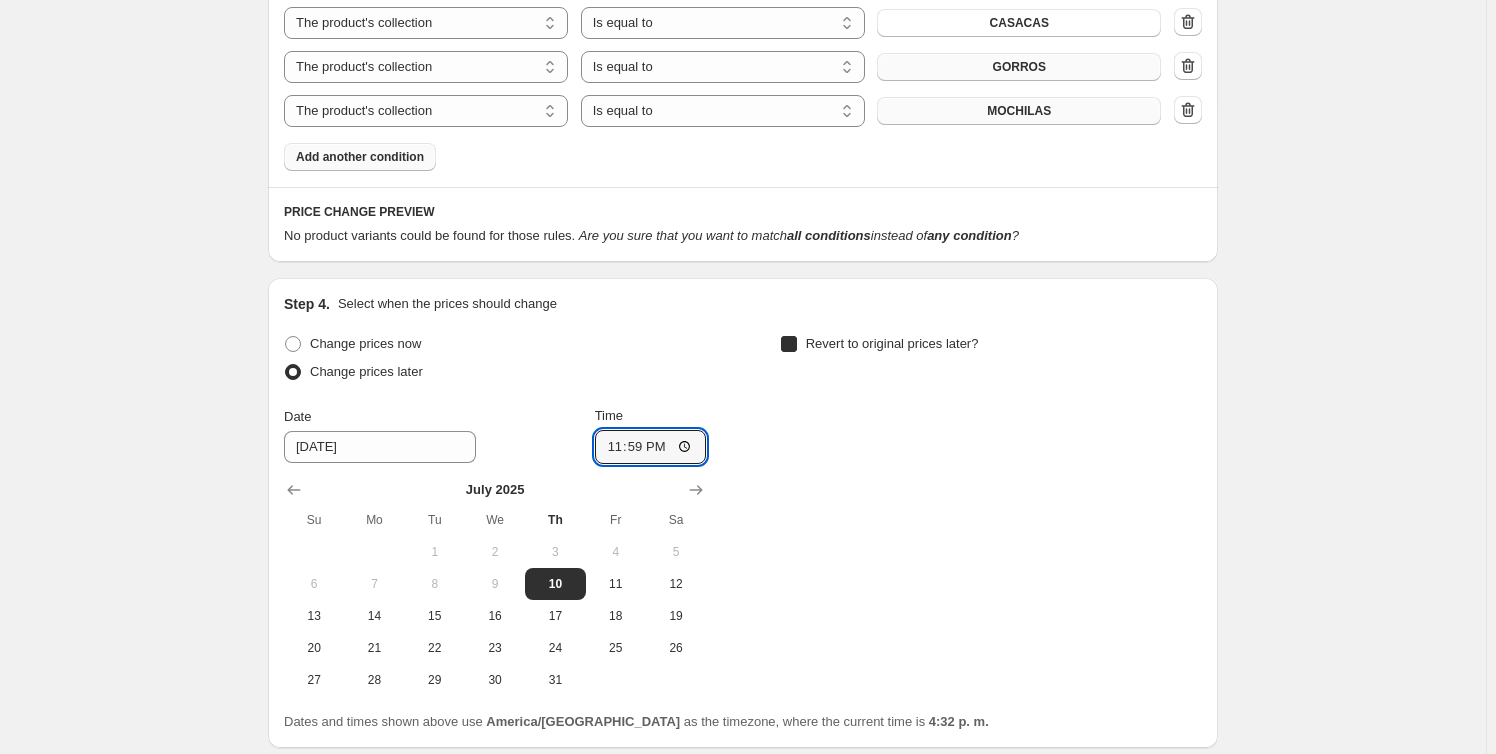 checkbox on "true" 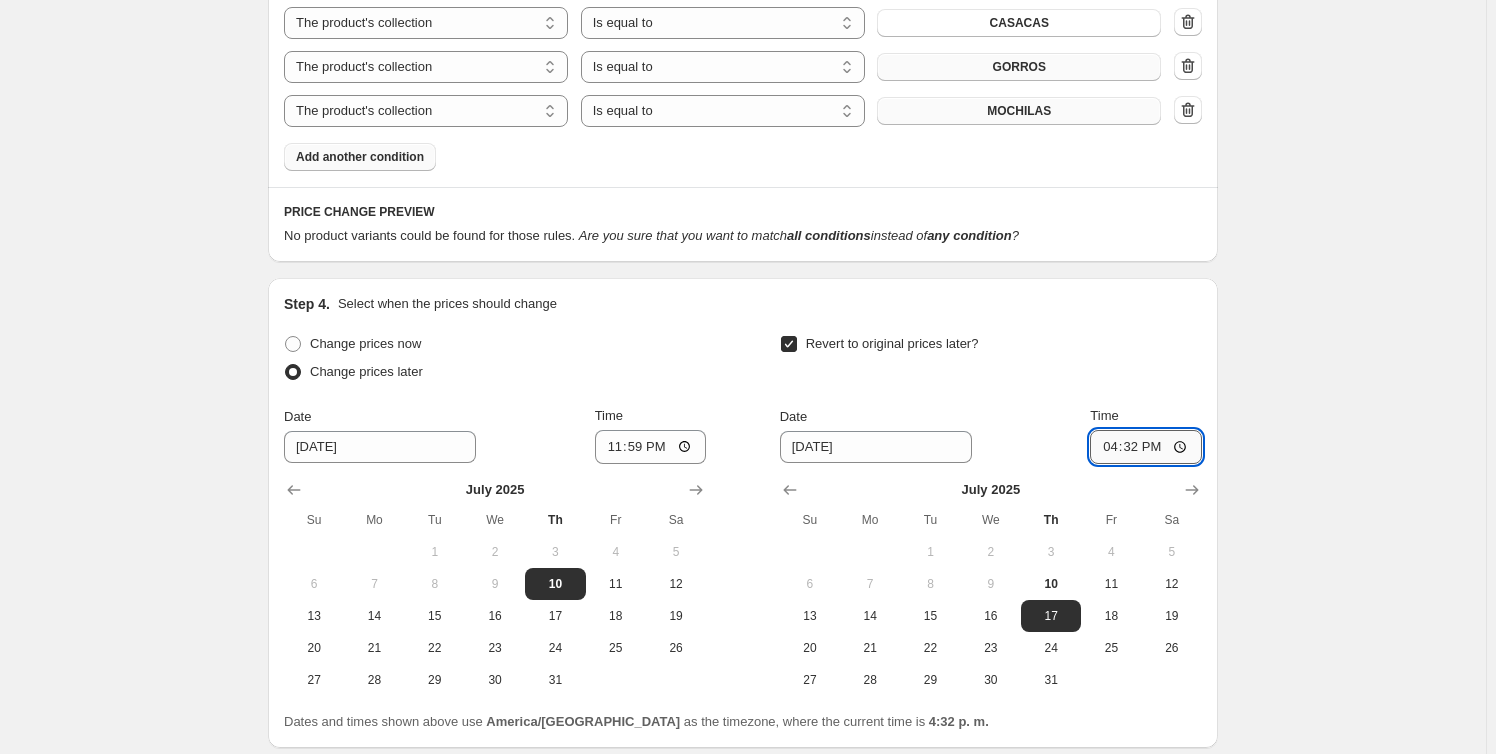 click on "16:32" at bounding box center [1146, 447] 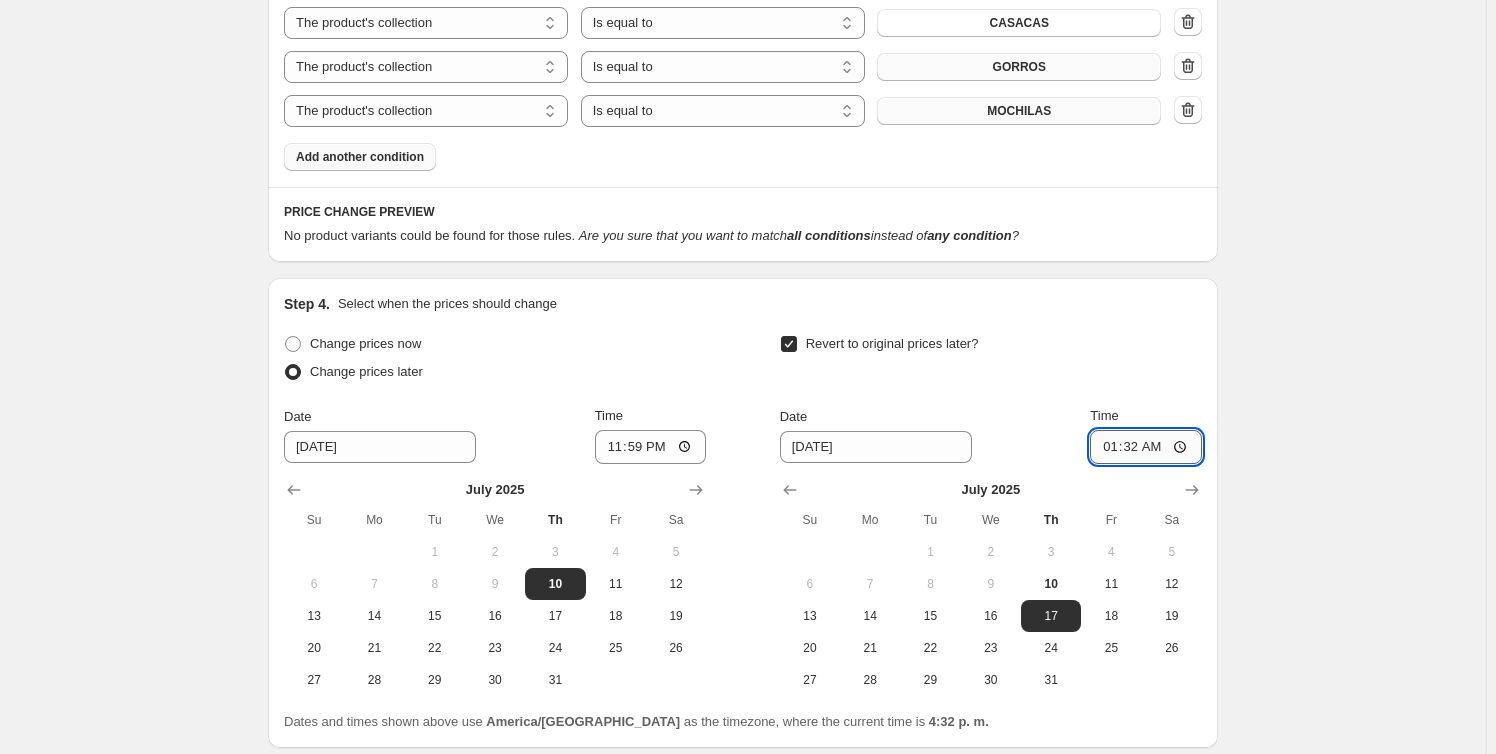 type on "13:32" 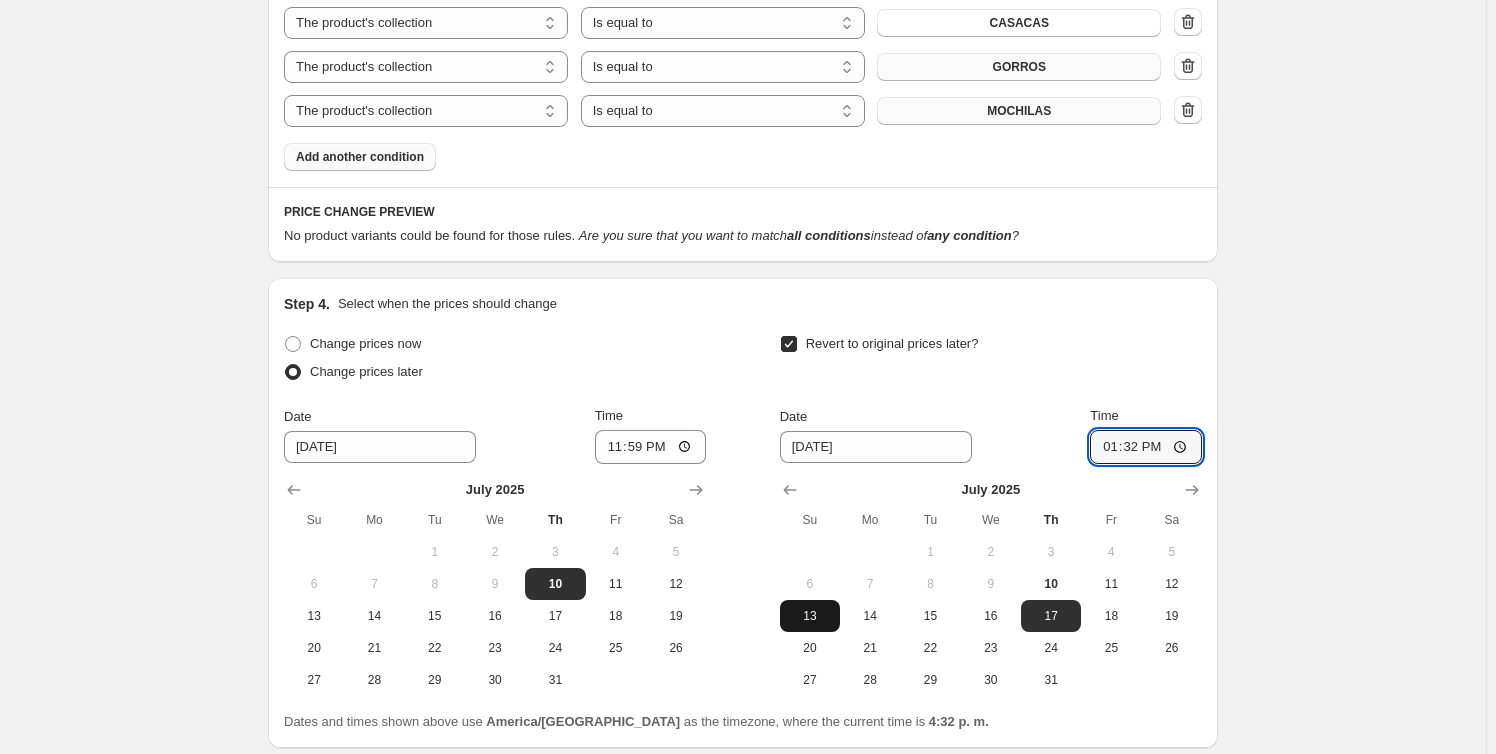 click on "13" at bounding box center (810, 616) 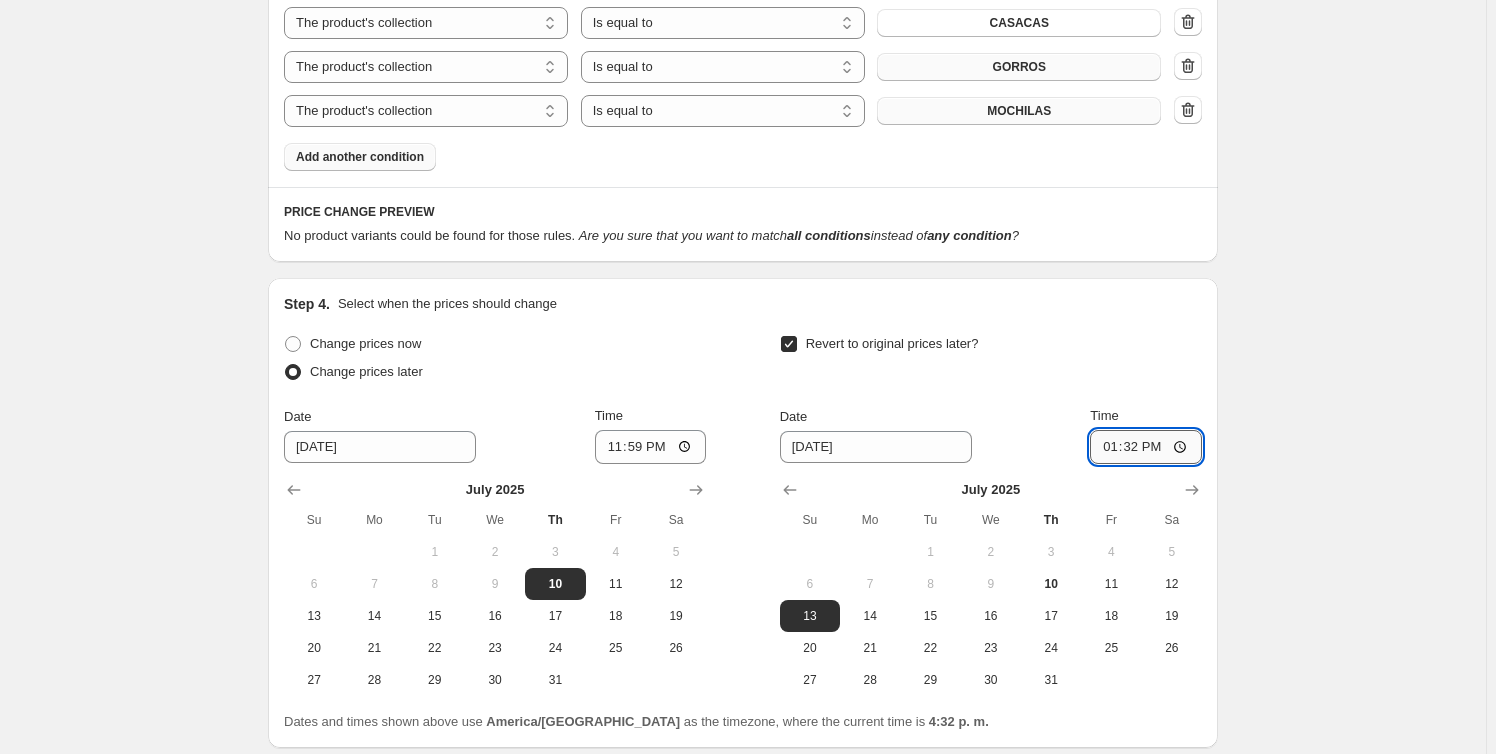 click on "13:32" at bounding box center (1146, 447) 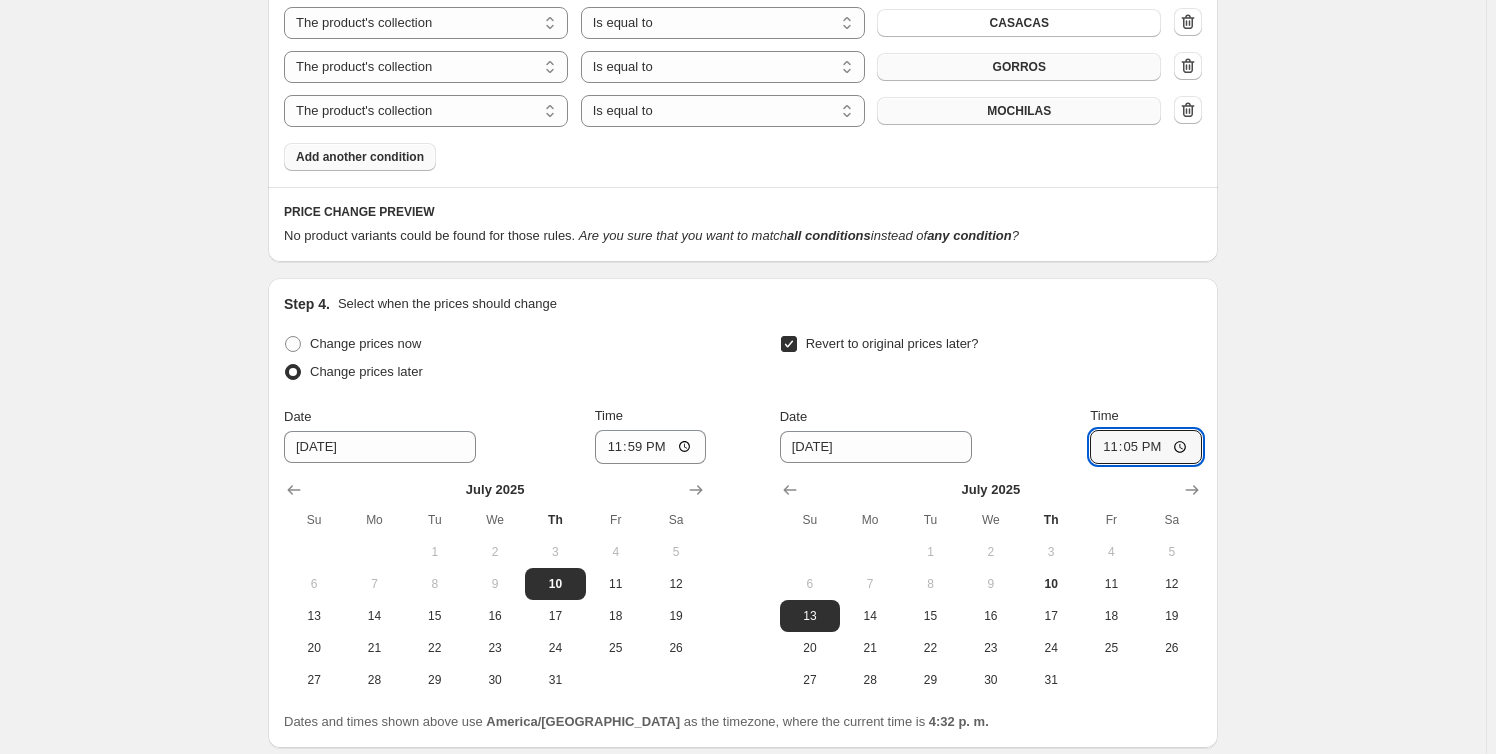type on "23:59" 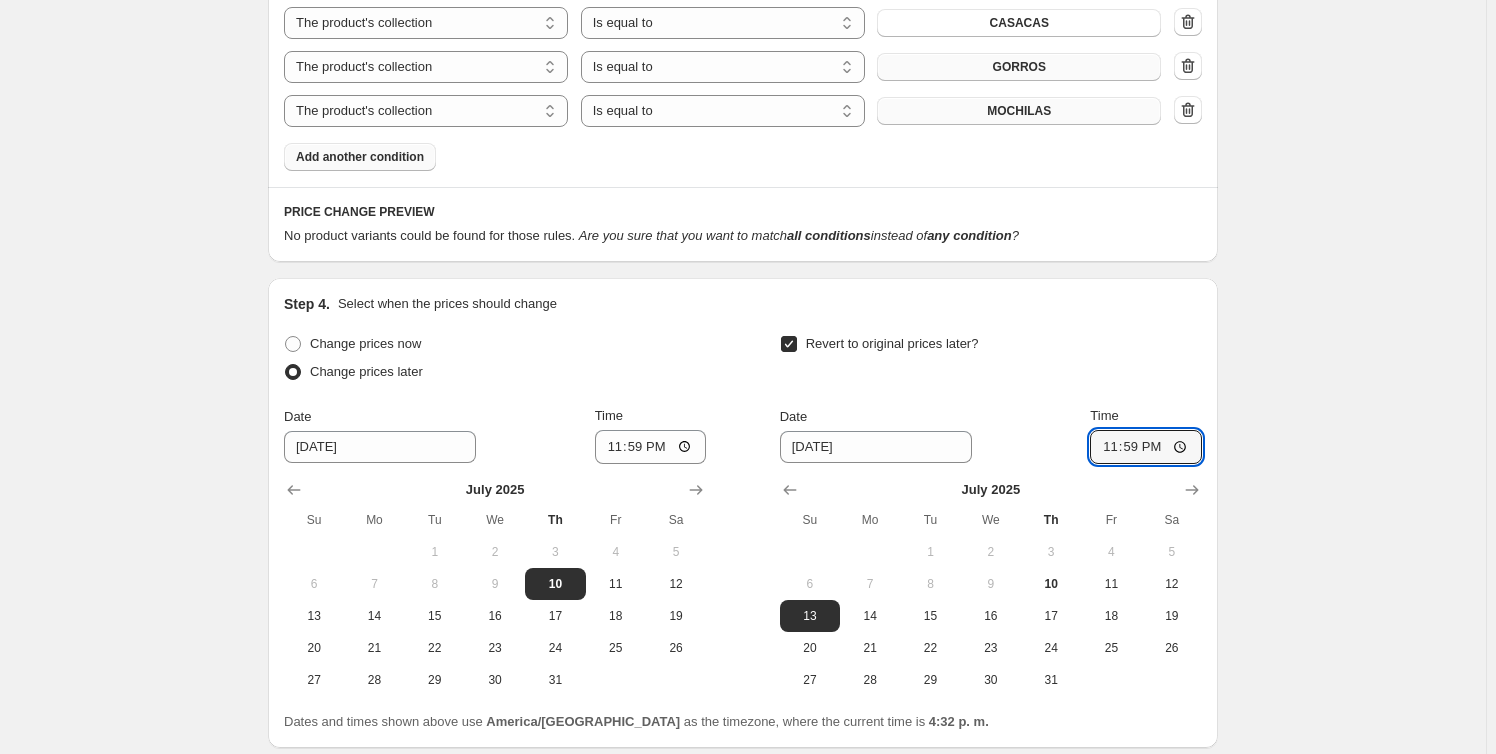 click on "Create new price [MEDICAL_DATA]. This page is ready Create new price [MEDICAL_DATA] Draft Step 1. Optionally give your price [MEDICAL_DATA] a title (eg "March 30% off sale on boots") CYBER SURF PRIMER OLA 30% This title is just for internal use, customers won't see it Step 2. Select how the prices should change Use bulk price change rules Set product prices individually Use CSV upload Price Change type Change the price to a certain amount Change the price by a certain amount Change the price by a certain percentage Change the price to the current compare at price (price before sale) Change the price by a certain amount relative to the compare at price Change the price by a certain percentage relative to the compare at price Don't change the price Change the price by a certain percentage relative to the cost per item Change price to certain cost margin Change the price by a certain percentage Price change amount -30 % (Price drop) Rounding Round to nearest .01 Round to nearest whole number End prices in .99 Change type" at bounding box center (743, -337) 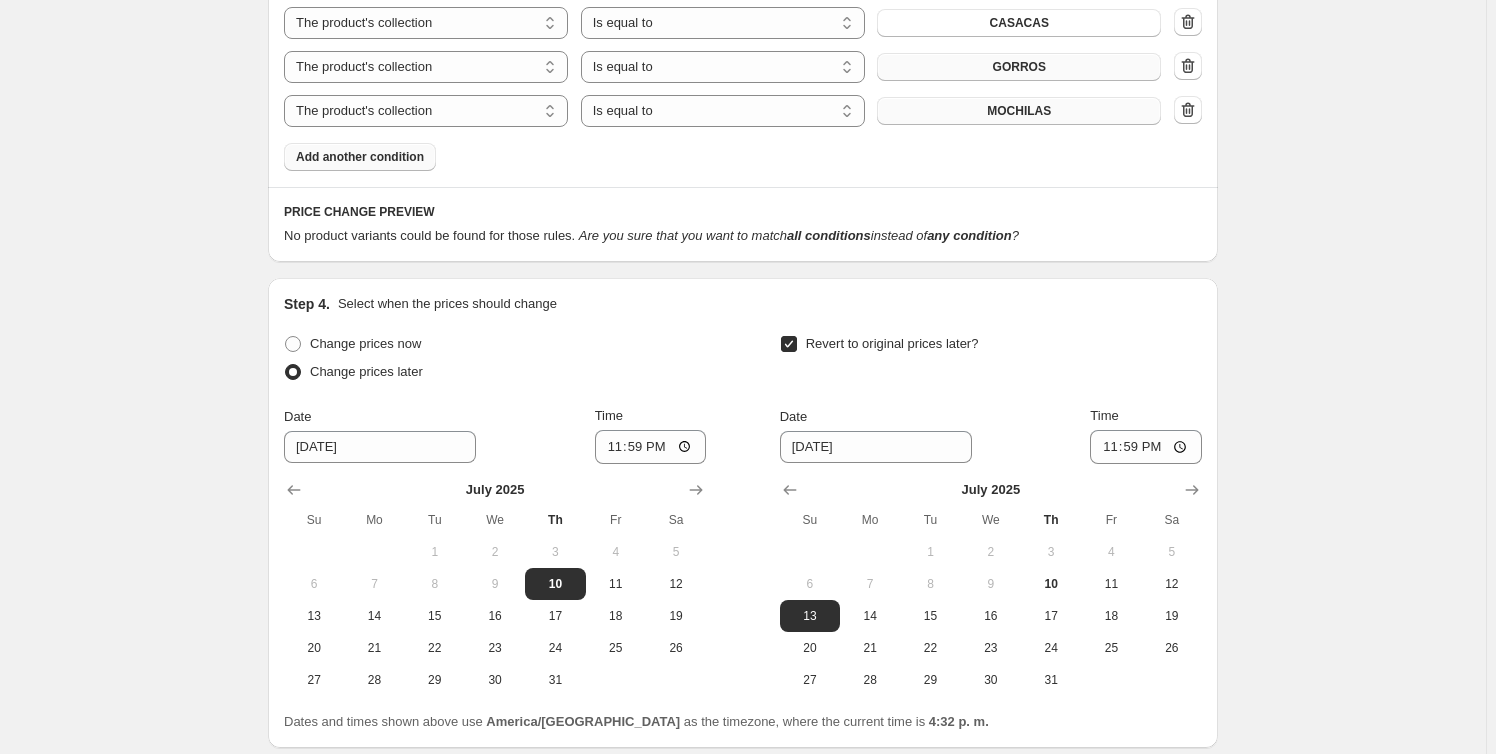 click on "Create new price [MEDICAL_DATA]. This page is ready Create new price [MEDICAL_DATA] Draft Step 1. Optionally give your price [MEDICAL_DATA] a title (eg "March 30% off sale on boots") CYBER SURF PRIMER OLA 30% This title is just for internal use, customers won't see it Step 2. Select how the prices should change Use bulk price change rules Set product prices individually Use CSV upload Price Change type Change the price to a certain amount Change the price by a certain amount Change the price by a certain percentage Change the price to the current compare at price (price before sale) Change the price by a certain amount relative to the compare at price Change the price by a certain percentage relative to the compare at price Don't change the price Change the price by a certain percentage relative to the cost per item Change price to certain cost margin Change the price by a certain percentage Price change amount -30 % (Price drop) Rounding Round to nearest .01 Round to nearest whole number End prices in .99 Change type" at bounding box center [743, -337] 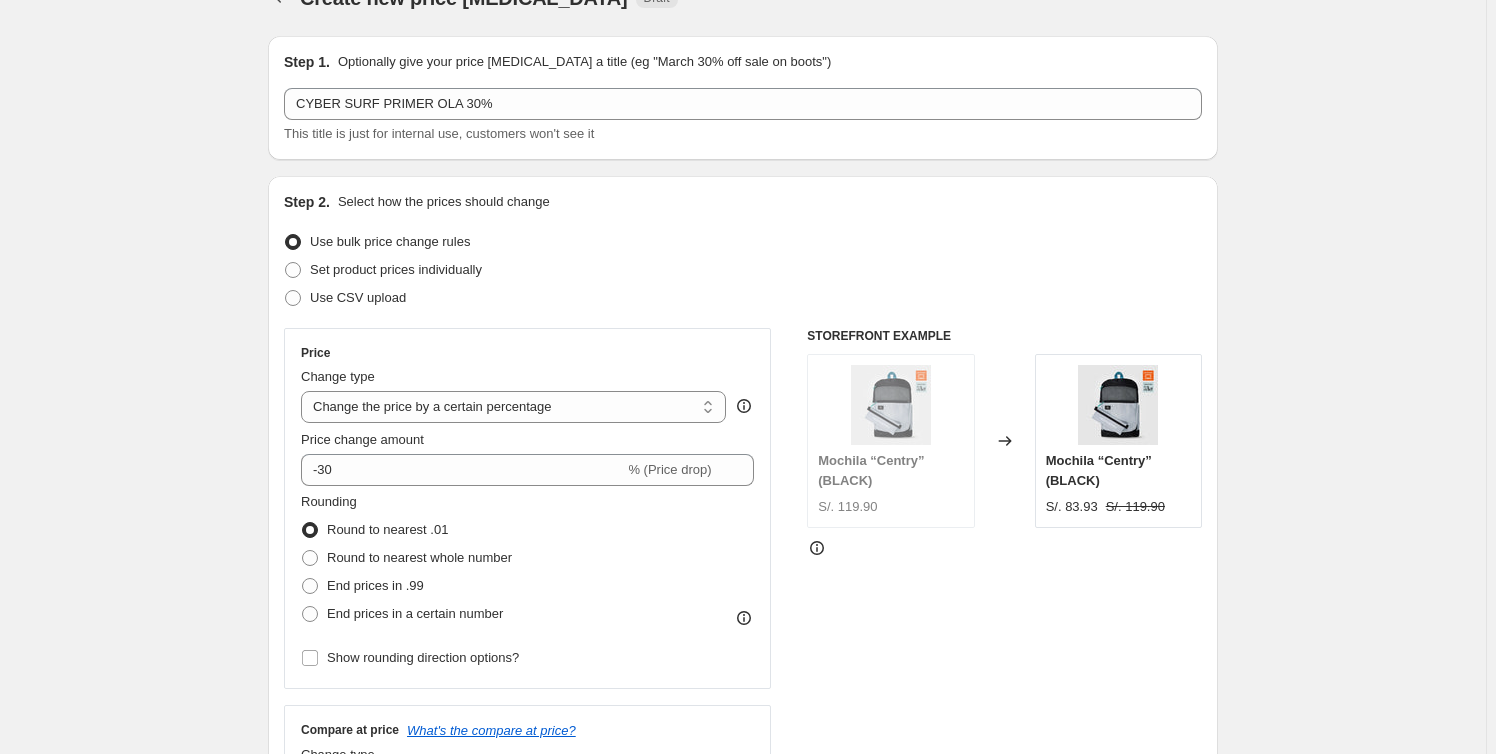 scroll, scrollTop: 0, scrollLeft: 0, axis: both 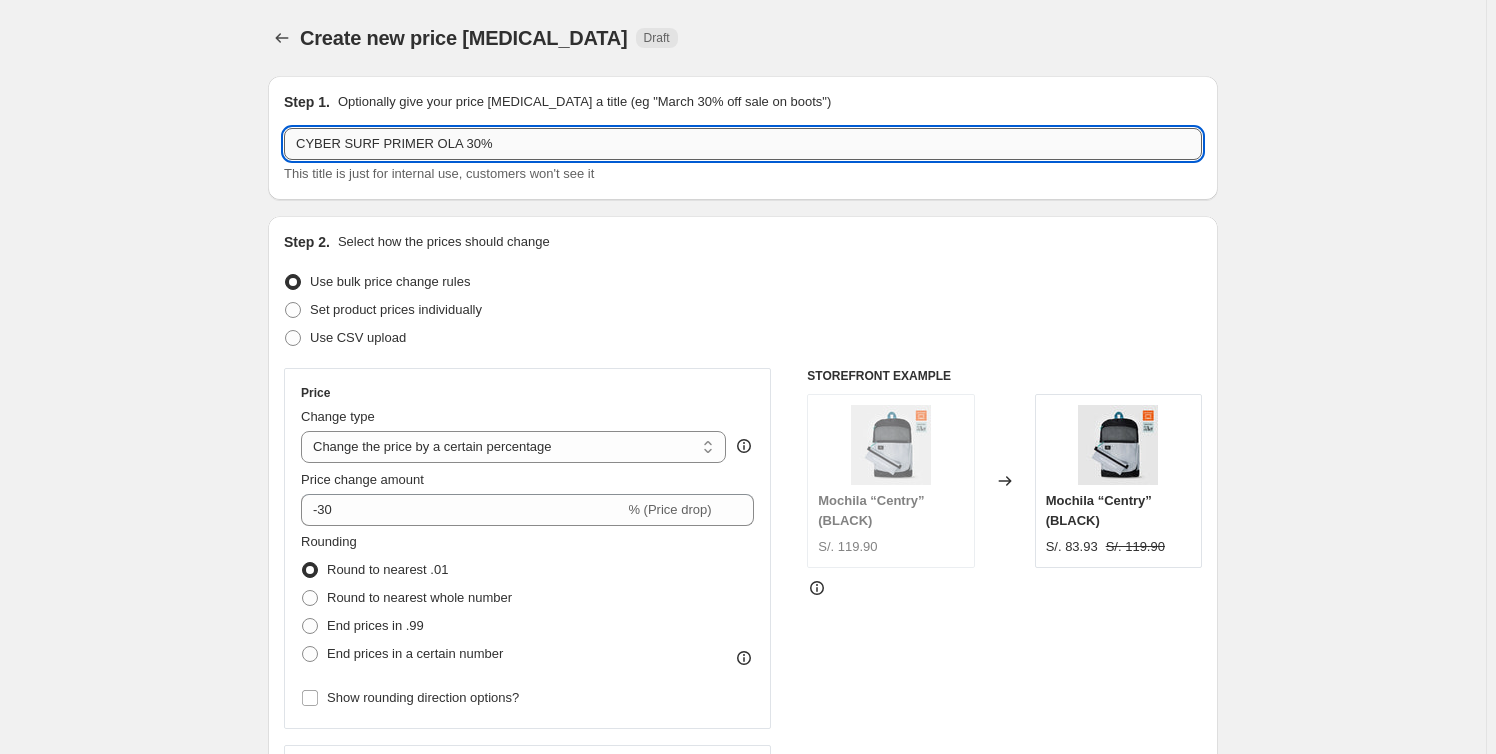 click on "CYBER SURF PRIMER OLA 30%" at bounding box center (743, 144) 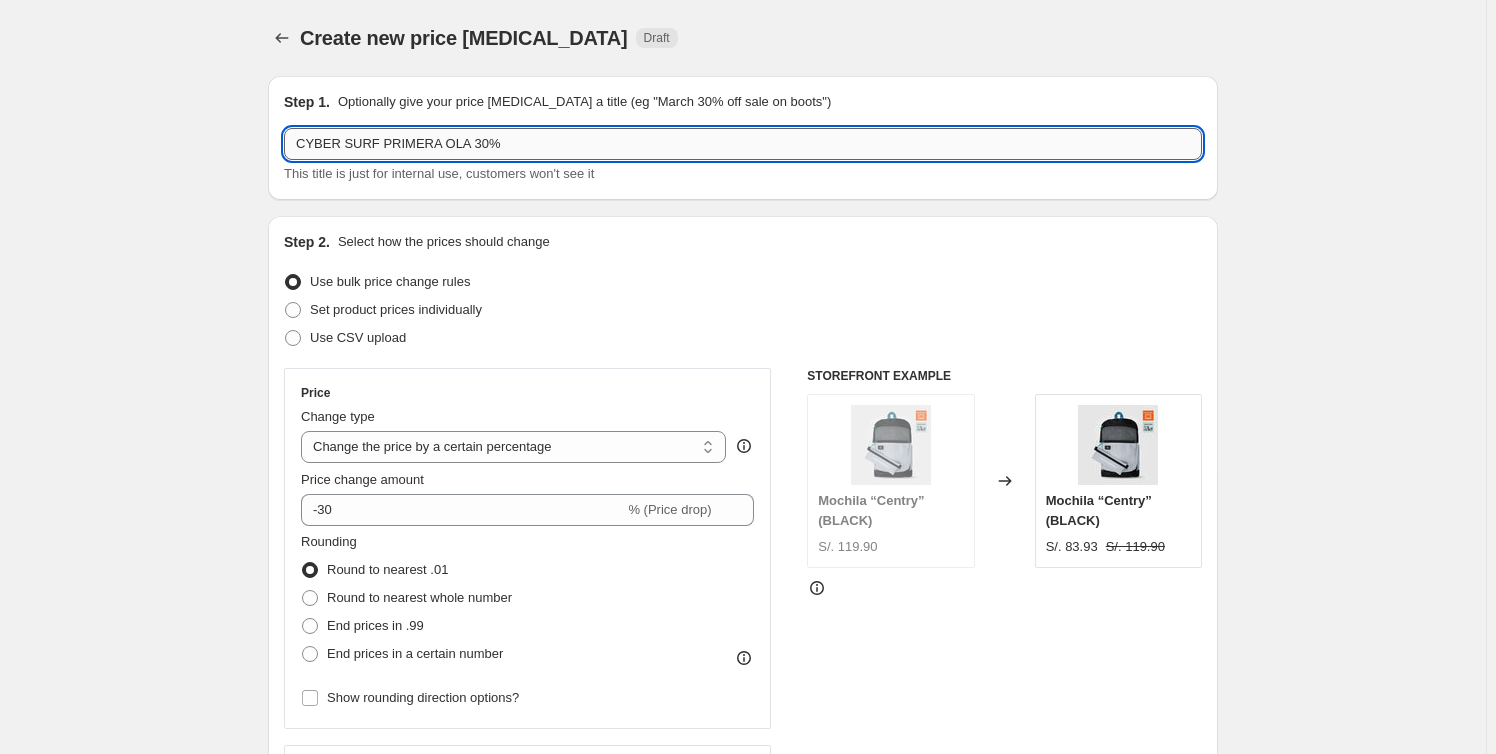click on "CYBER SURF PRIMERA OLA 30%" at bounding box center (743, 144) 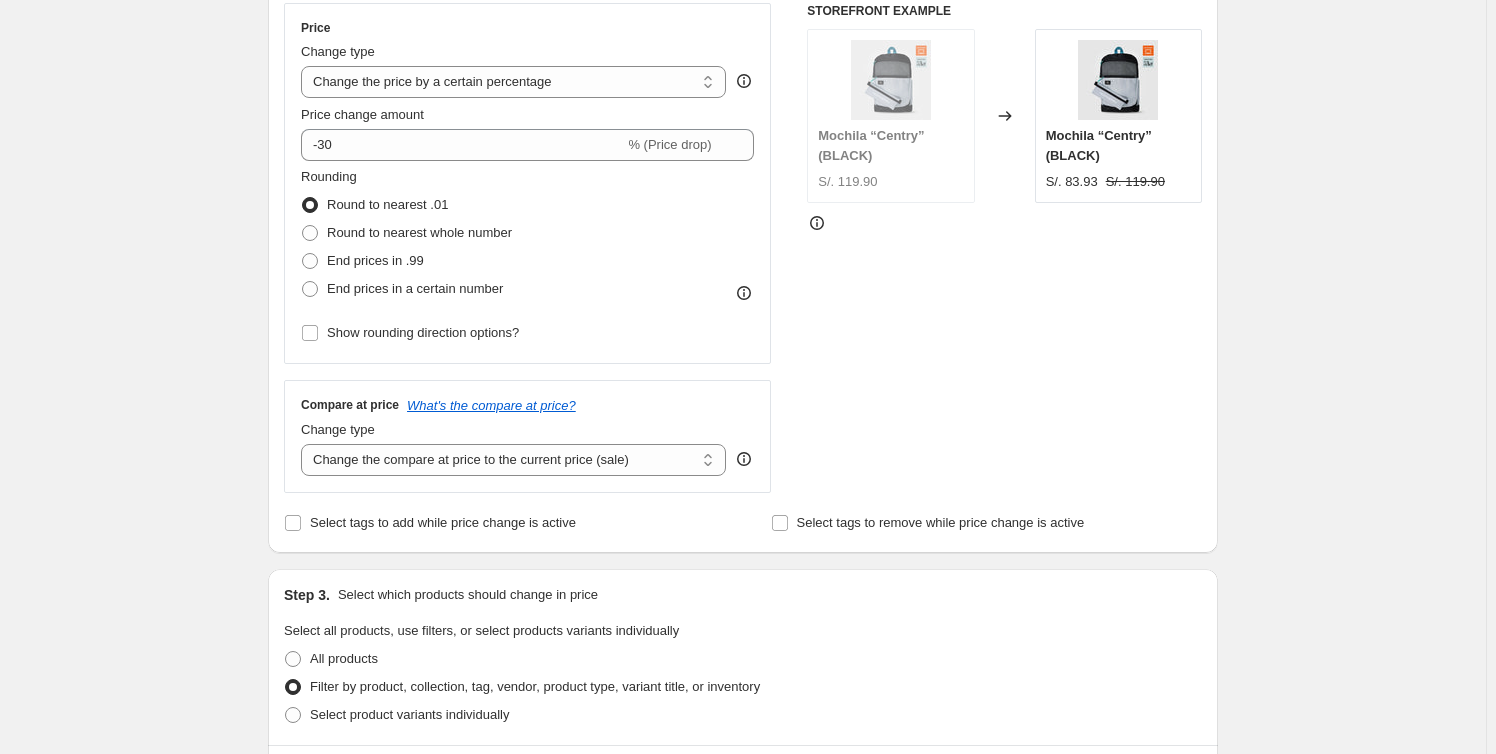 scroll, scrollTop: 363, scrollLeft: 0, axis: vertical 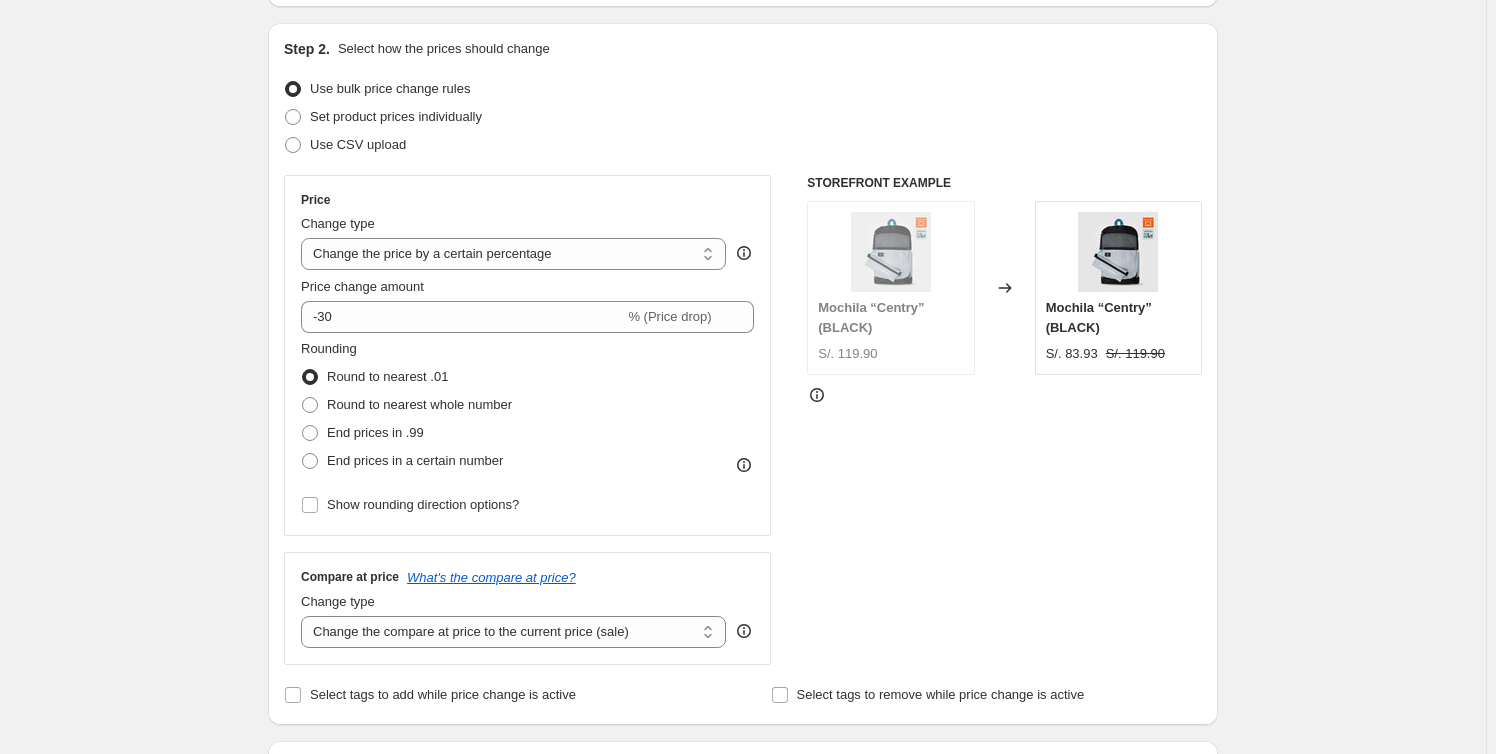 type on "CYBER SURF PRIMERA OLA 30% EN [GEOGRAPHIC_DATA]" 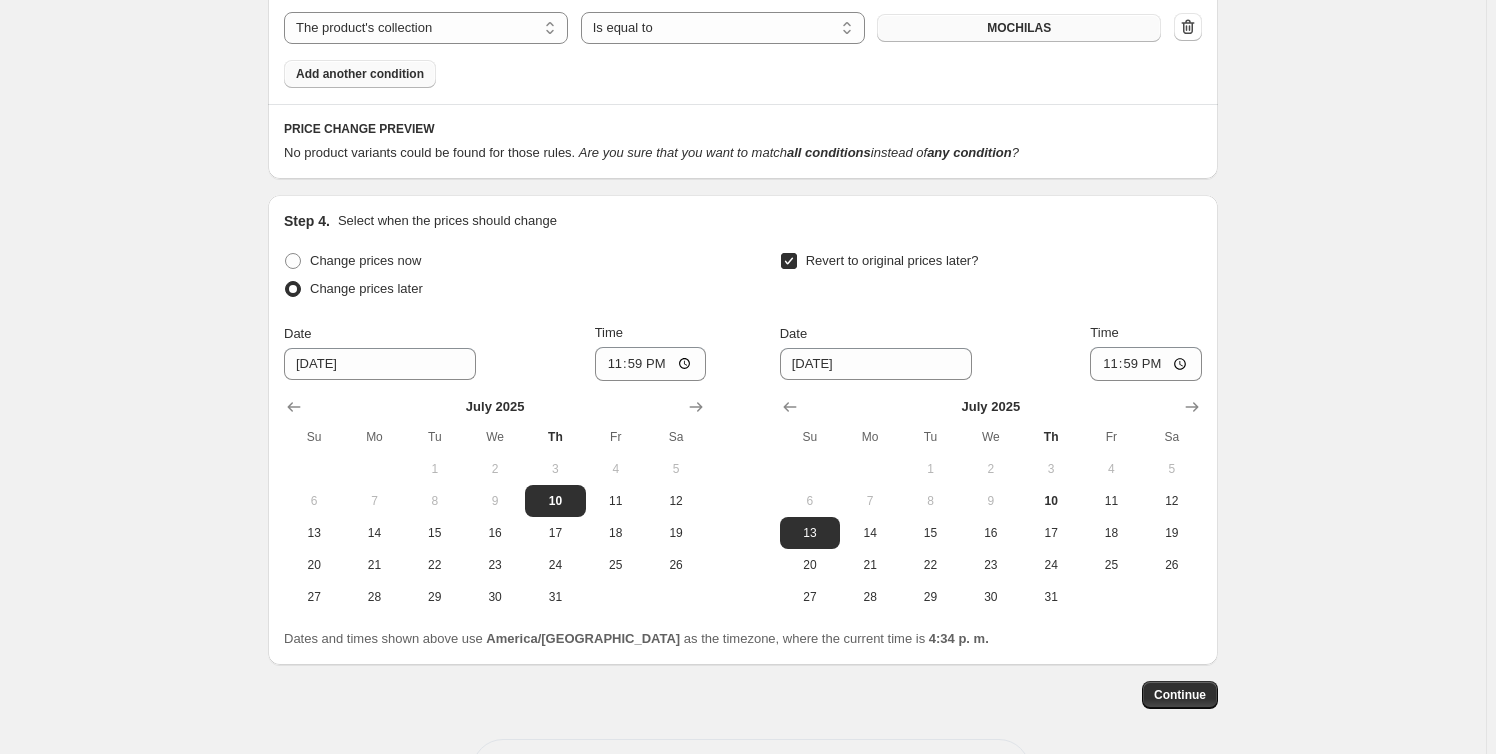 scroll, scrollTop: 1748, scrollLeft: 0, axis: vertical 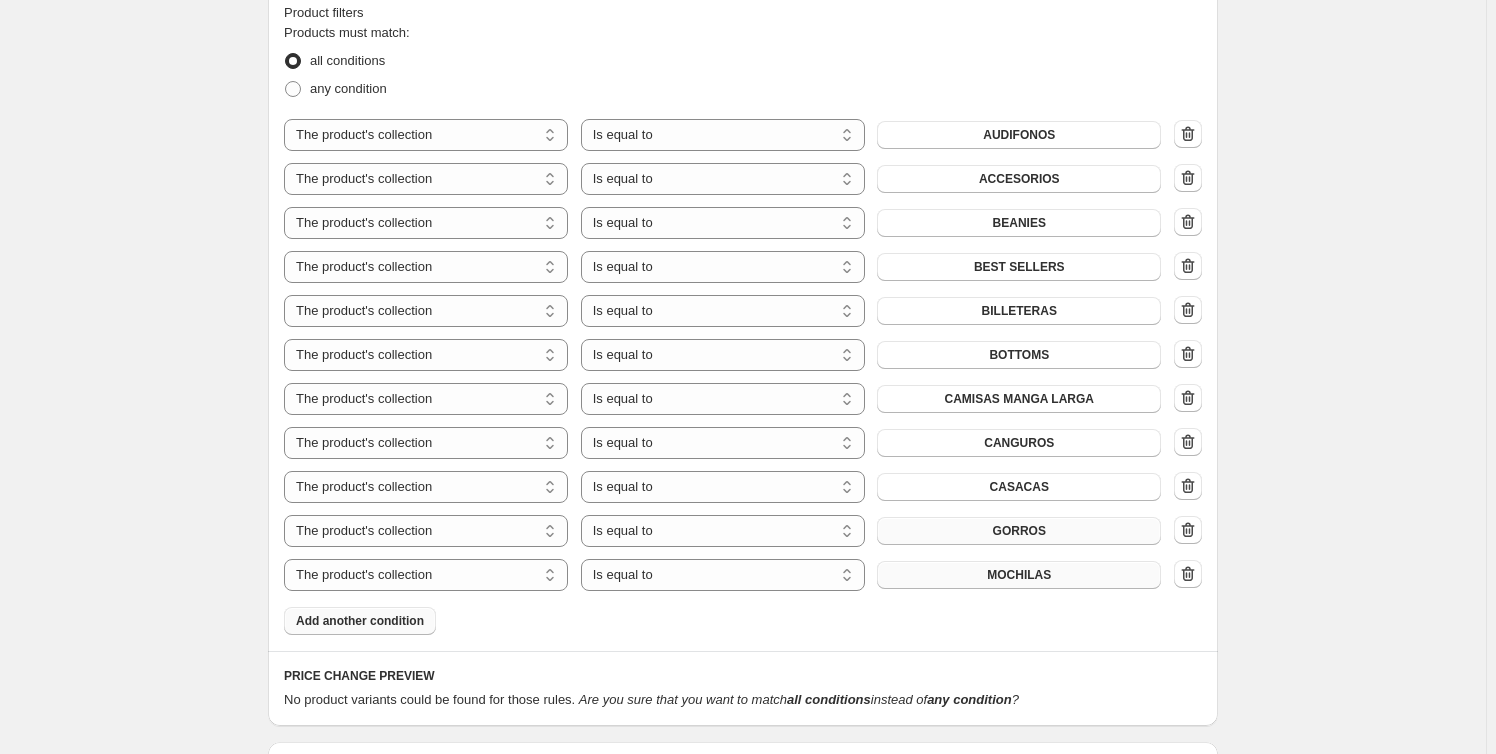 click on "Add another condition" at bounding box center [360, 621] 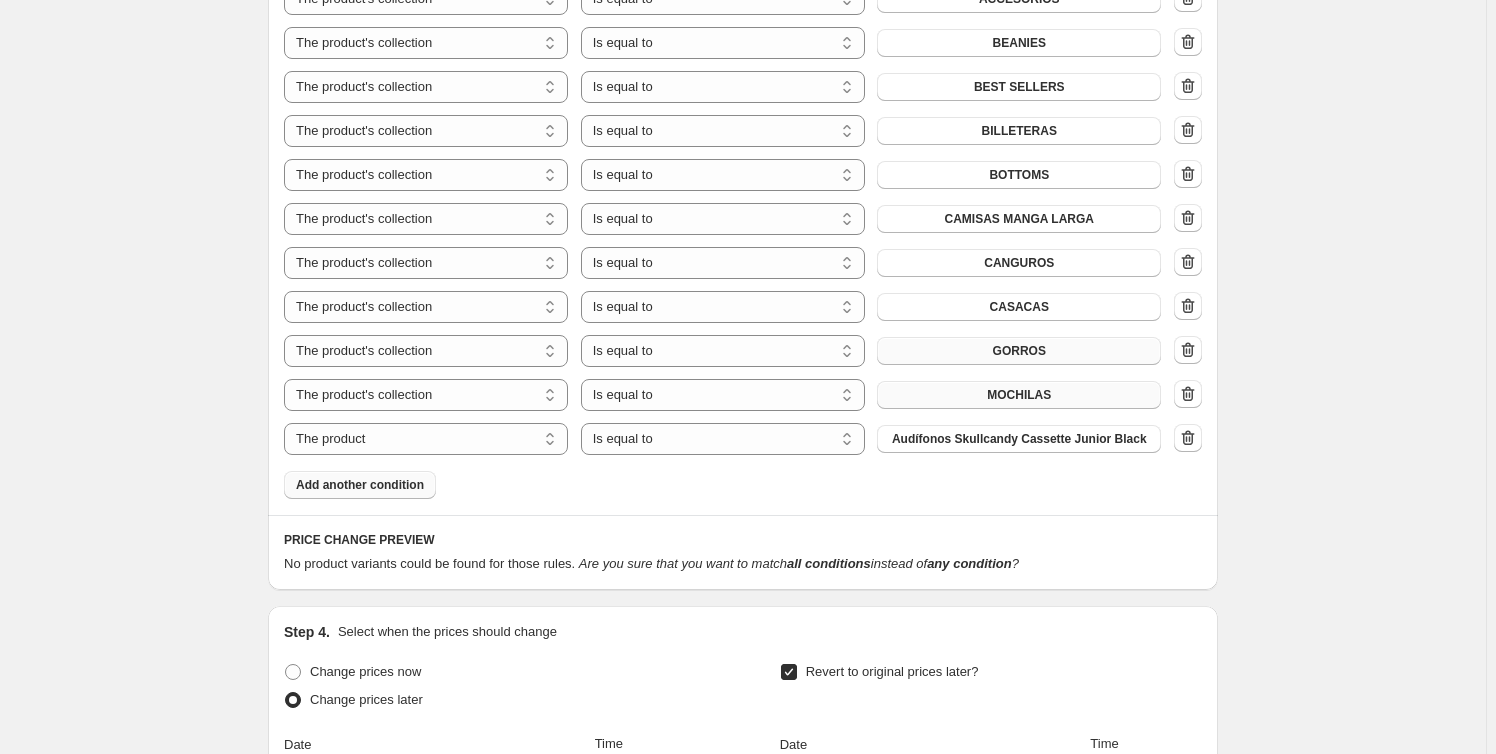 scroll, scrollTop: 1306, scrollLeft: 0, axis: vertical 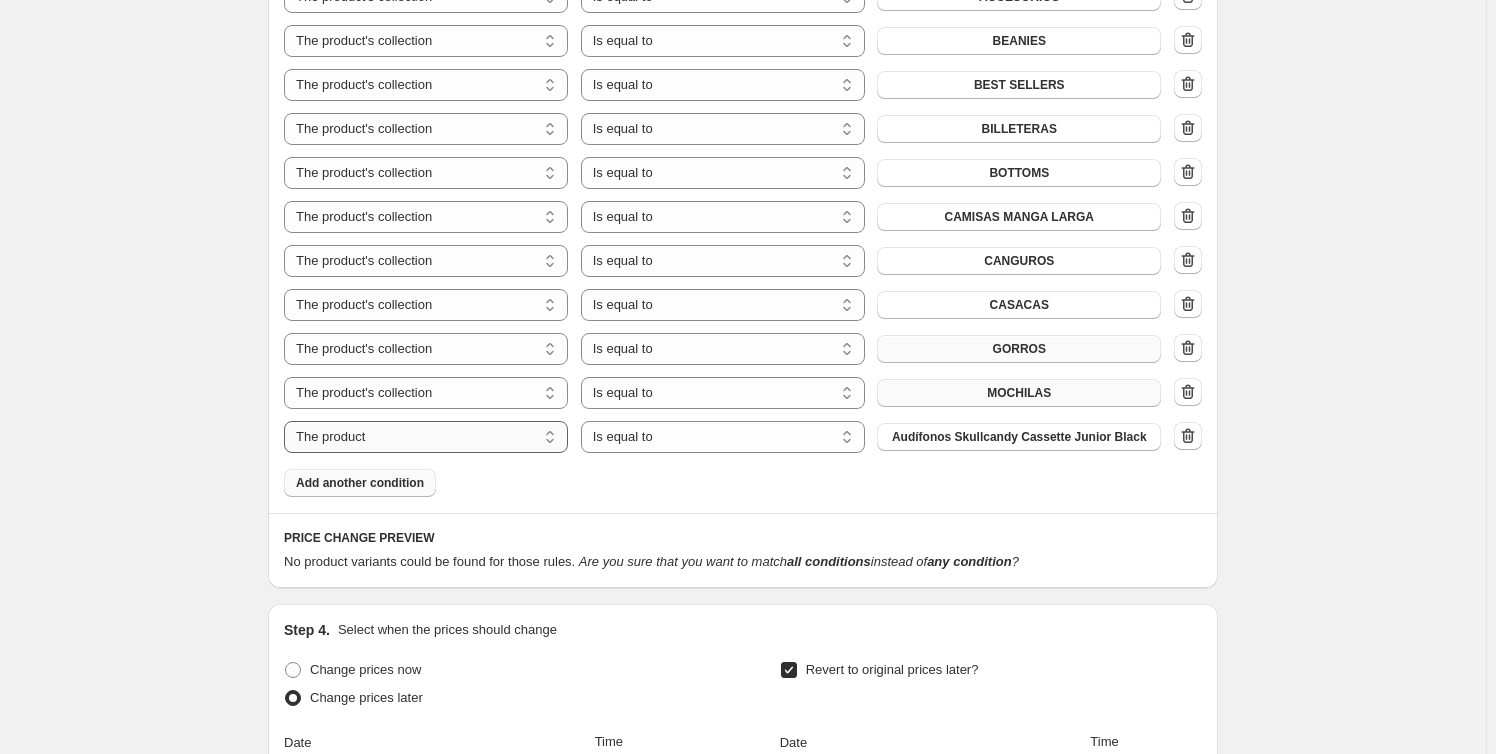 click on "The product The product's collection The product's tag The product's vendor The product's type The product's status The variant's title Inventory quantity" at bounding box center [426, 437] 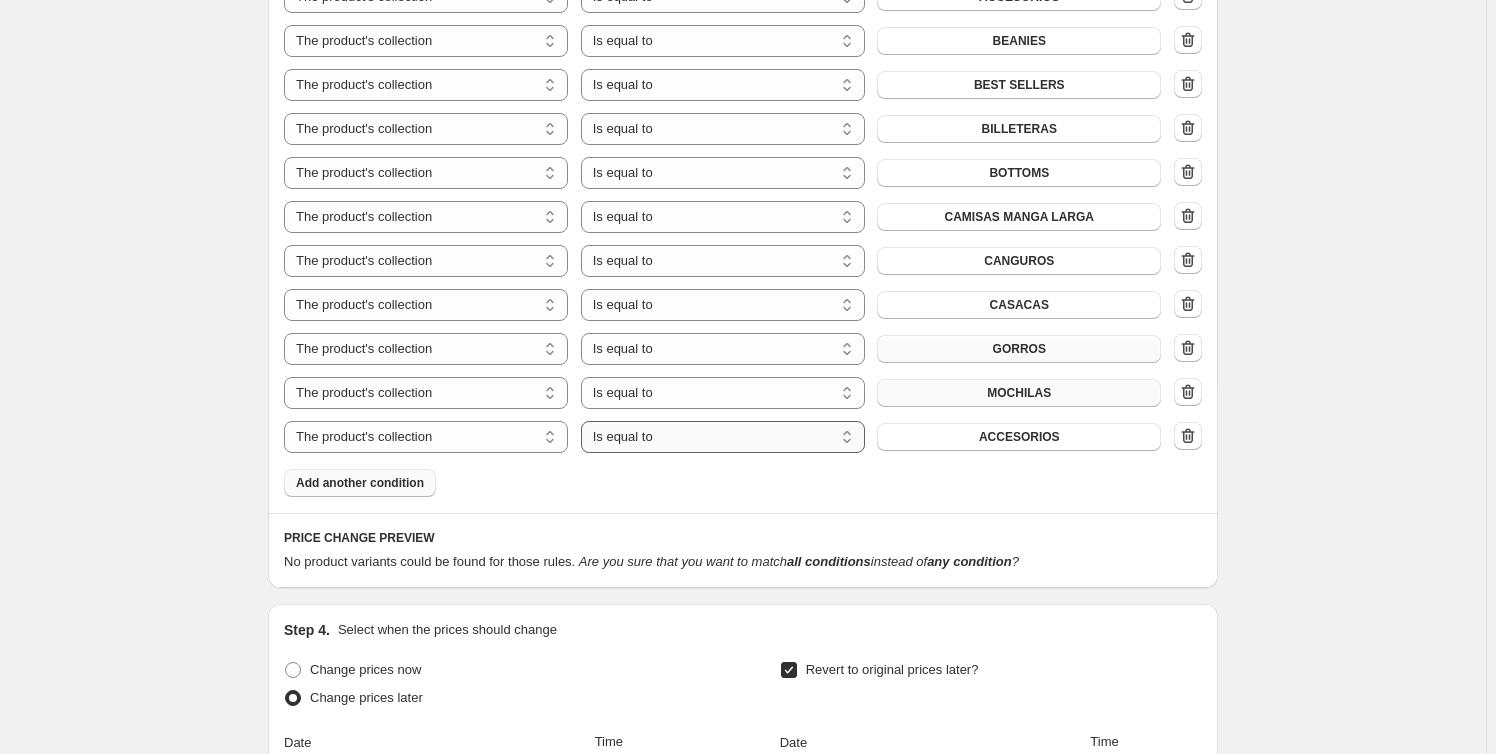click on "Is equal to Is not equal to" at bounding box center (723, 437) 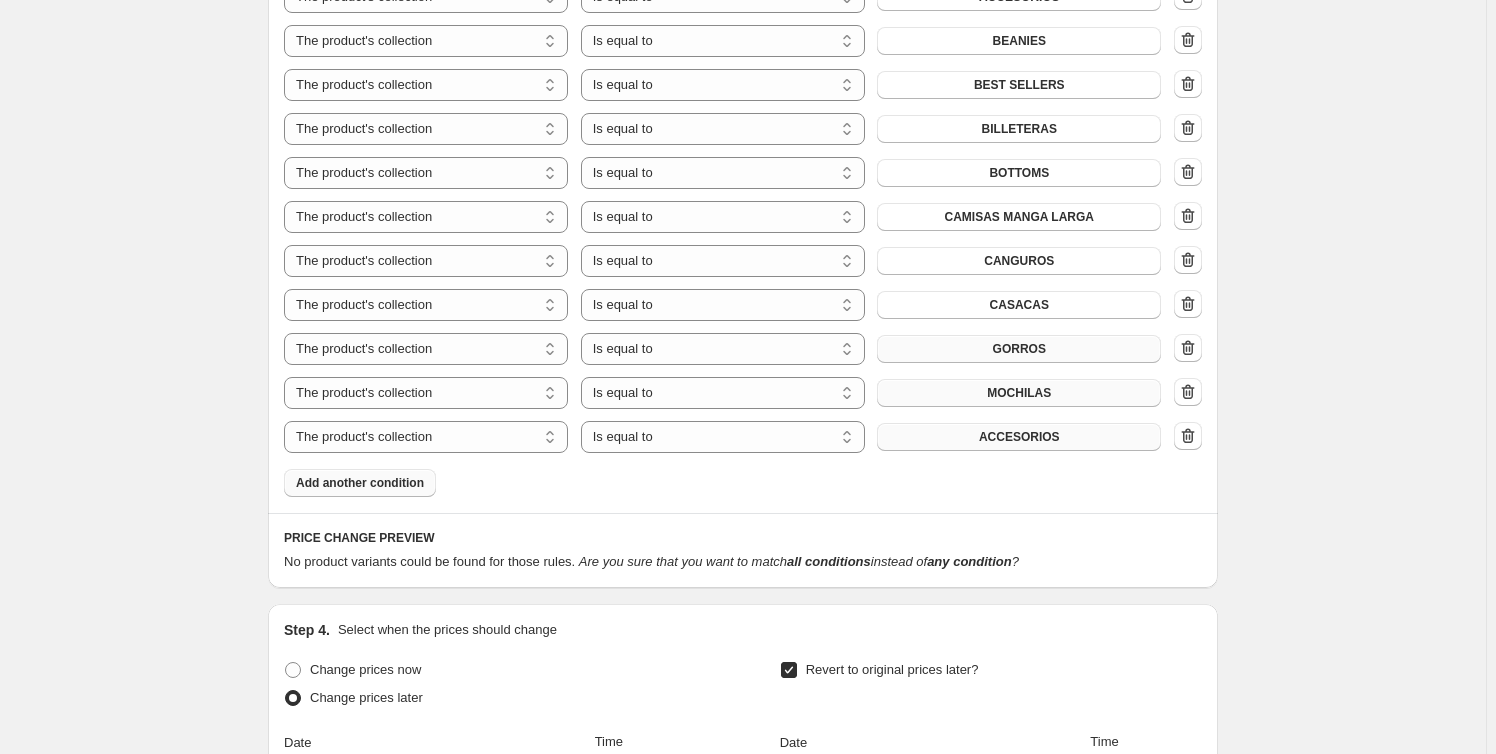 drag, startPoint x: 757, startPoint y: 445, endPoint x: 956, endPoint y: 443, distance: 199.01006 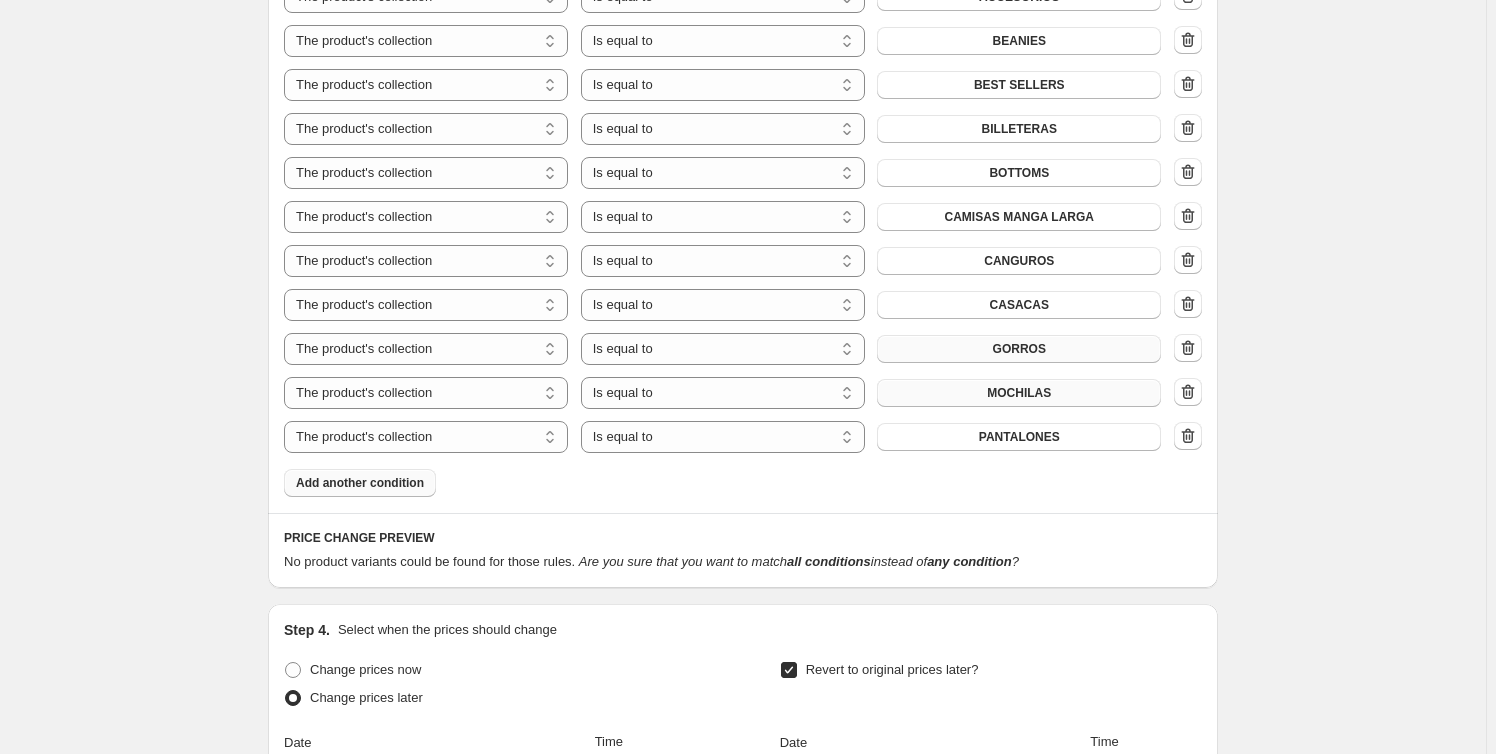 click on "Add another condition" at bounding box center [360, 483] 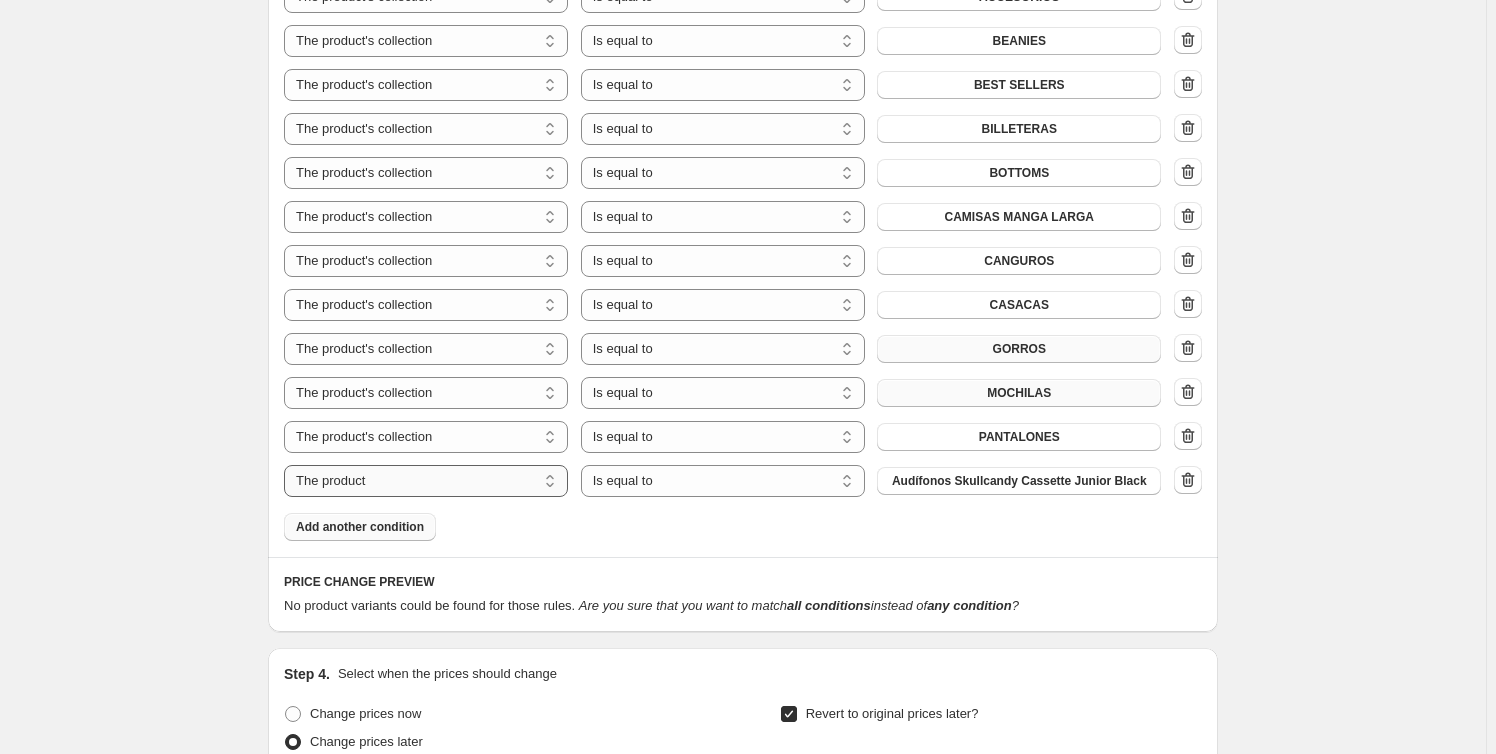 click on "The product The product's collection The product's tag The product's vendor The product's type The product's status The variant's title Inventory quantity" at bounding box center [426, 481] 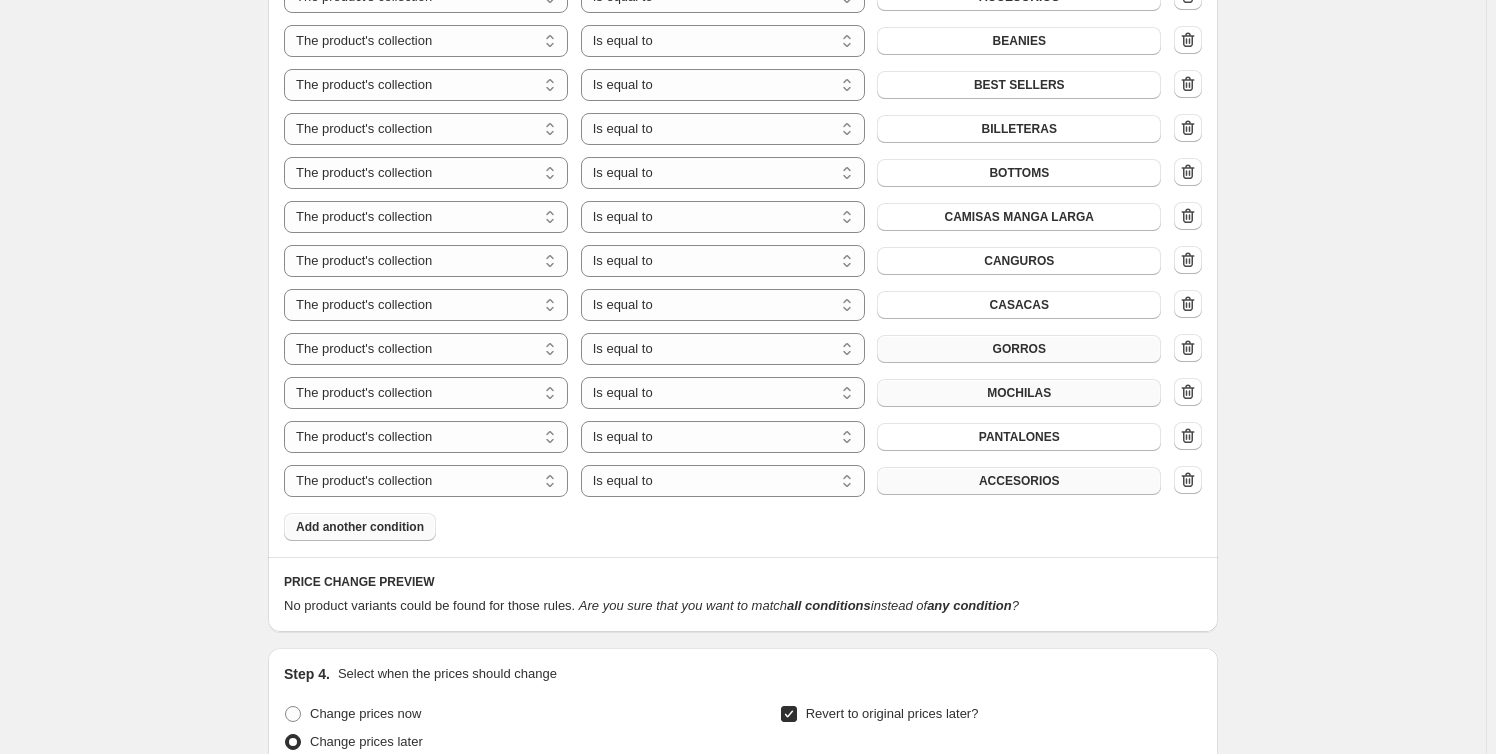 click on "ACCESORIOS" at bounding box center [1019, 481] 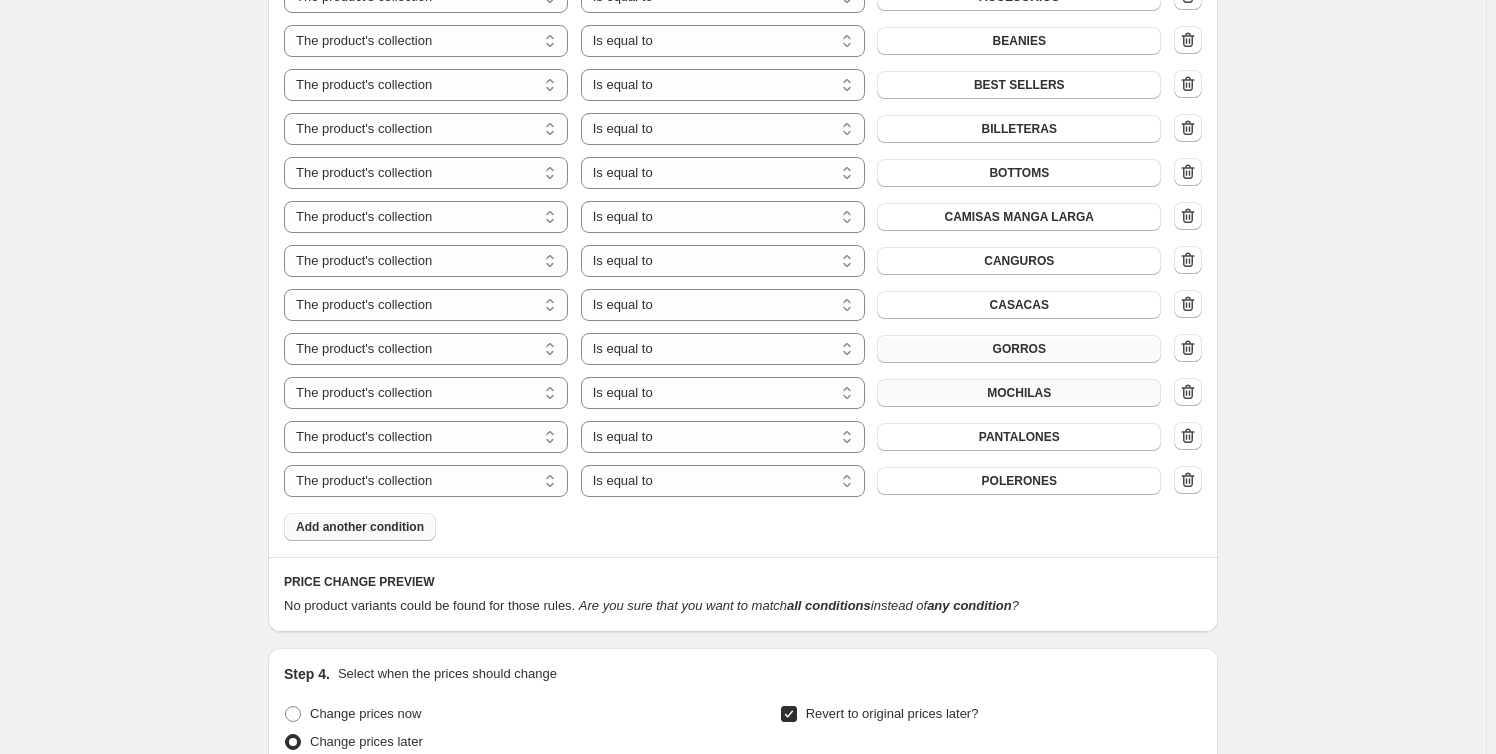 click on "Add another condition" at bounding box center [360, 527] 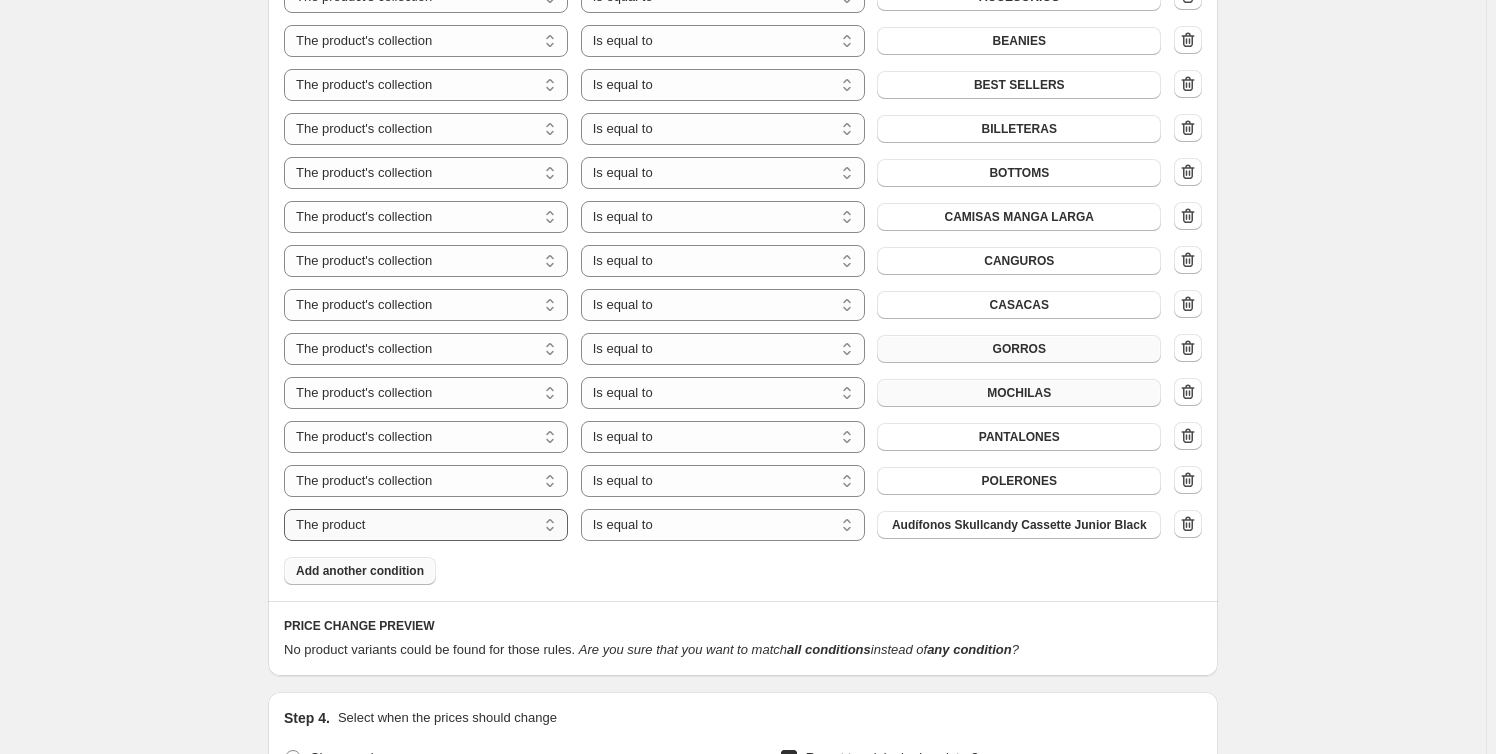 click on "The product The product's collection The product's tag The product's vendor The product's type The product's status The variant's title Inventory quantity" at bounding box center (426, 525) 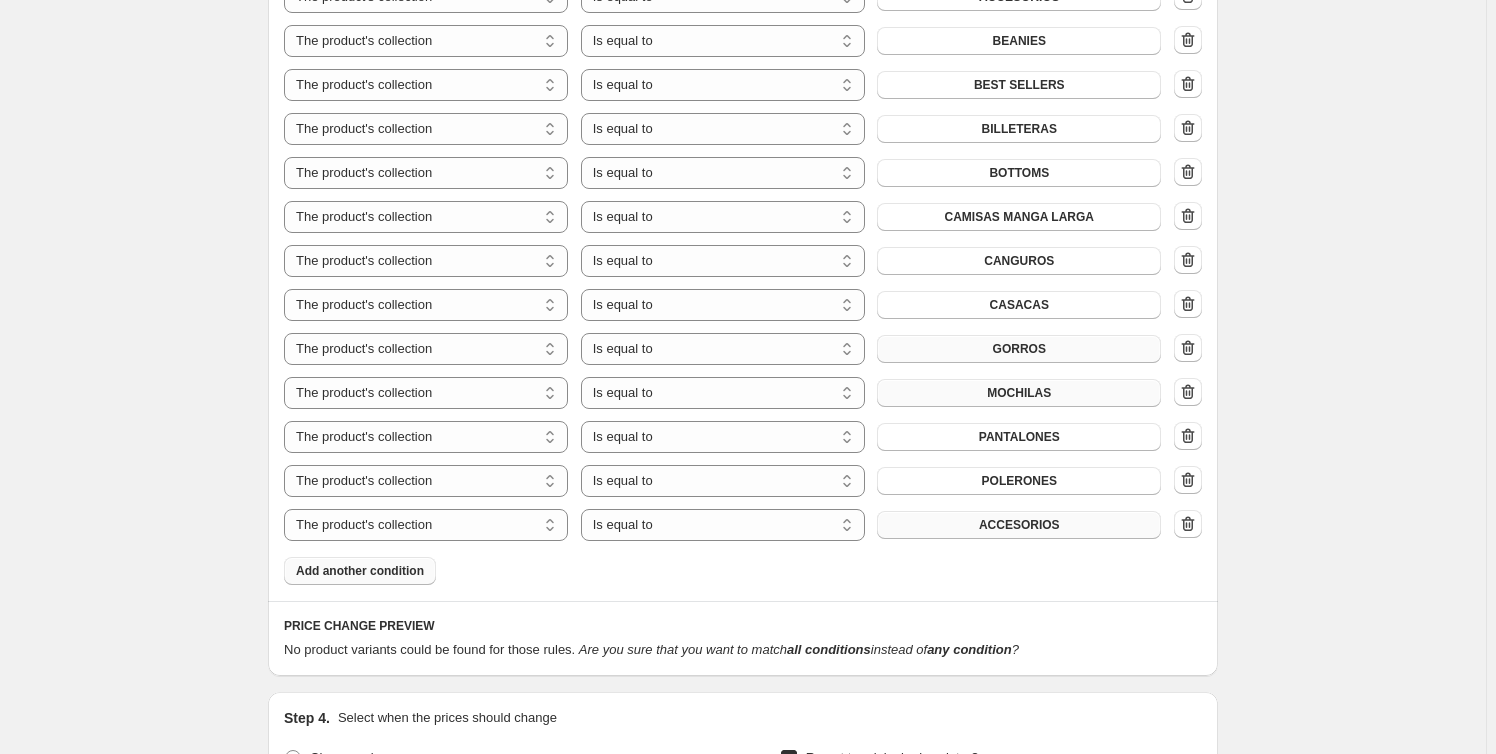click on "ACCESORIOS" at bounding box center [1019, 525] 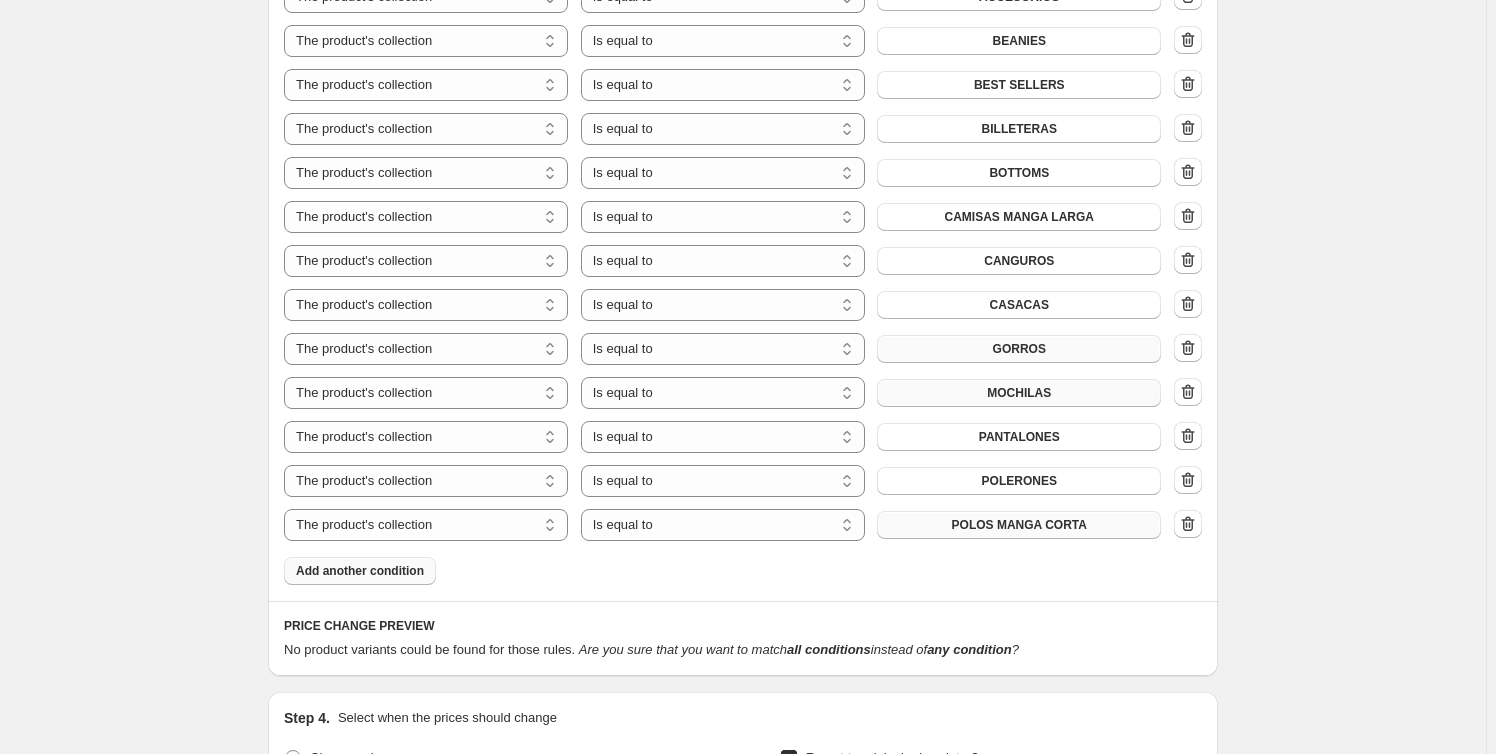 click on "Add another condition" at bounding box center (360, 571) 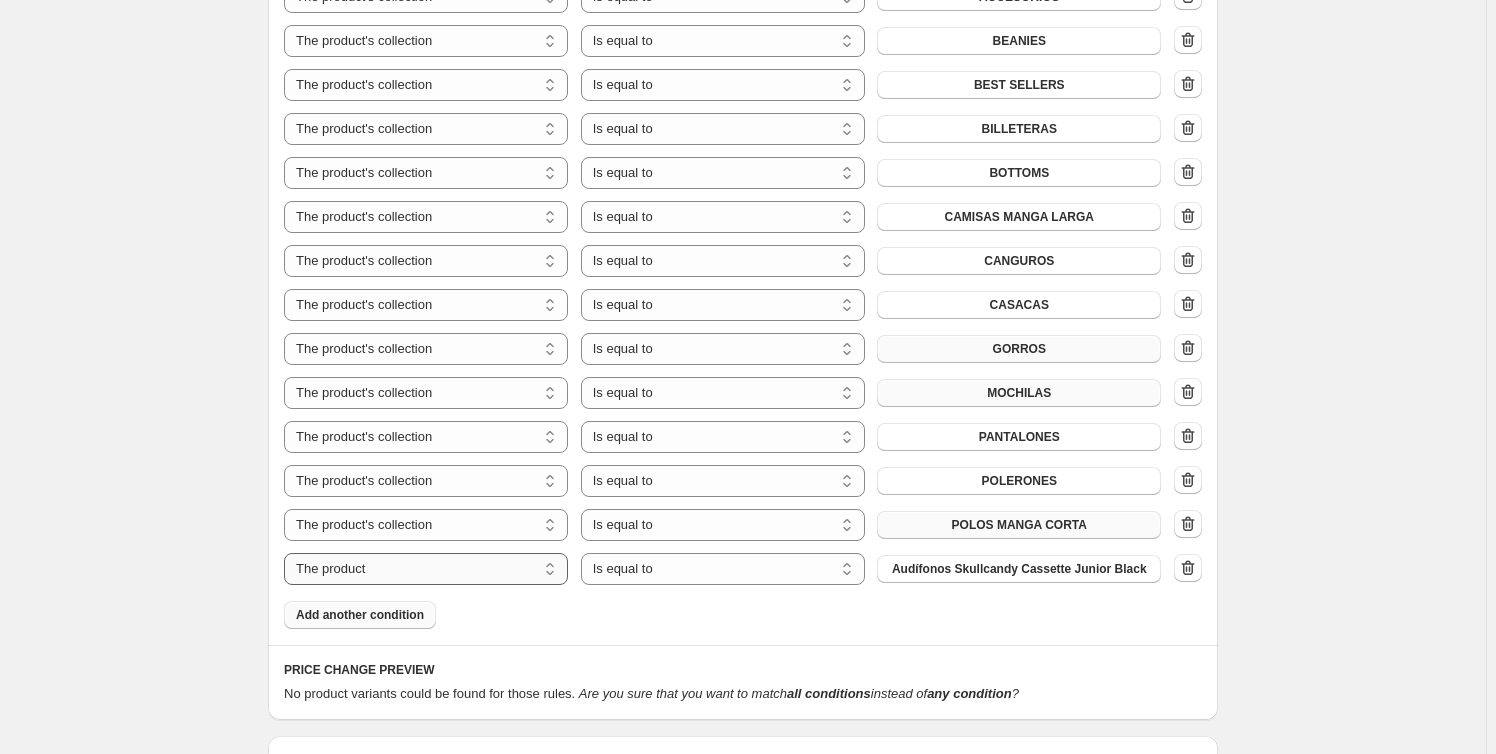click on "The product The product's collection The product's tag The product's vendor The product's type The product's status The variant's title Inventory quantity" at bounding box center [426, 569] 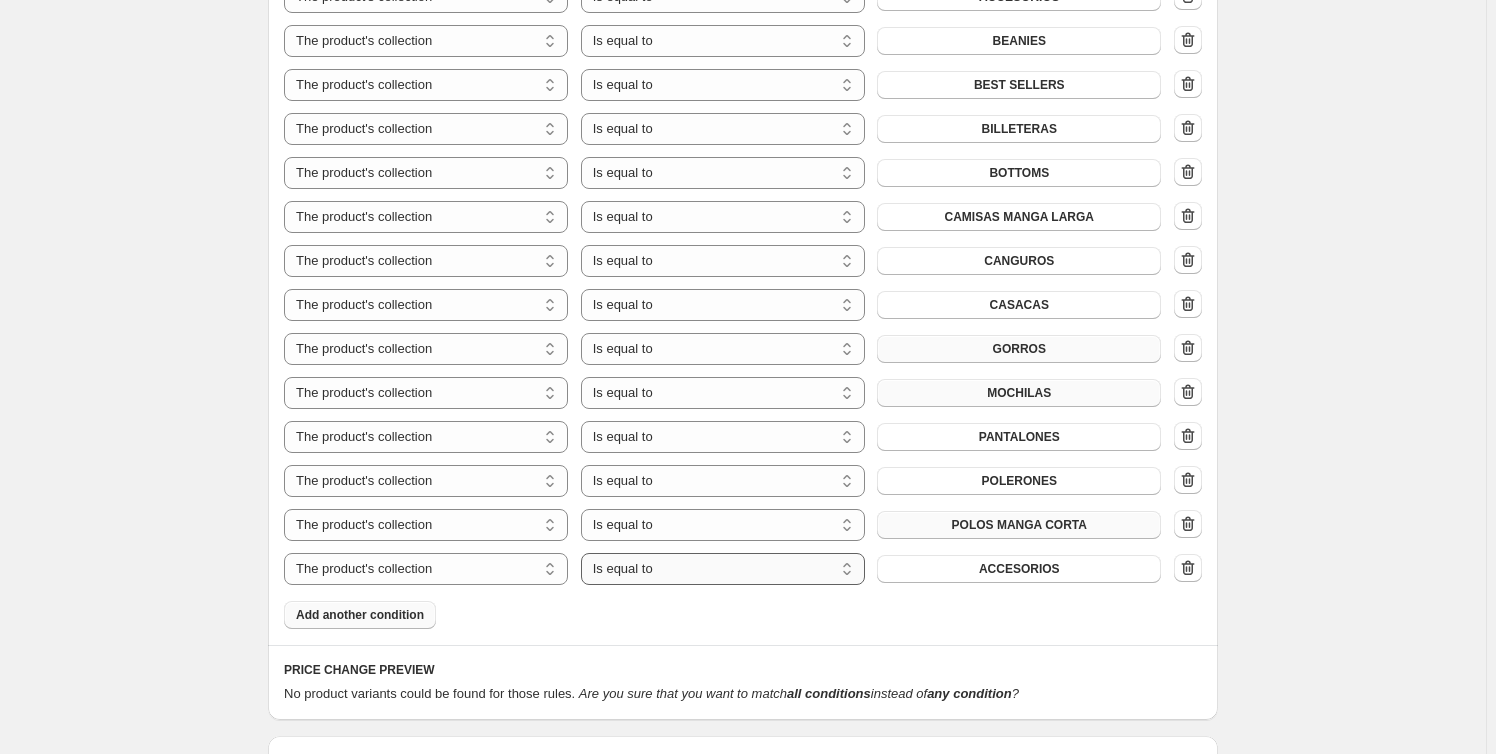 click on "Is equal to Is not equal to" at bounding box center [723, 569] 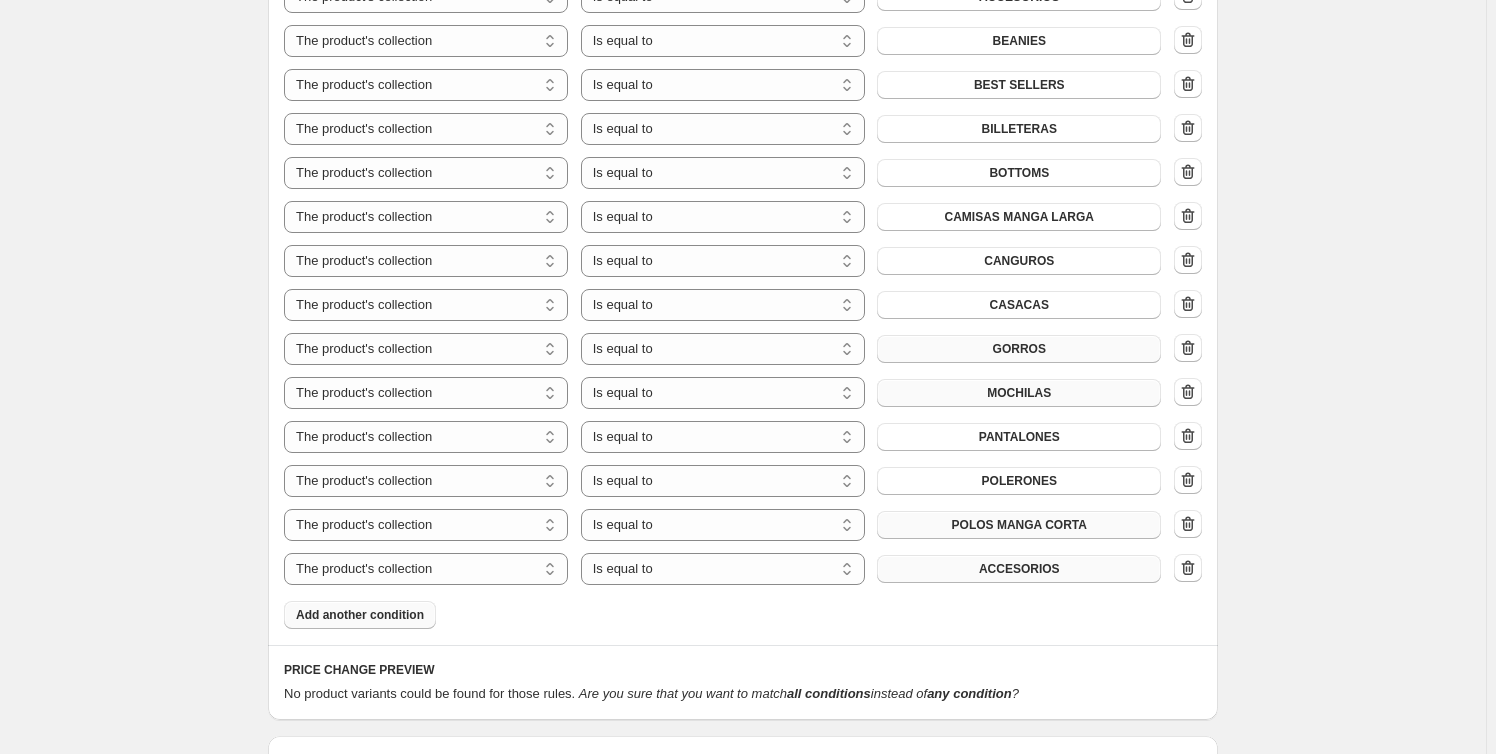 click on "ACCESORIOS" at bounding box center (1019, 569) 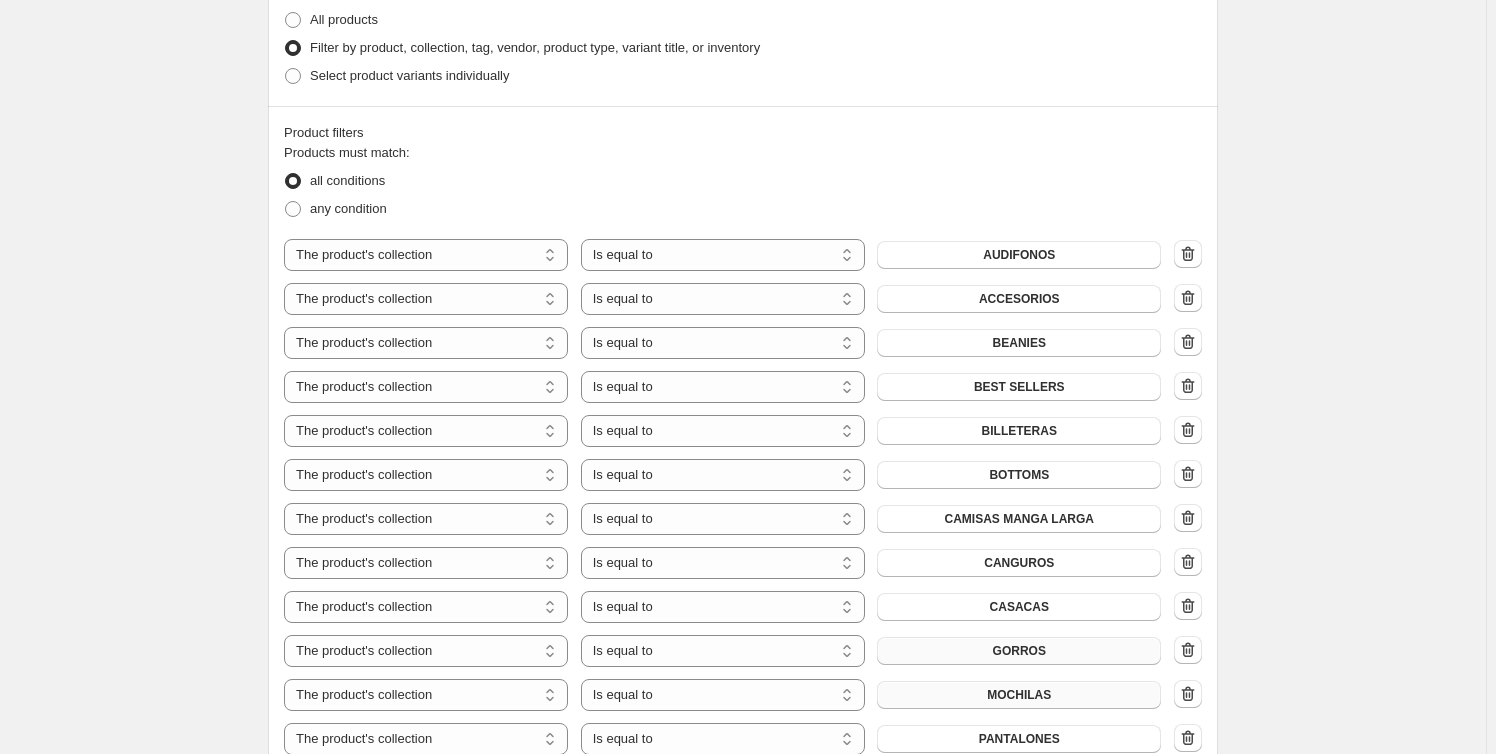 scroll, scrollTop: 1033, scrollLeft: 0, axis: vertical 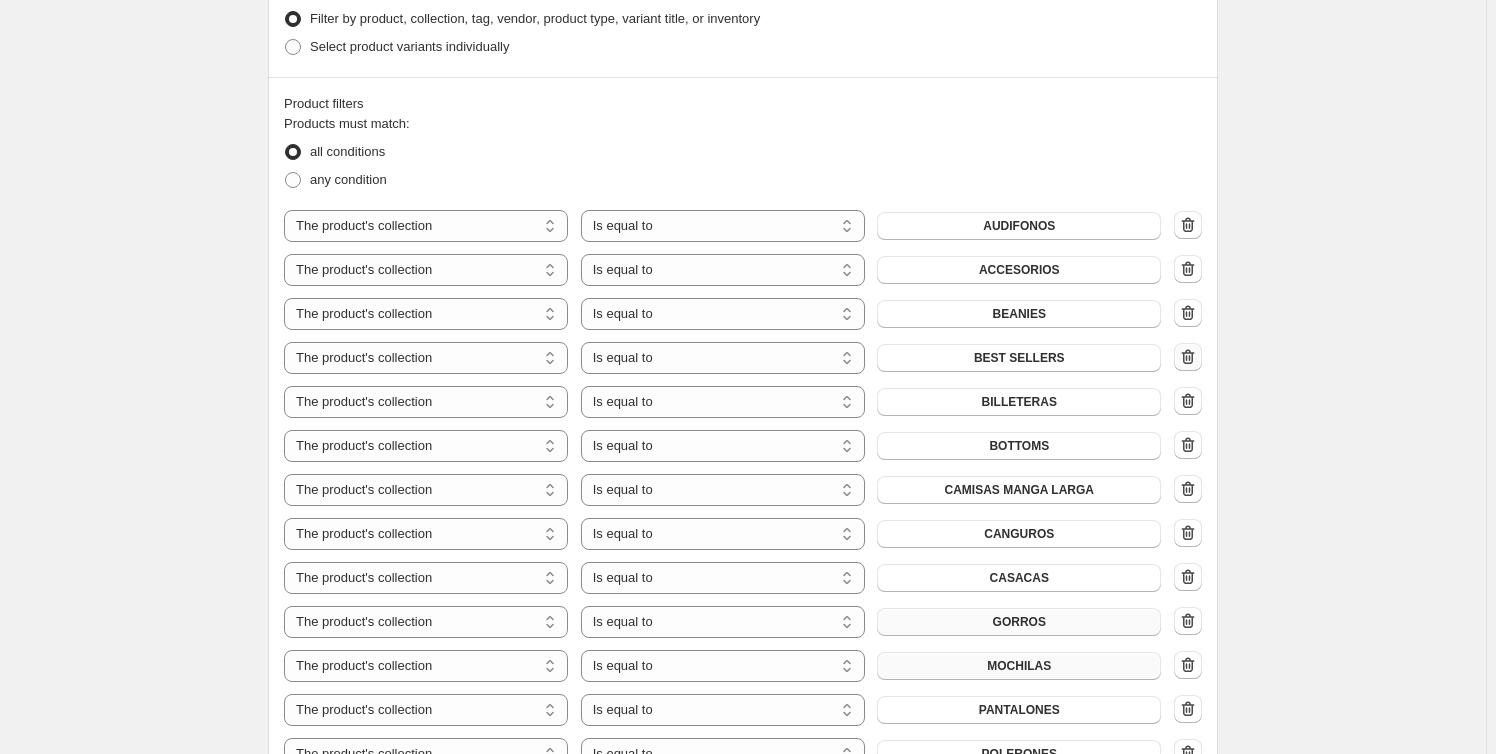 click 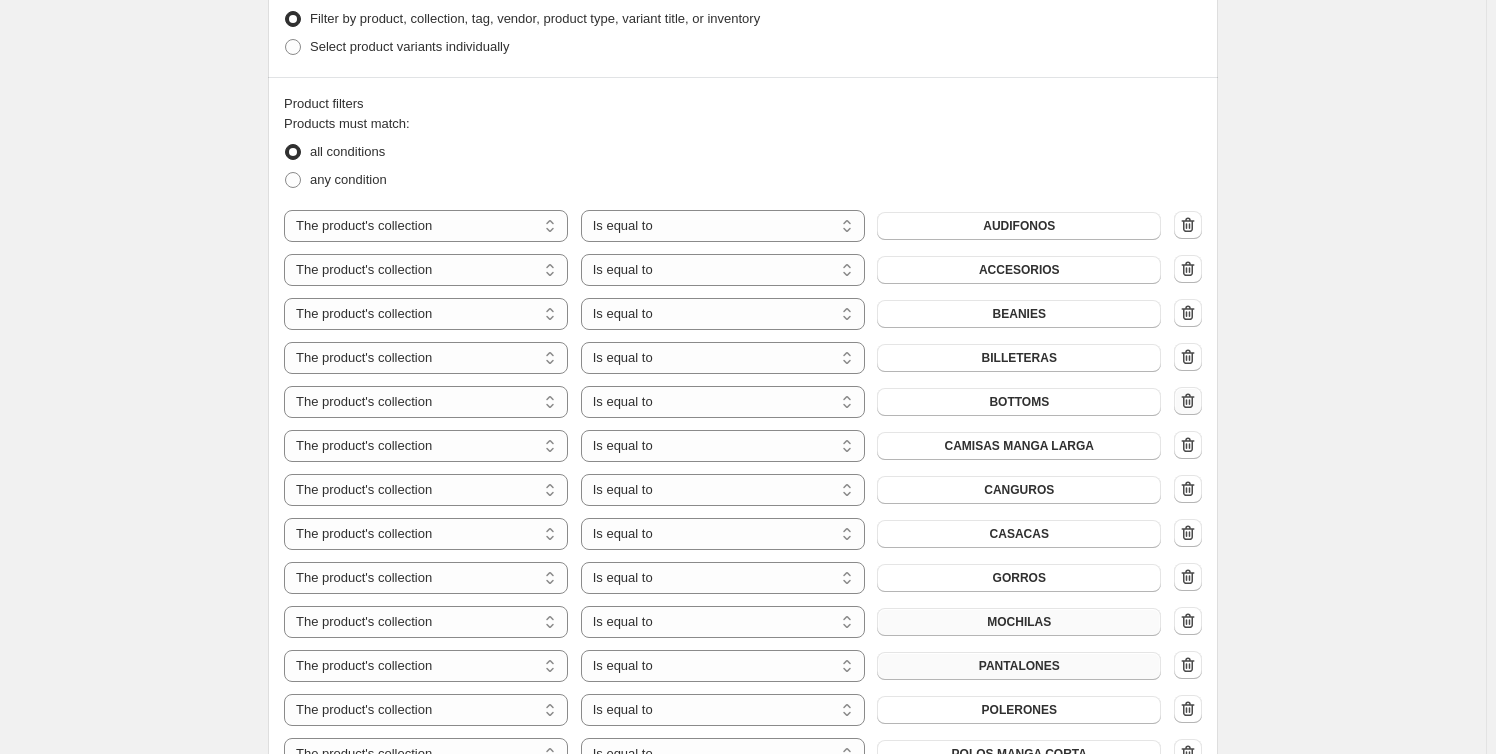 click 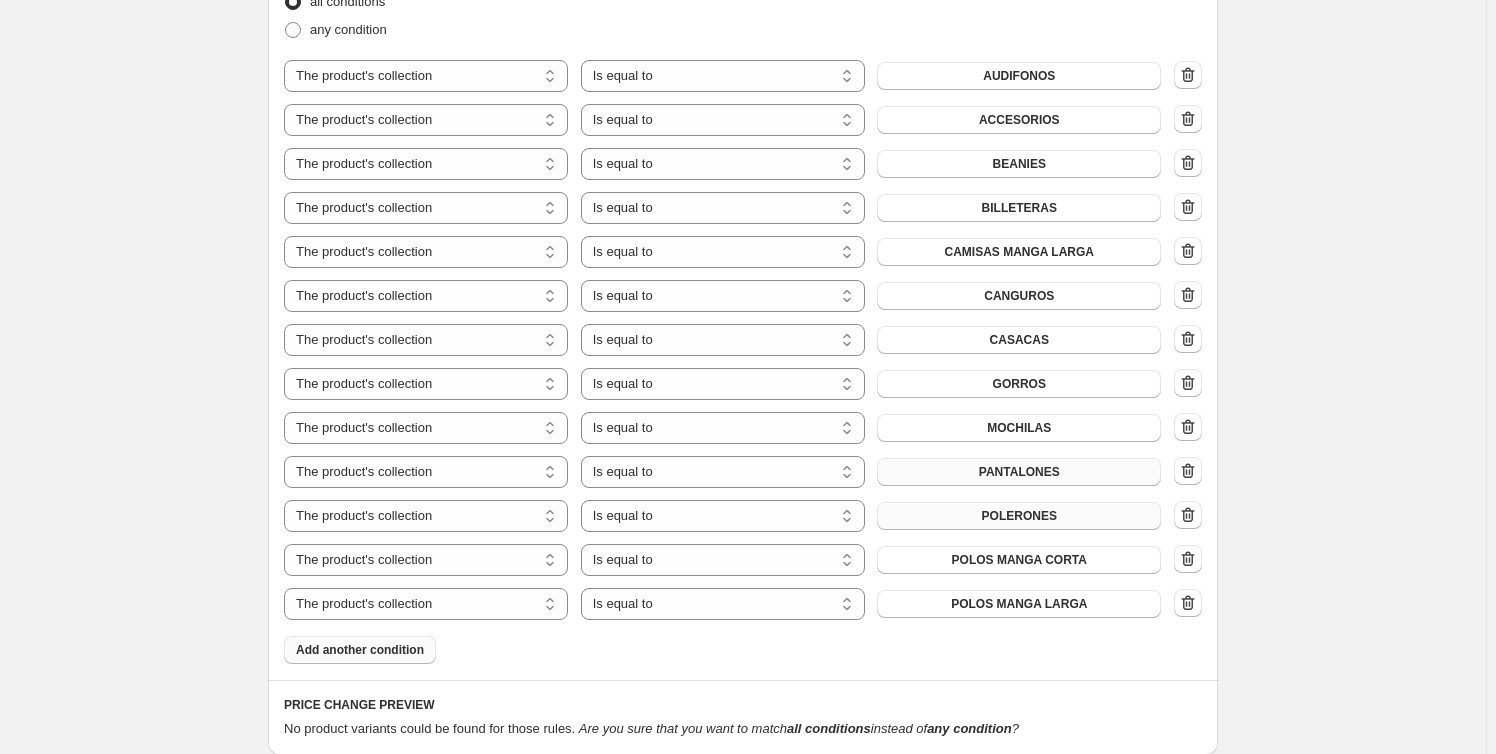 scroll, scrollTop: 1215, scrollLeft: 0, axis: vertical 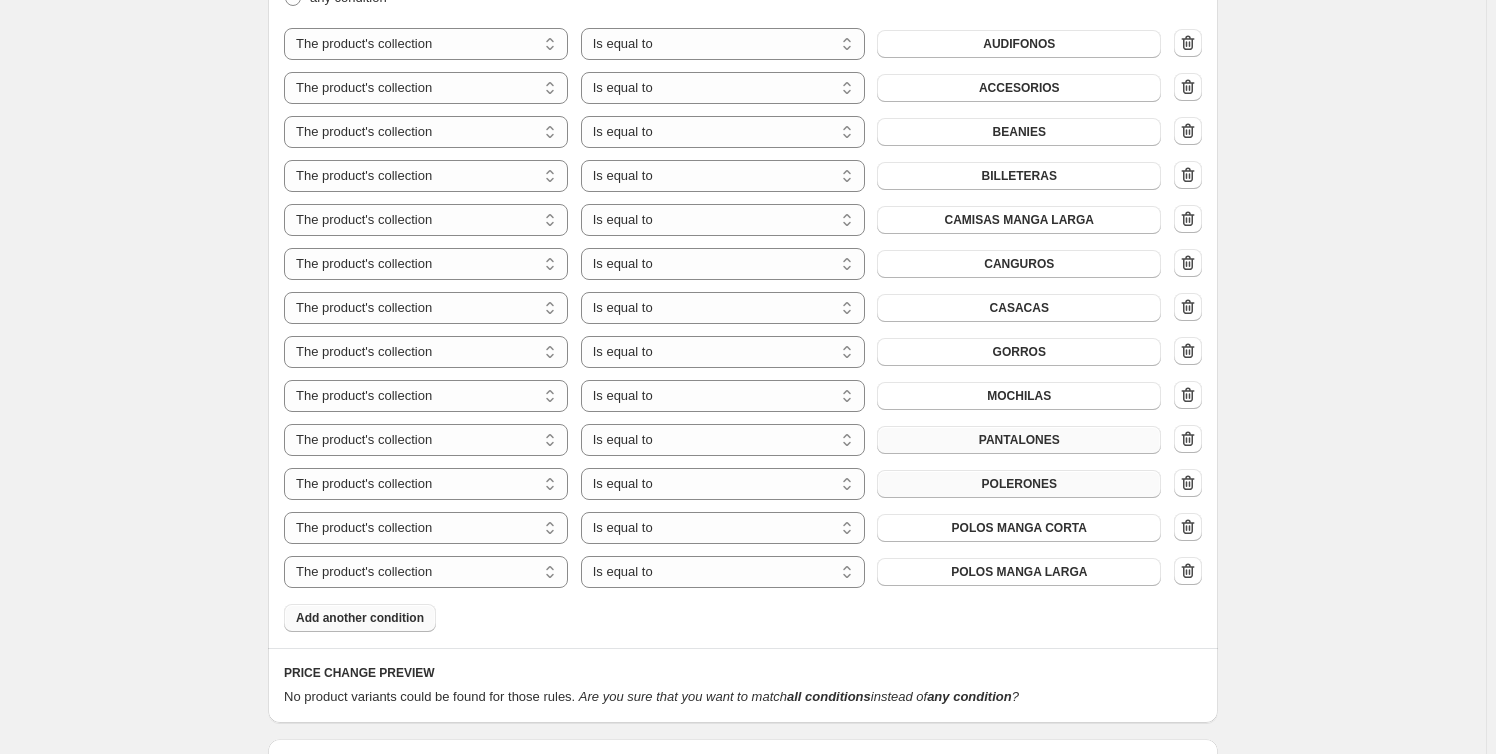 click on "Add another condition" at bounding box center [360, 618] 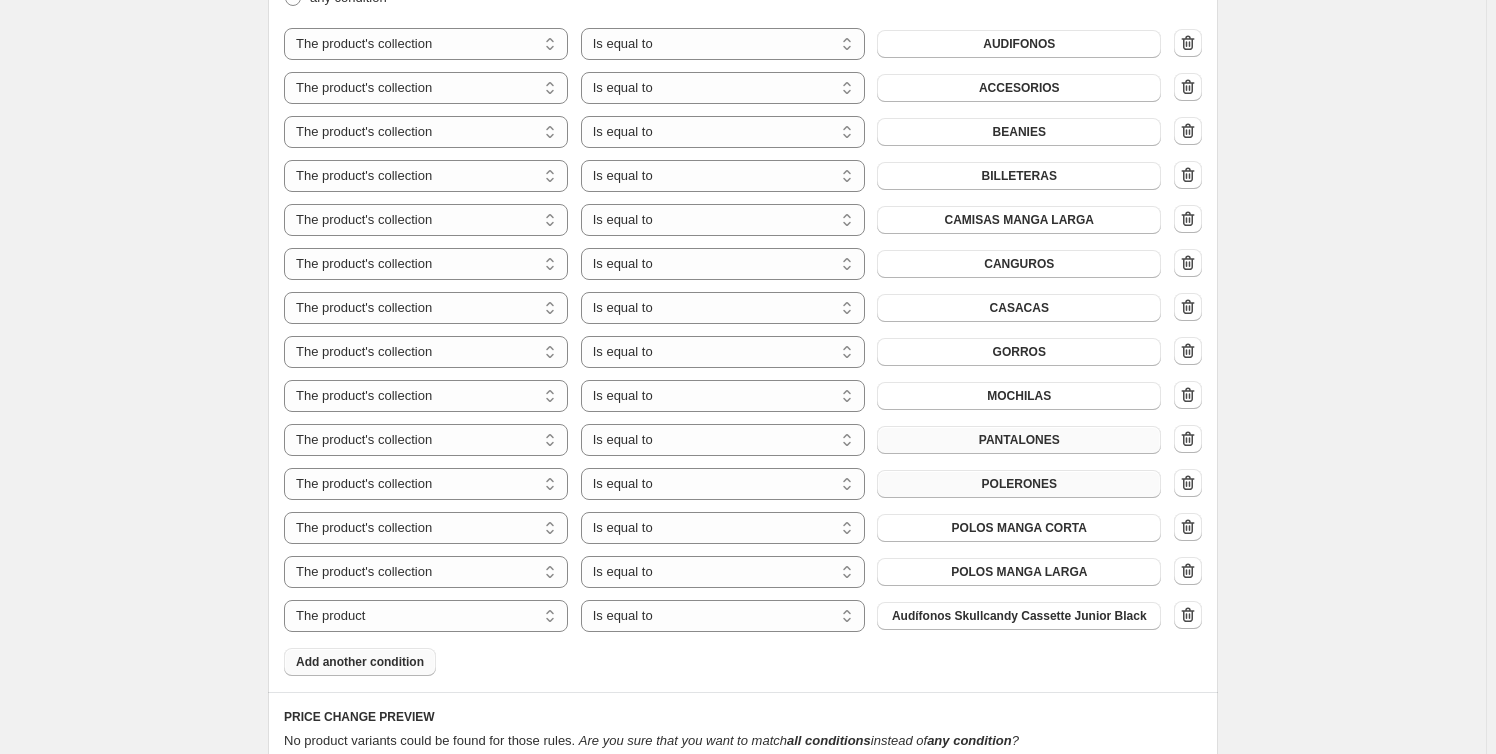 drag, startPoint x: 486, startPoint y: 613, endPoint x: 473, endPoint y: 633, distance: 23.853722 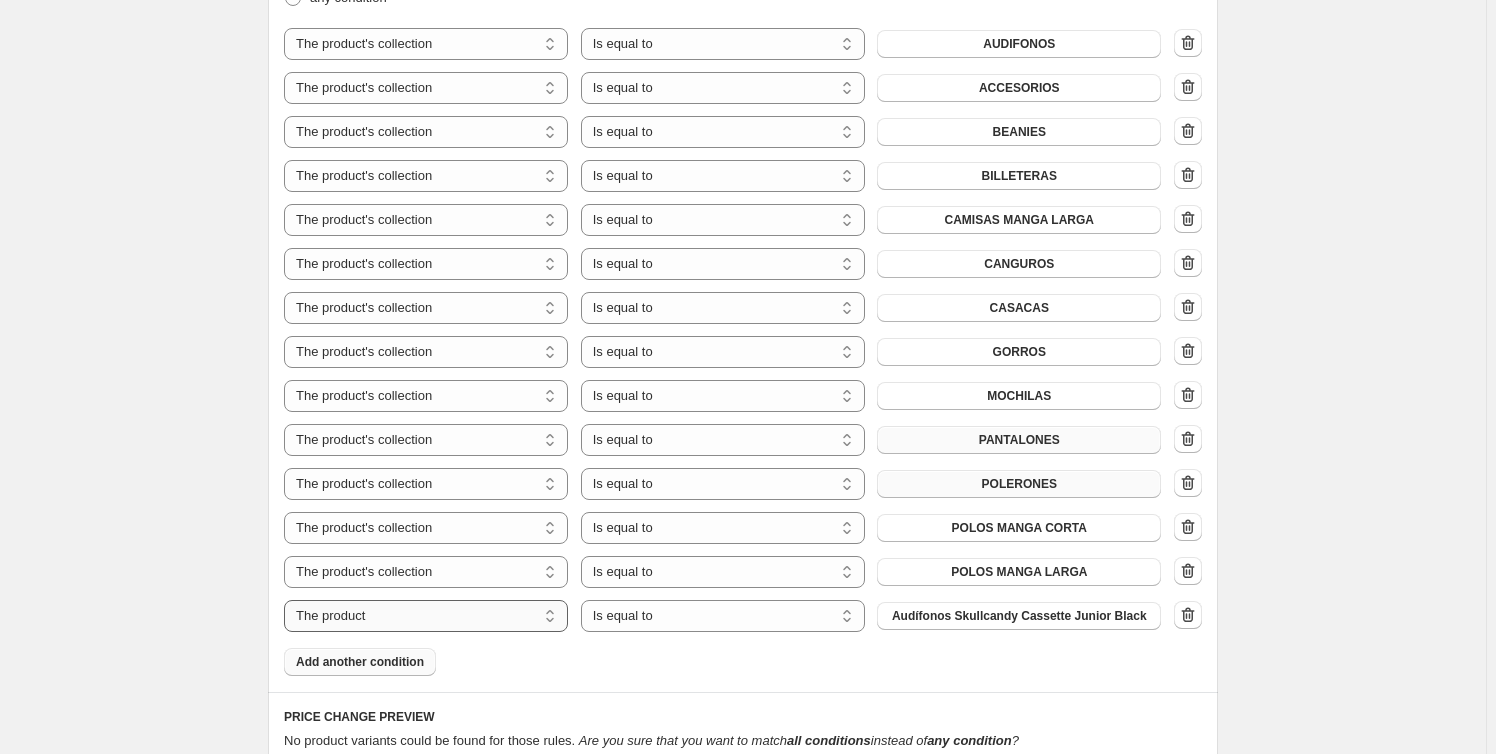 select on "collection" 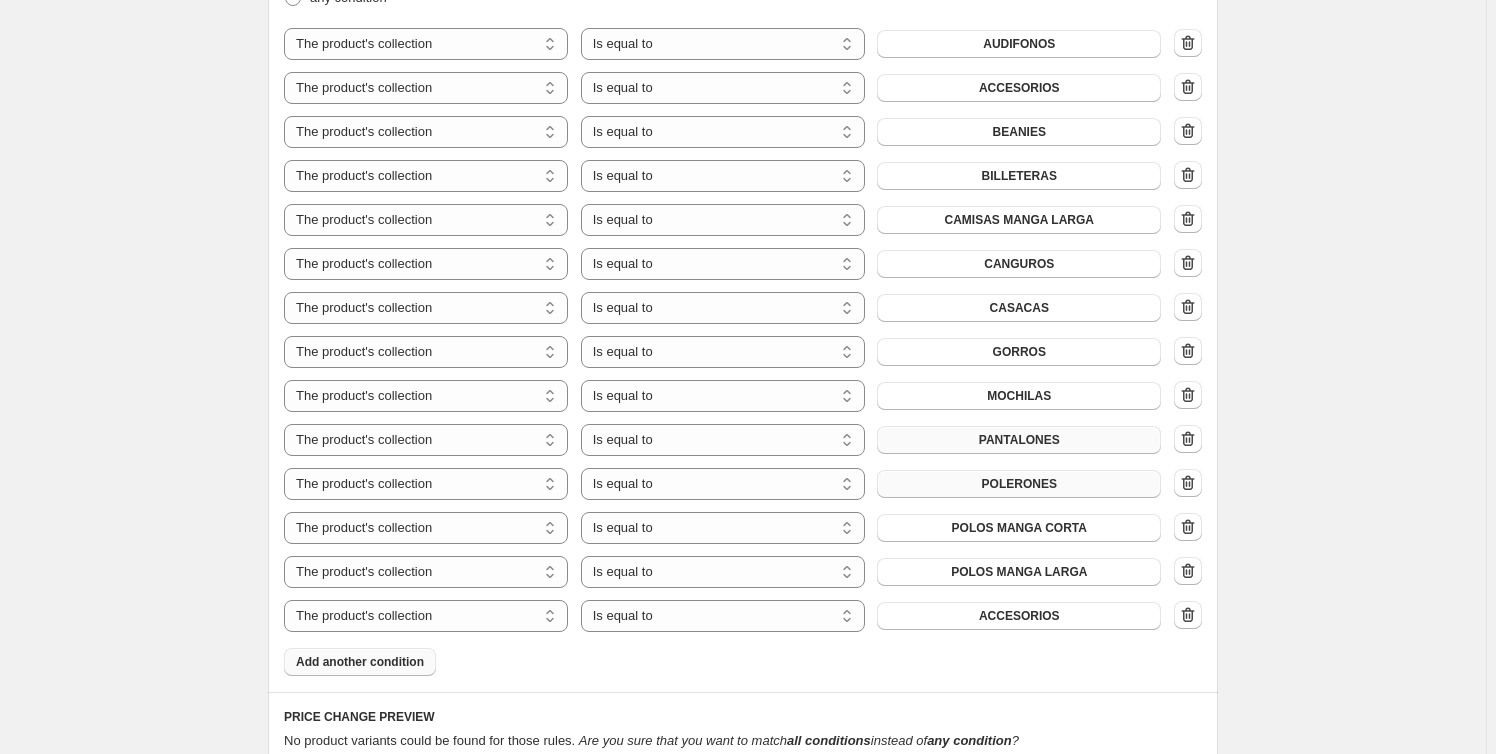 click on "ACCESORIOS" at bounding box center (1019, 616) 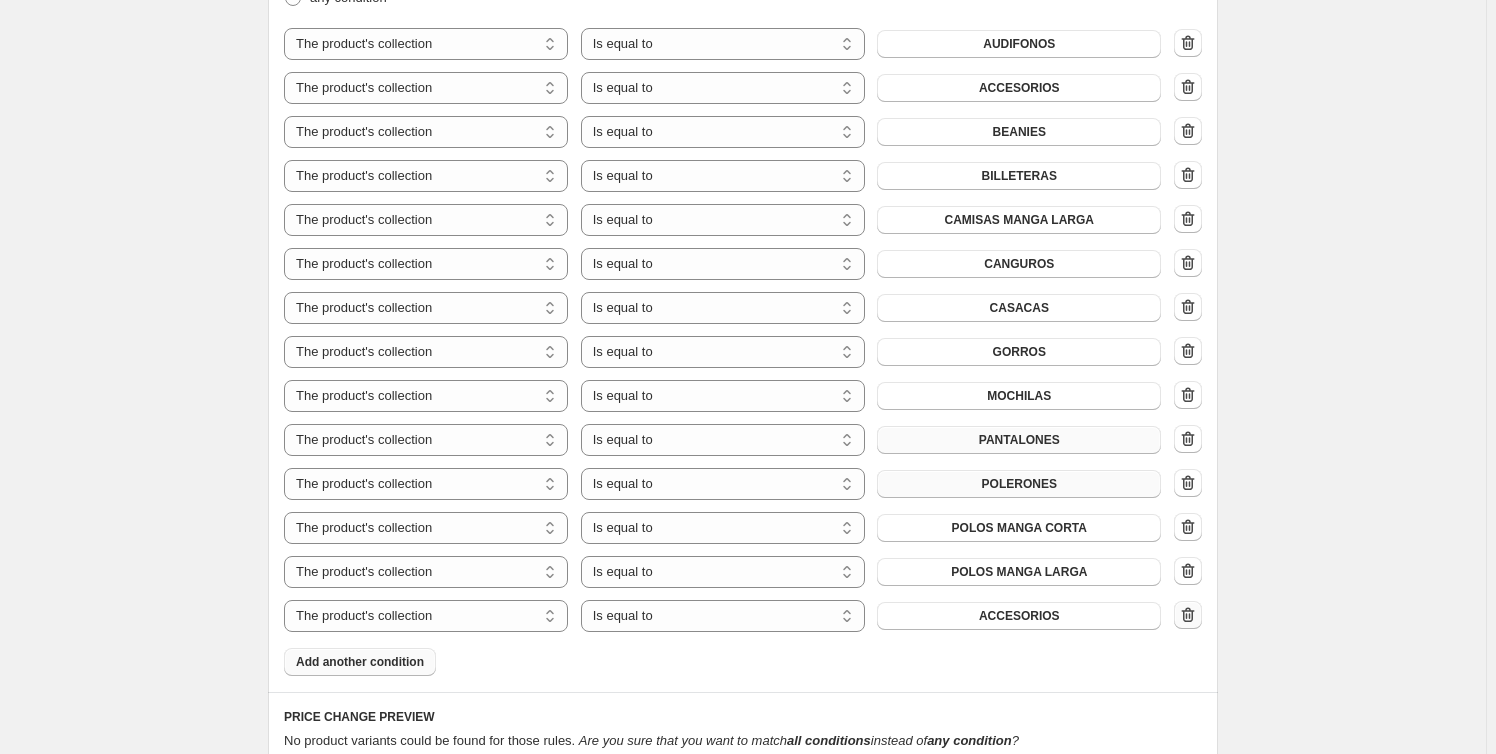 click 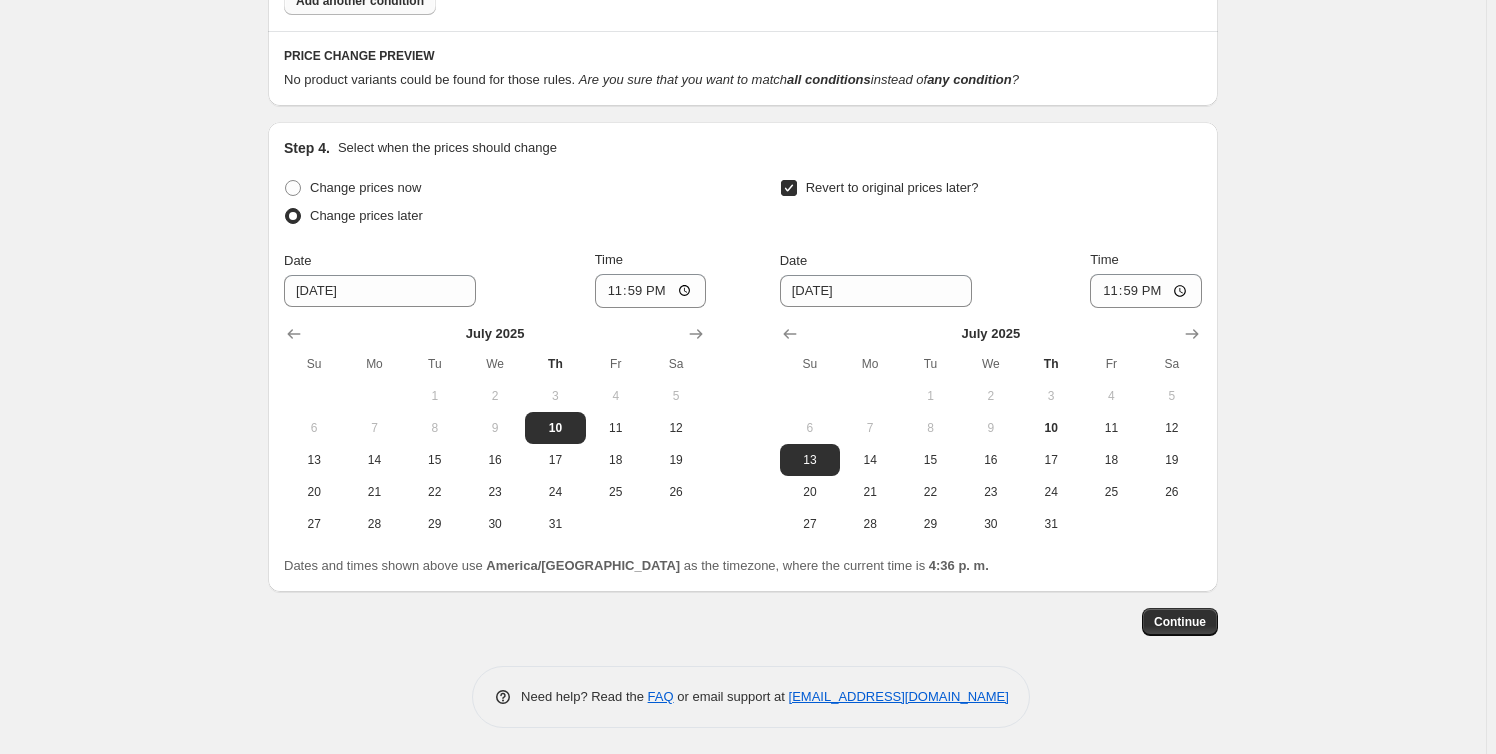 scroll, scrollTop: 1836, scrollLeft: 0, axis: vertical 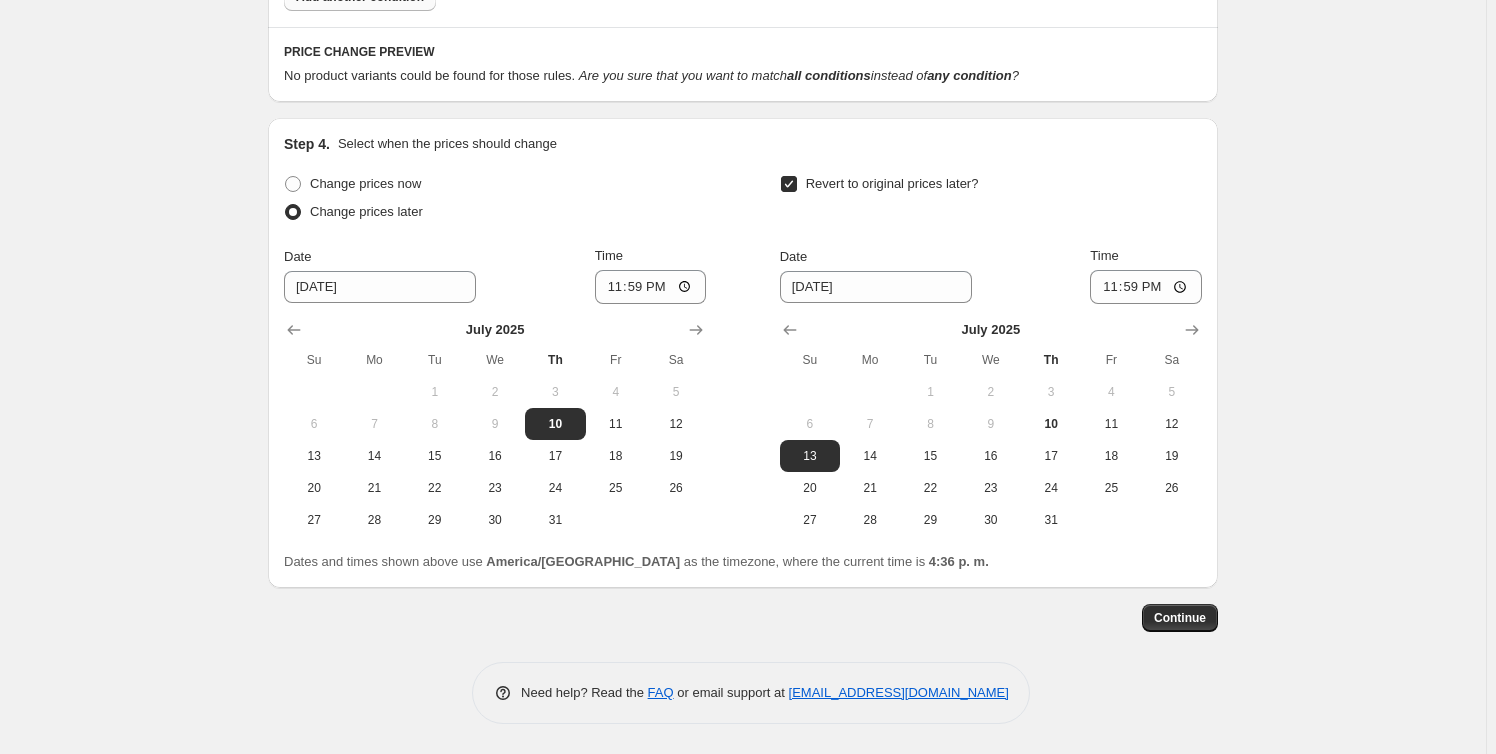 click on "Continue" at bounding box center [1180, 618] 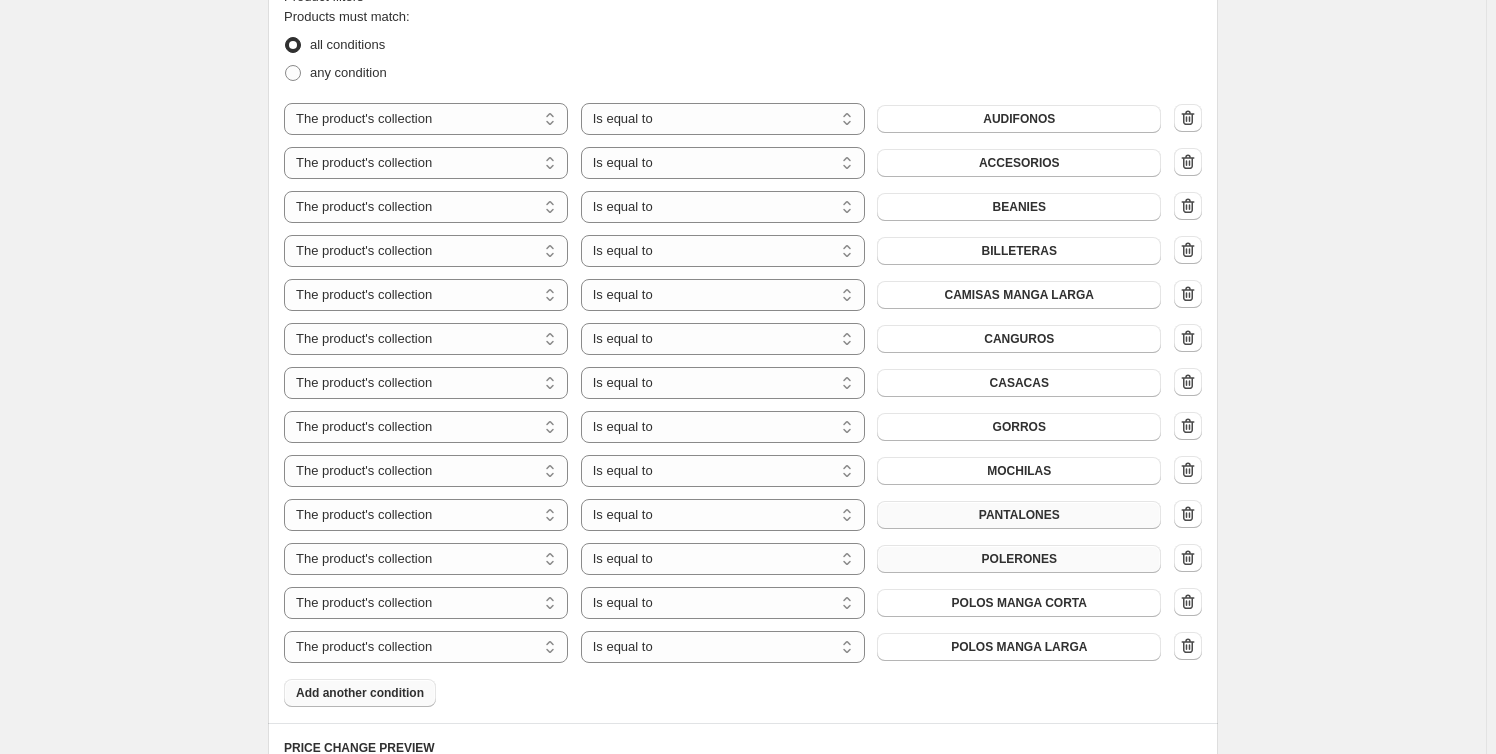 scroll, scrollTop: 1000, scrollLeft: 0, axis: vertical 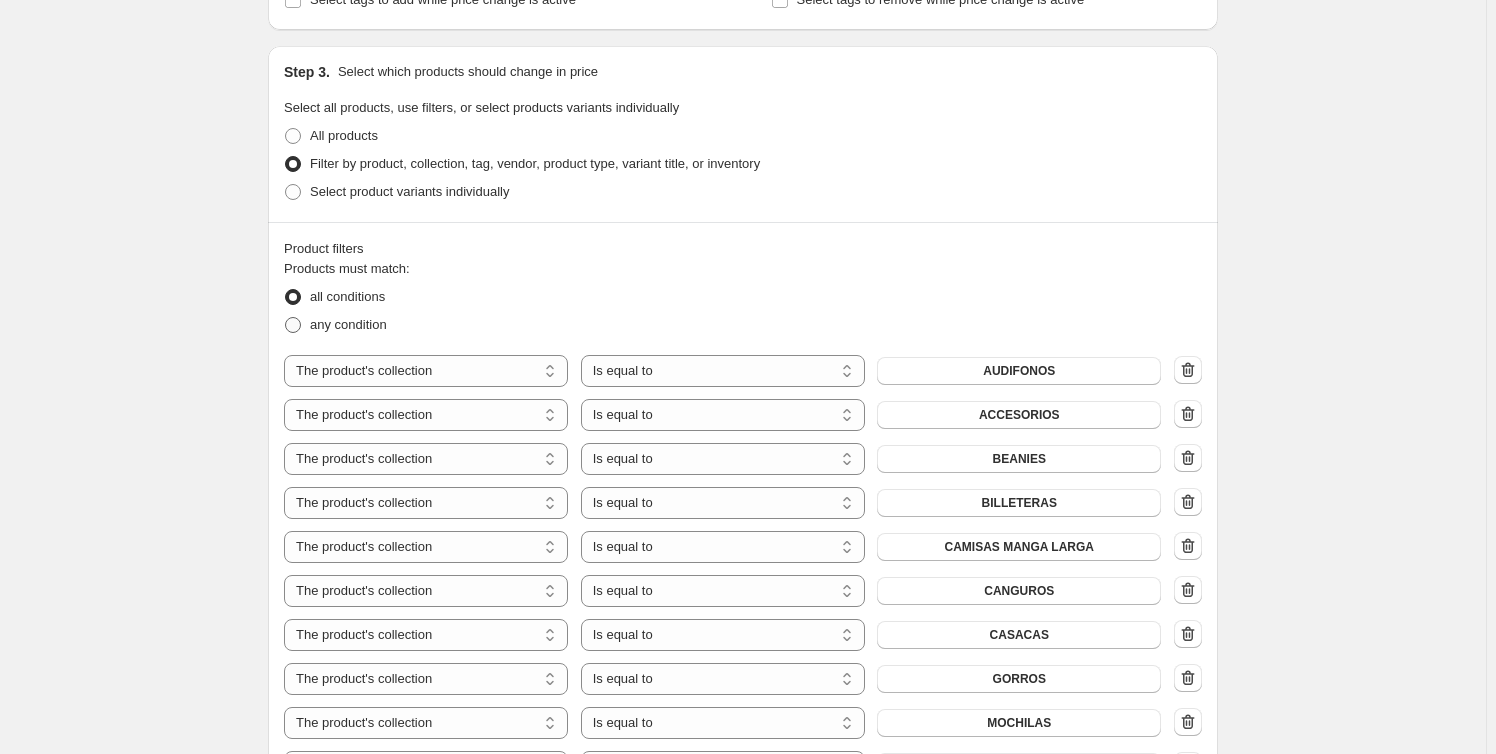 click on "any condition" at bounding box center (348, 324) 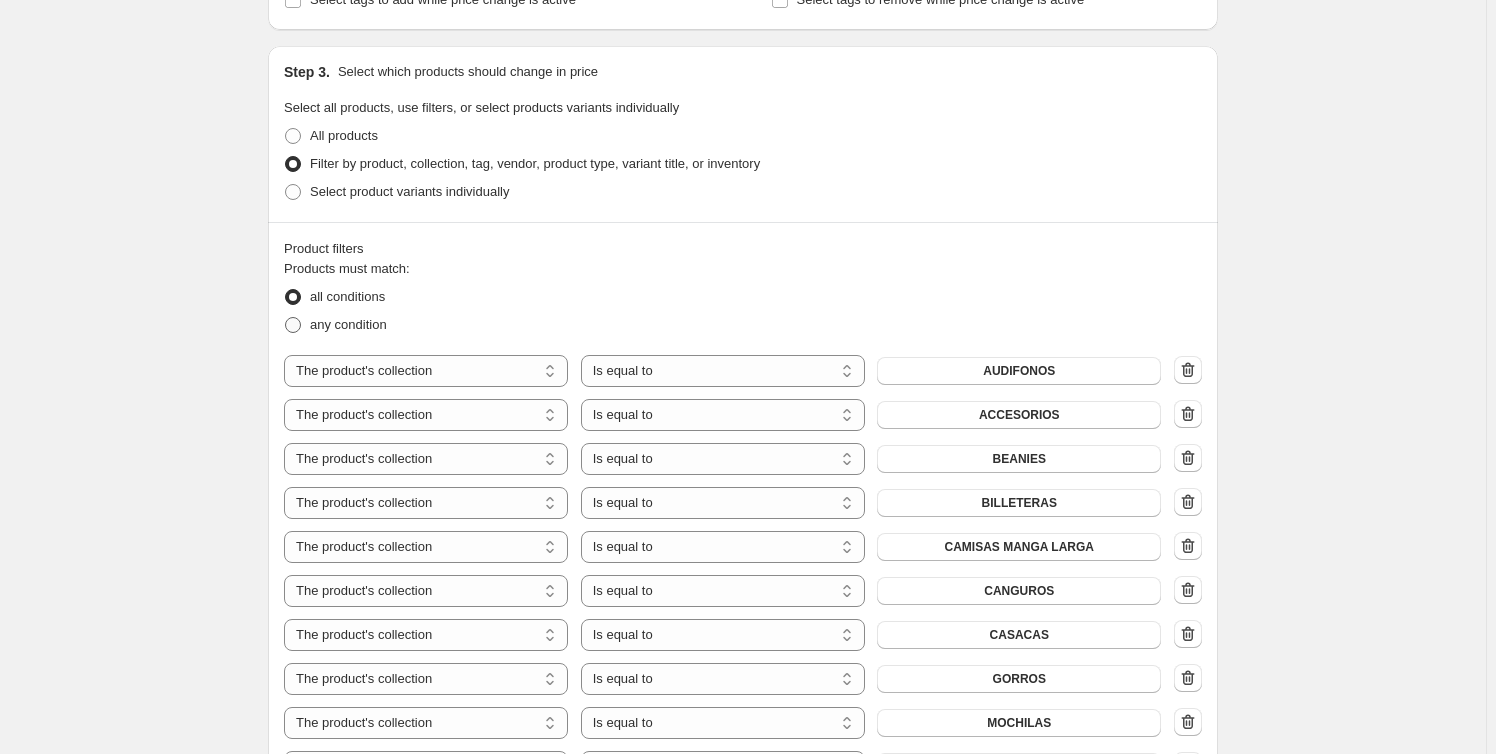 radio on "true" 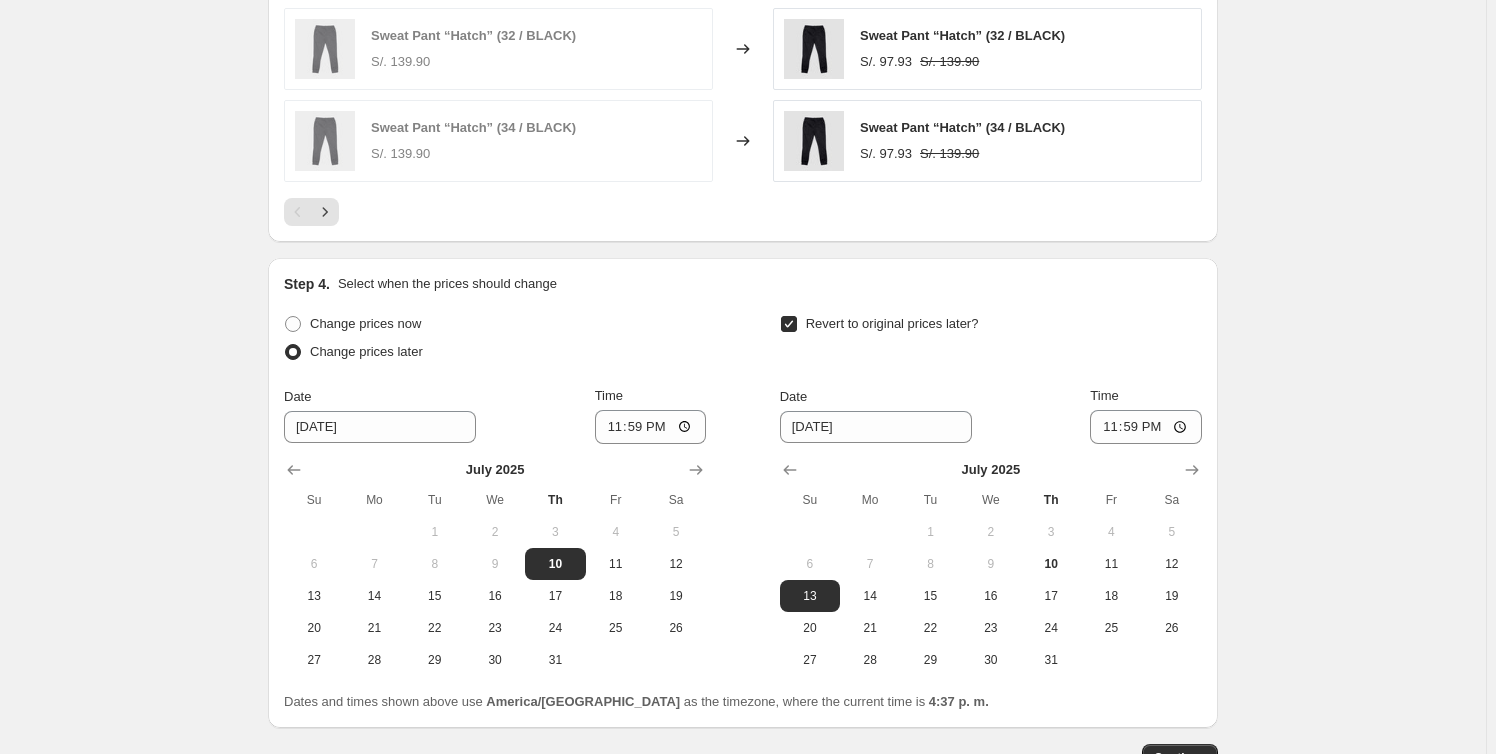 scroll, scrollTop: 2339, scrollLeft: 0, axis: vertical 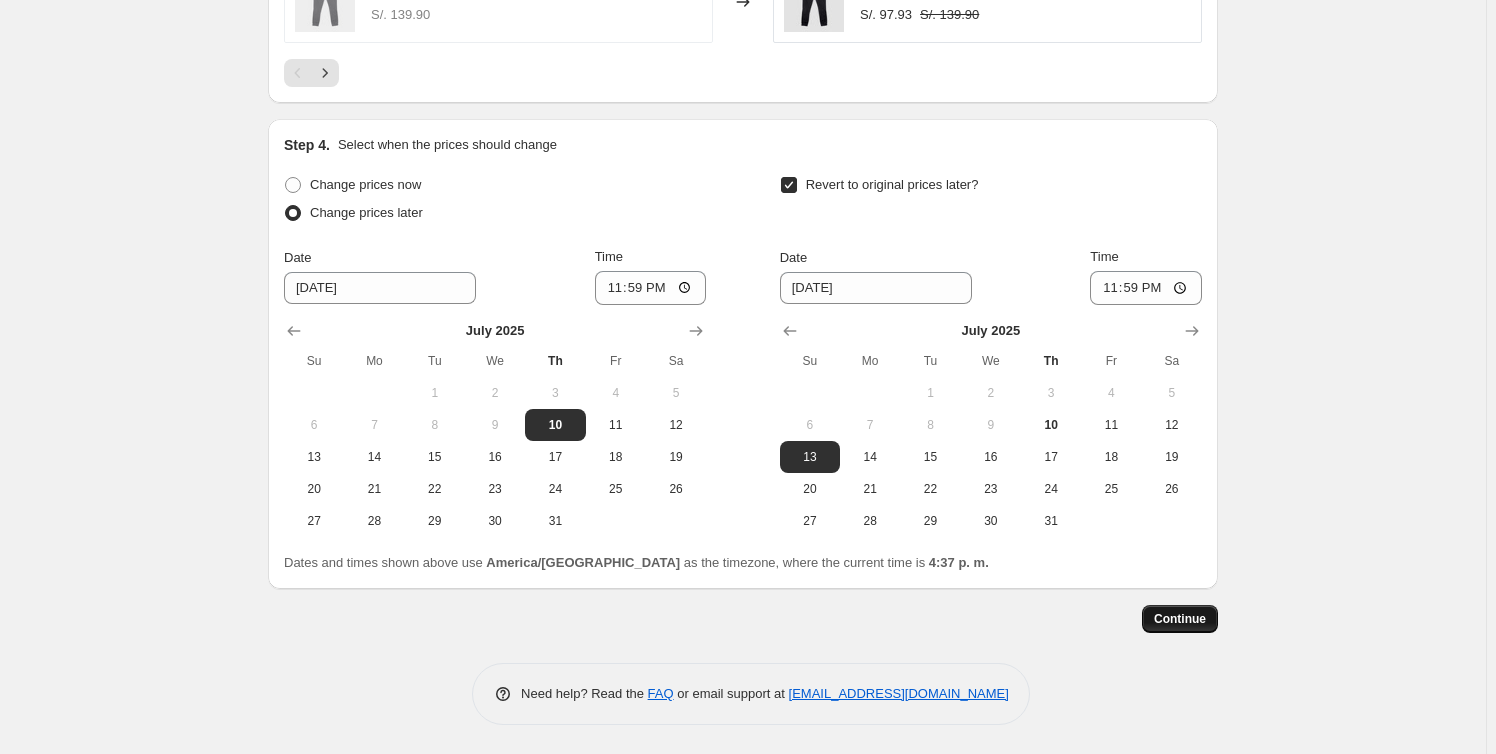 click on "Continue" at bounding box center (1180, 619) 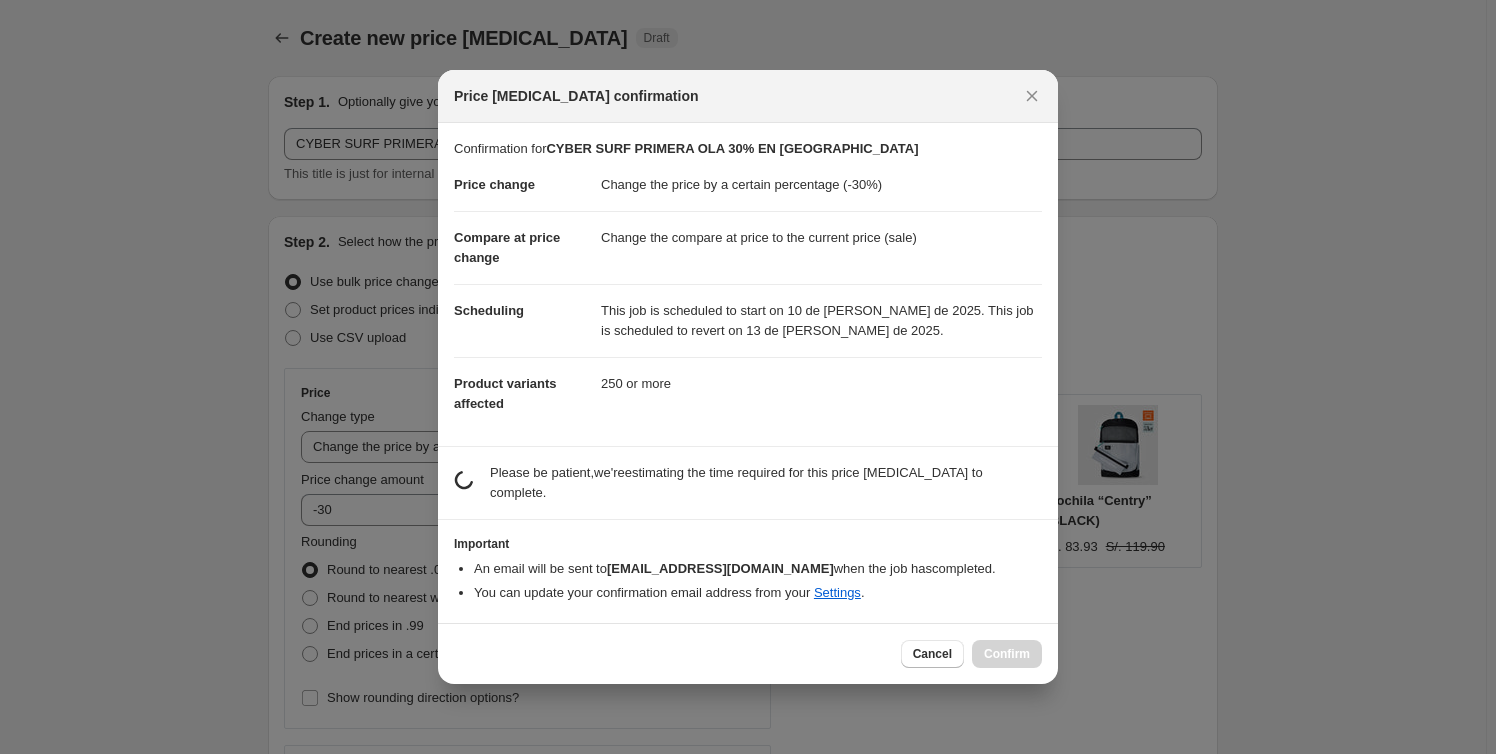 scroll, scrollTop: 0, scrollLeft: 0, axis: both 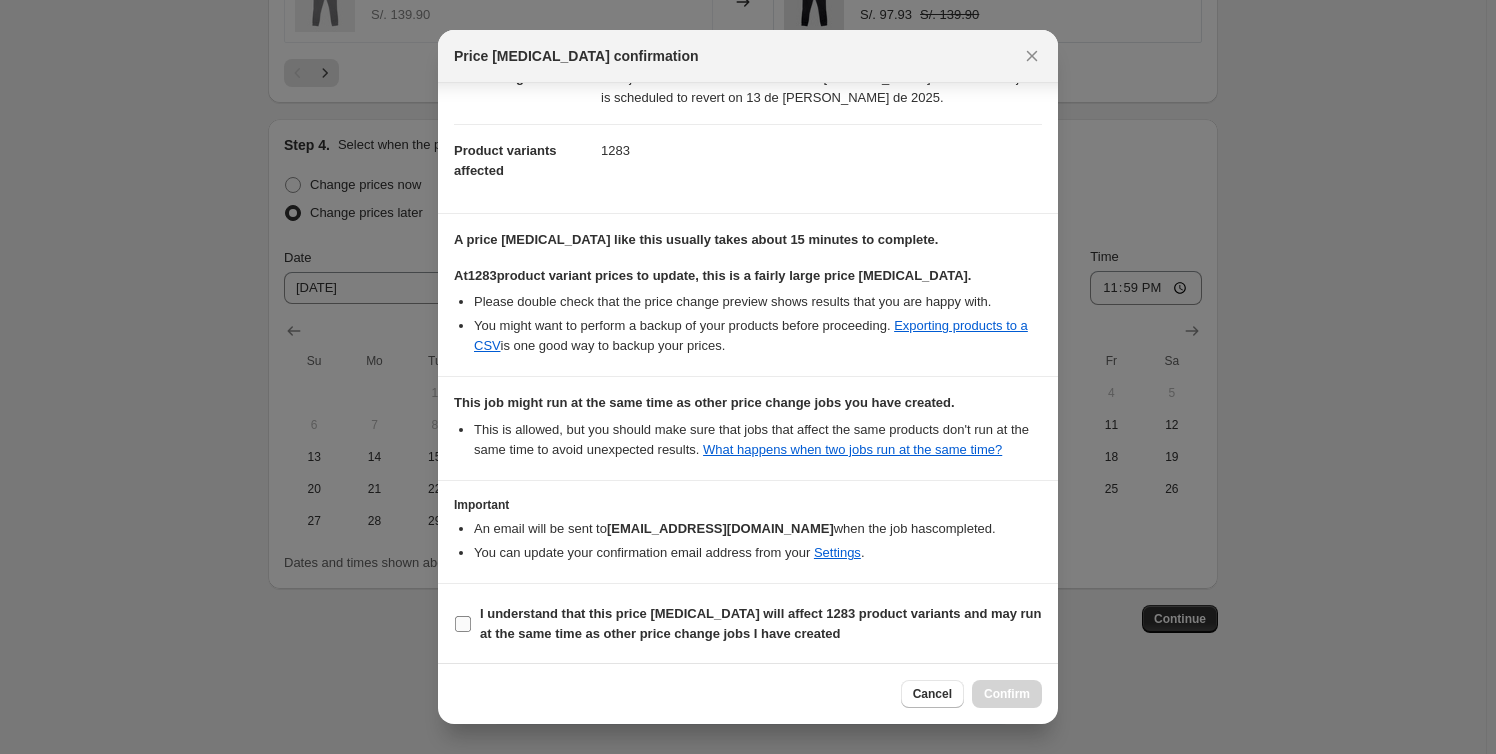 click on "I understand that this price [MEDICAL_DATA] will affect 1283 product variants and may run at the same time as other price change jobs I have created" at bounding box center [748, 624] 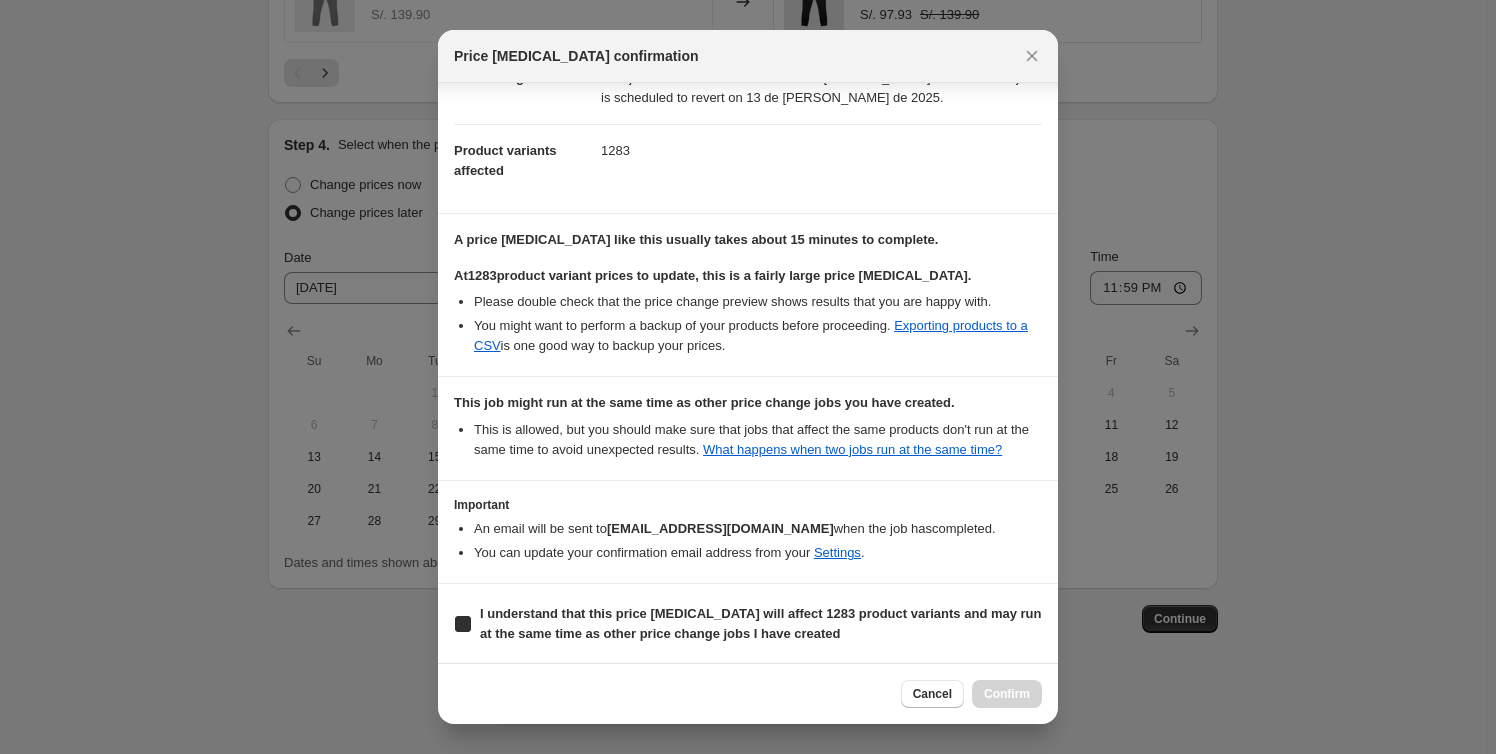 checkbox on "true" 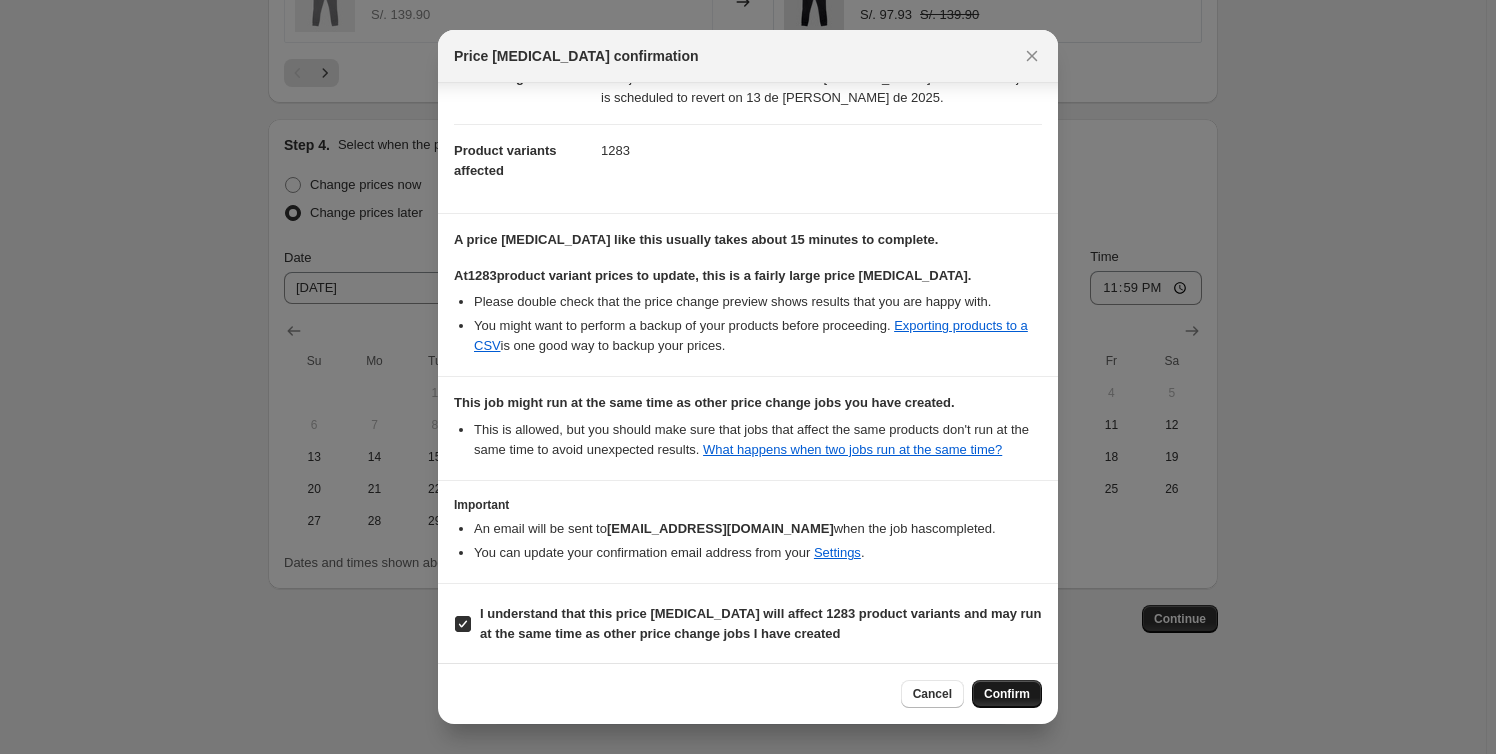 click on "Confirm" at bounding box center [1007, 694] 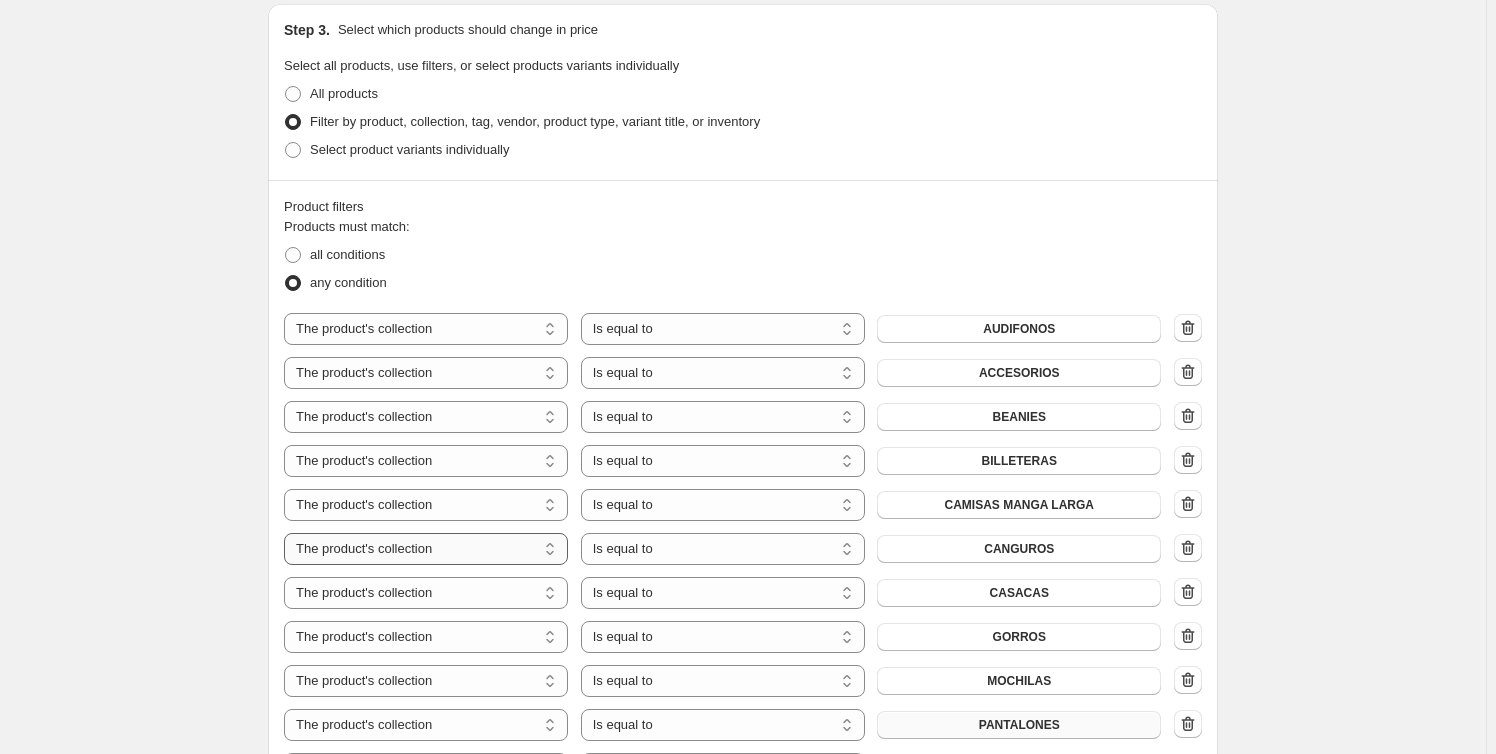scroll, scrollTop: 1090, scrollLeft: 0, axis: vertical 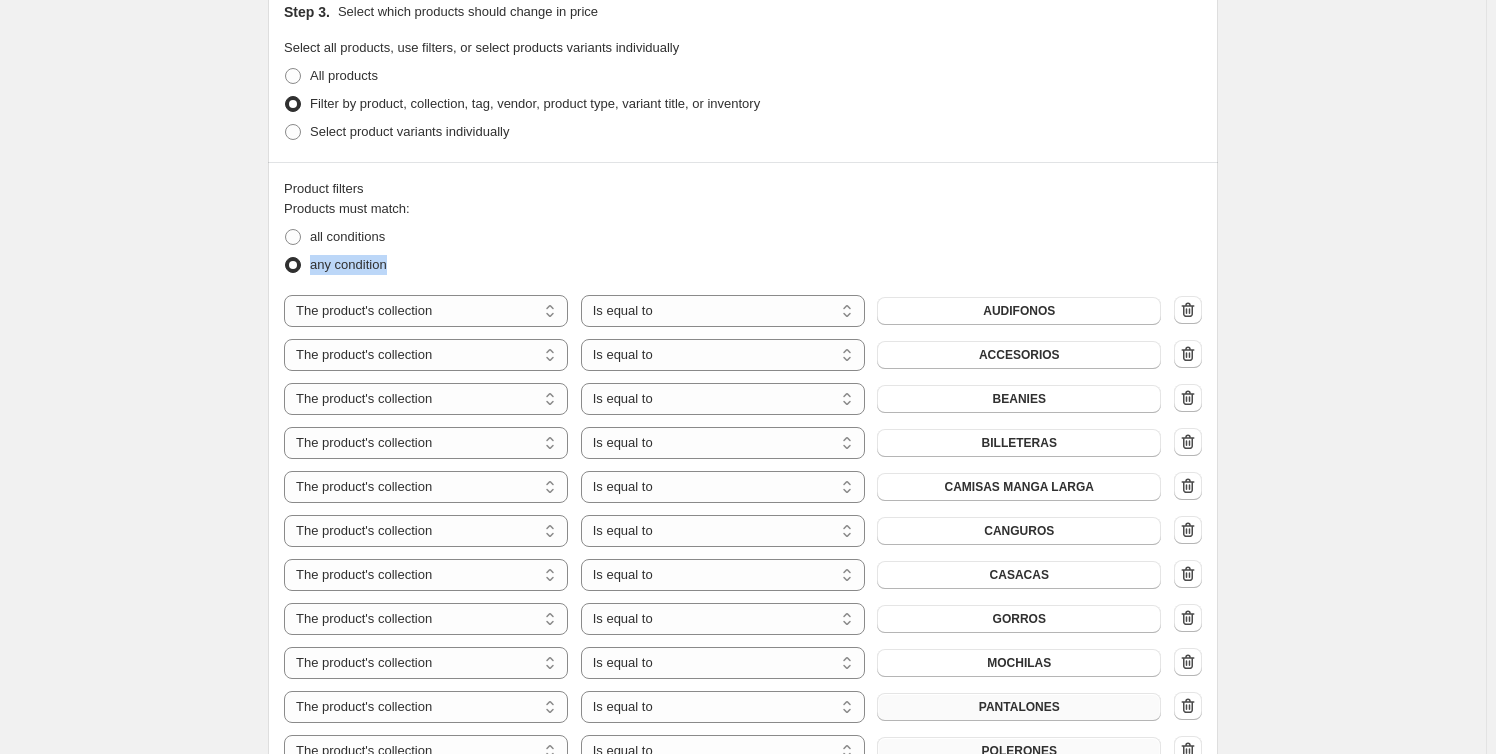 drag, startPoint x: 413, startPoint y: 246, endPoint x: 314, endPoint y: 248, distance: 99.0202 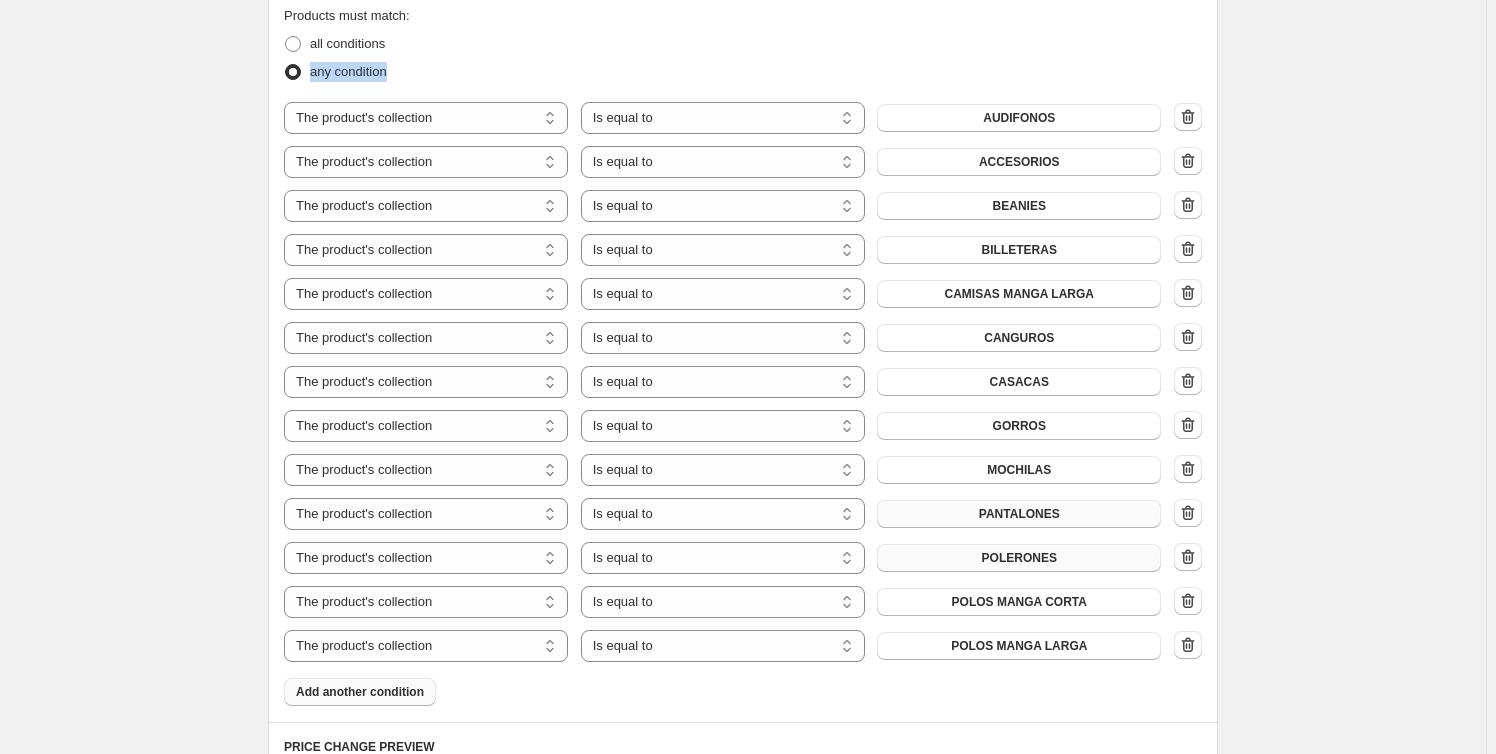 scroll, scrollTop: 1000, scrollLeft: 0, axis: vertical 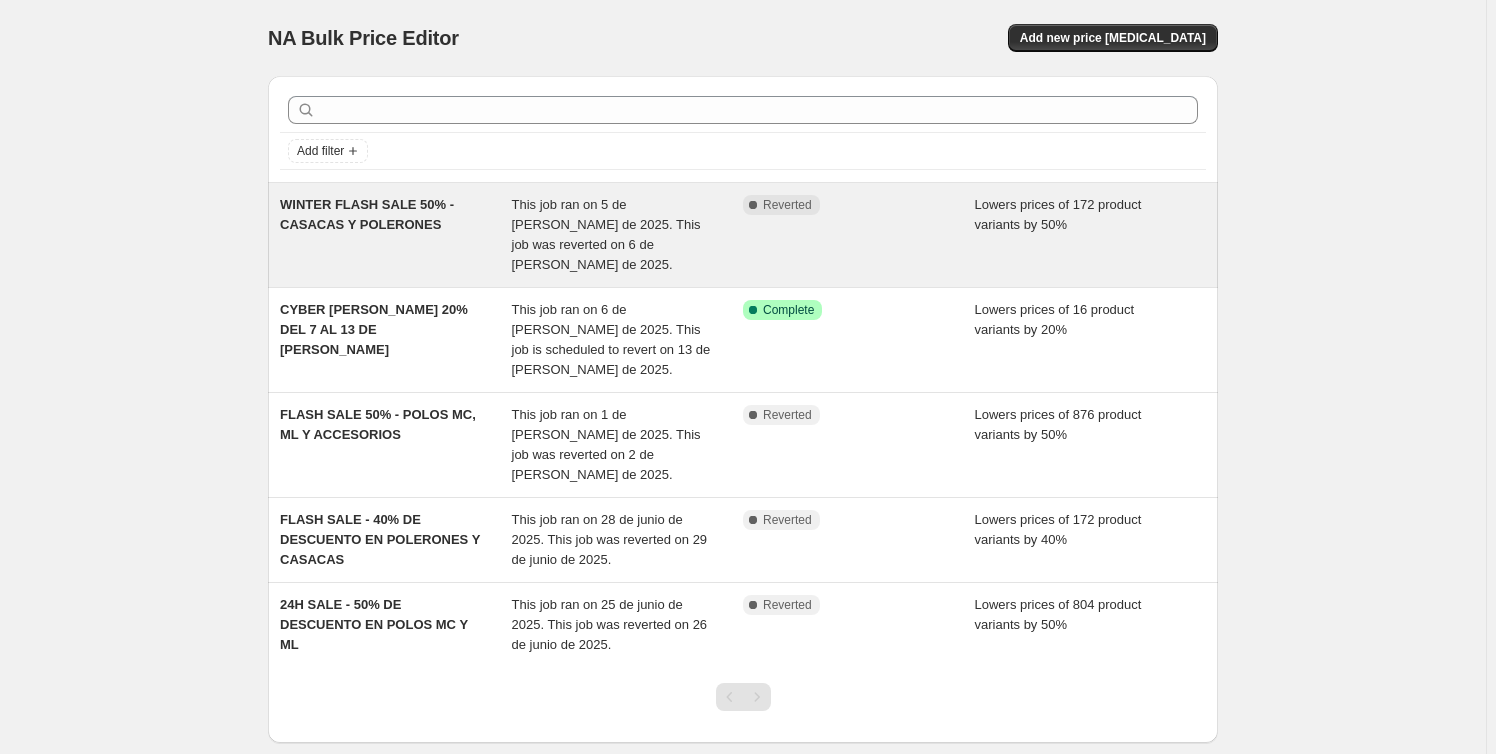 click on "This job ran on 5 de julio de 2025. This job was reverted on 6 de julio de 2025." at bounding box center [606, 234] 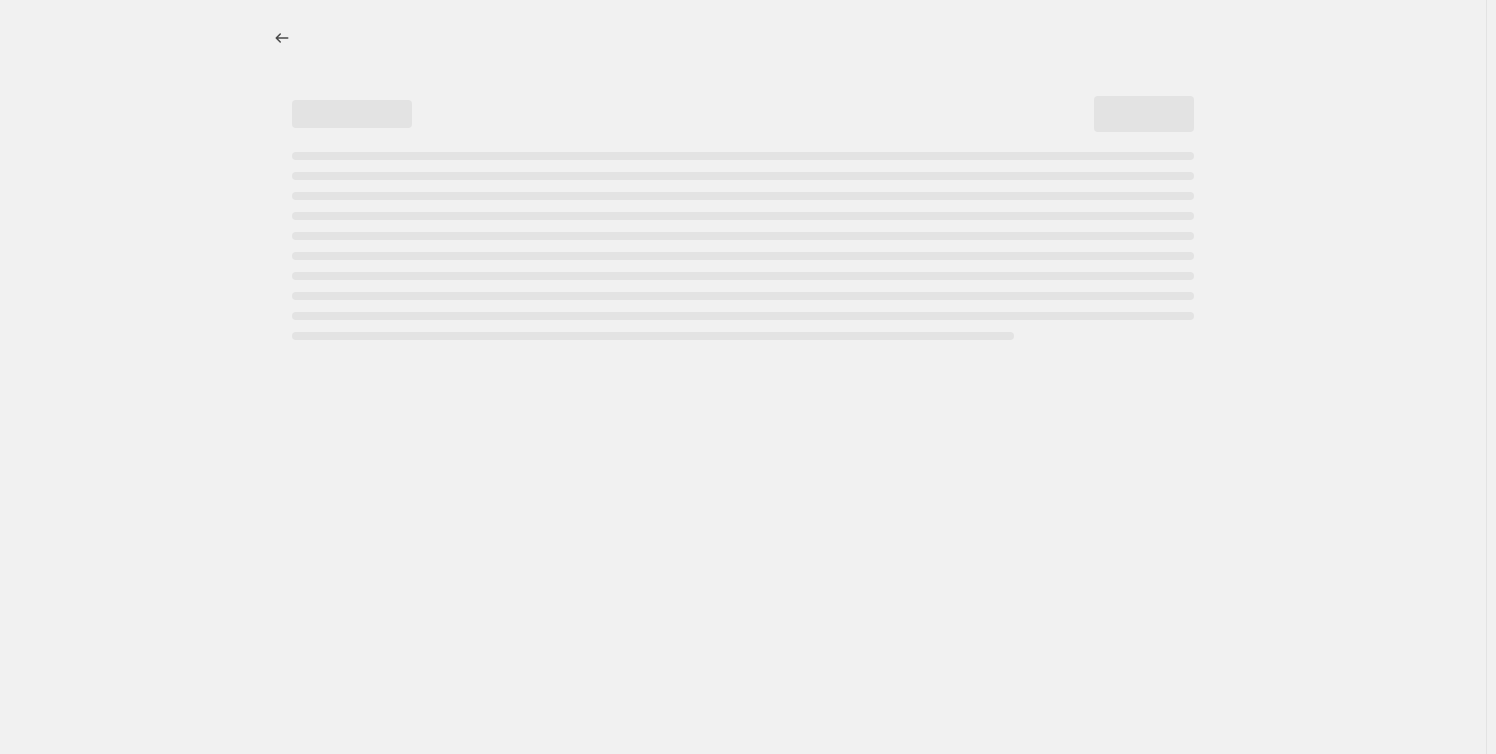 select on "percentage" 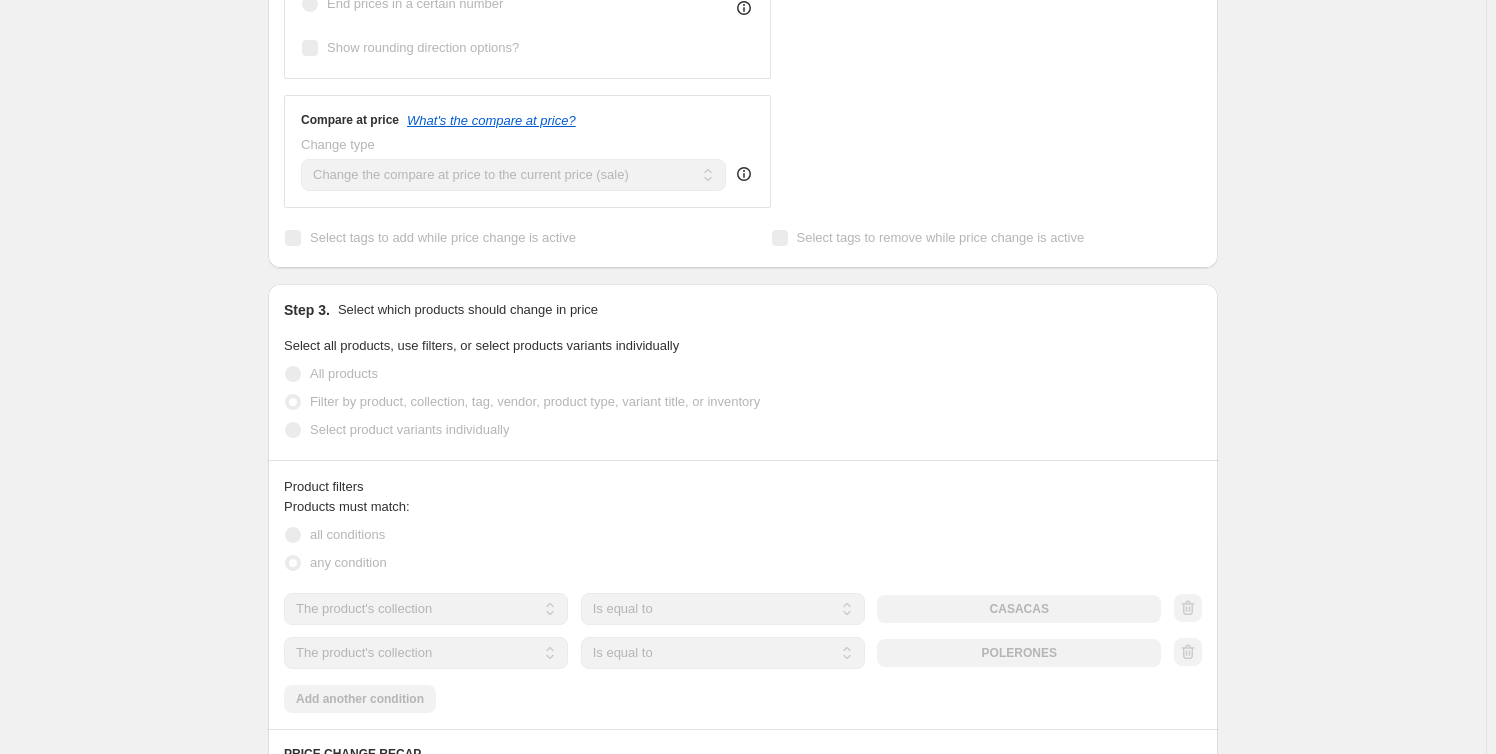 scroll, scrollTop: 909, scrollLeft: 0, axis: vertical 